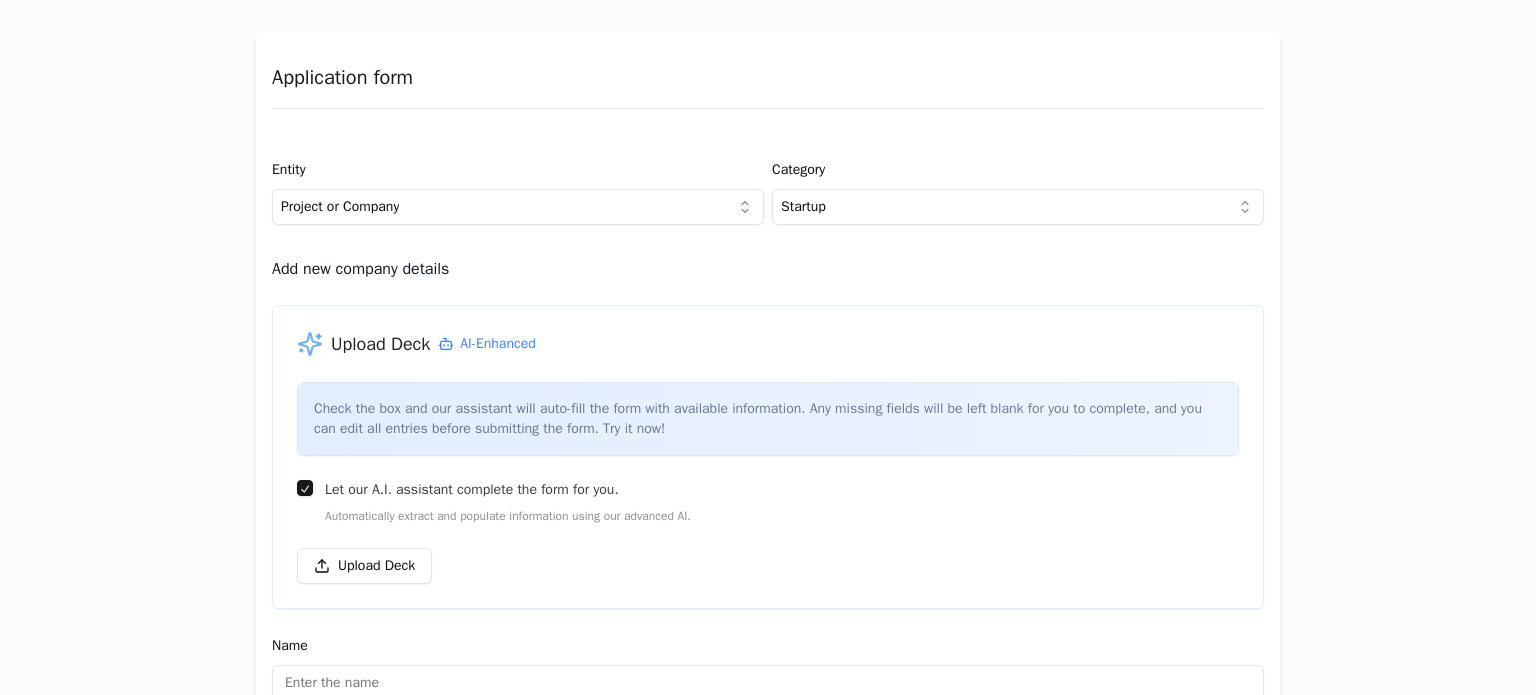 scroll, scrollTop: 0, scrollLeft: 0, axis: both 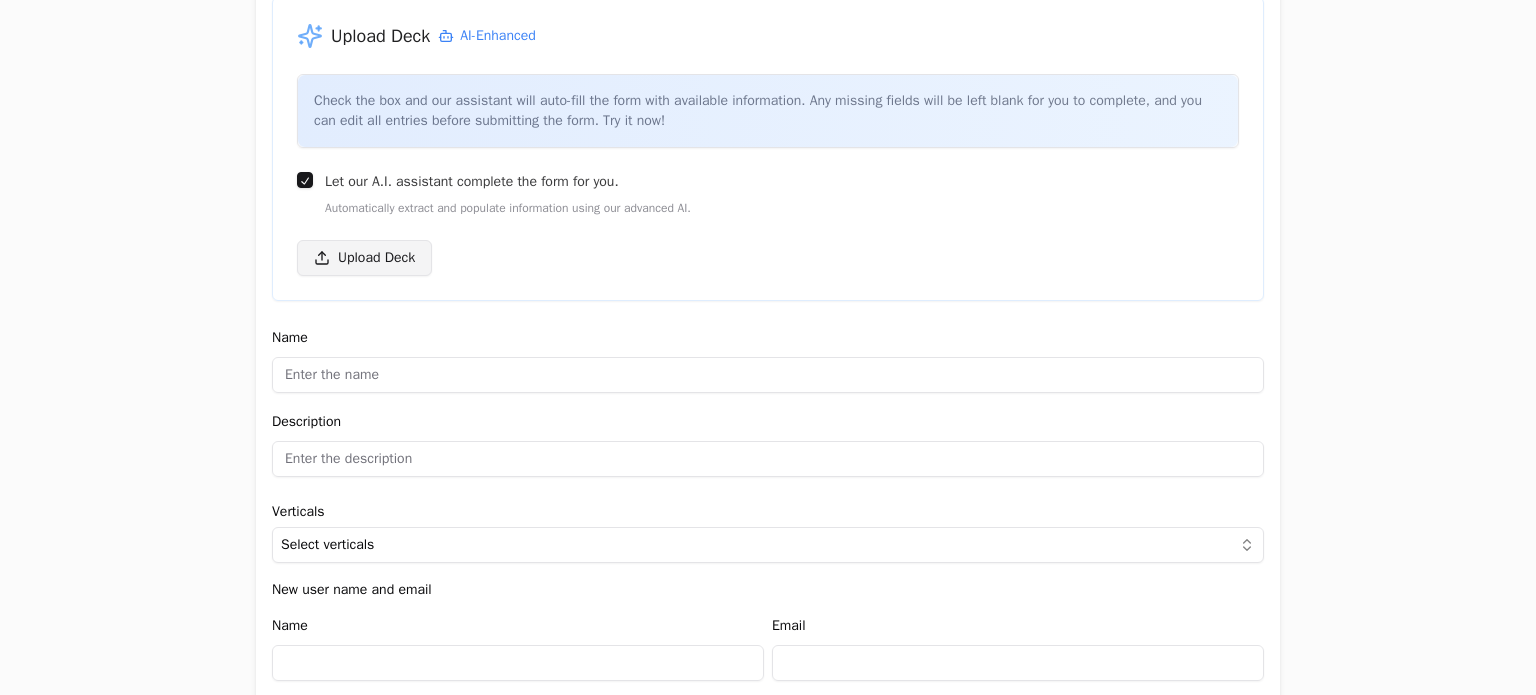 click on "Upload Deck" at bounding box center (364, 258) 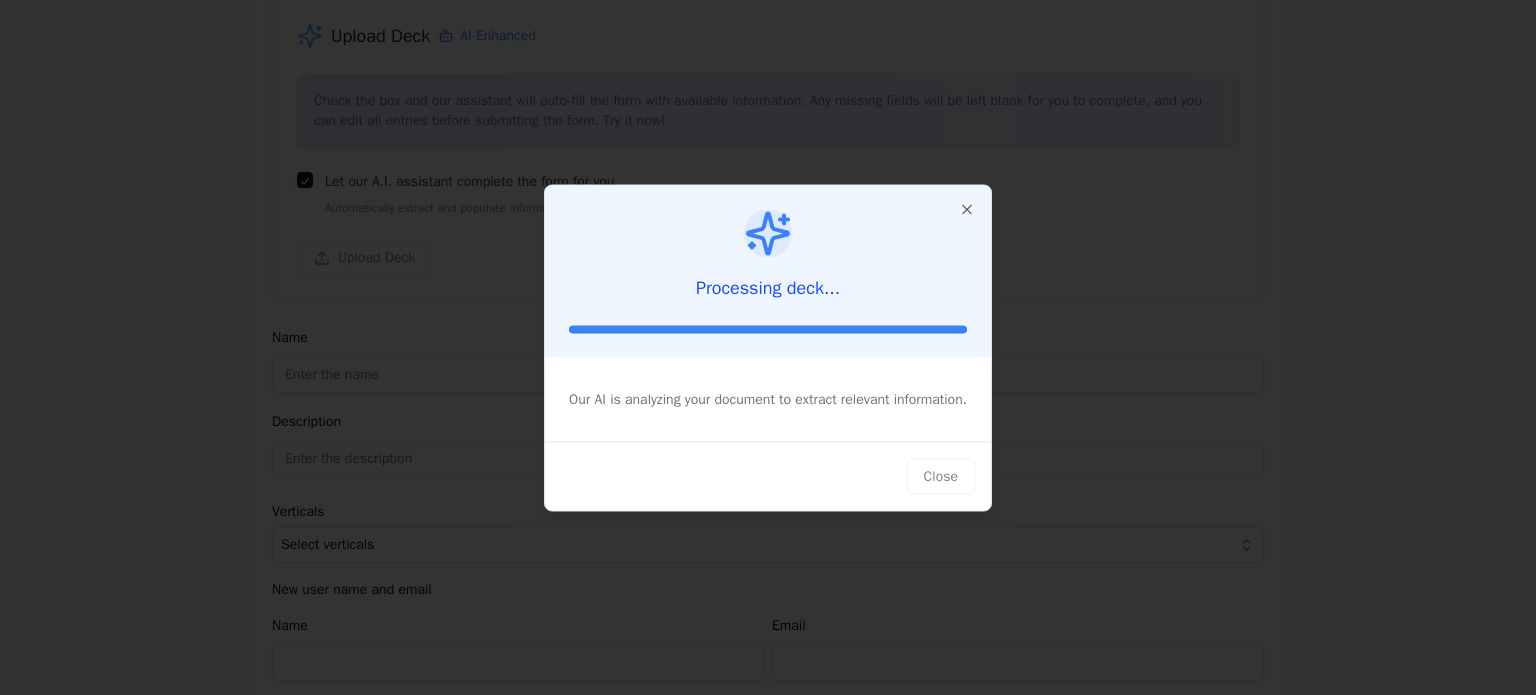 type on "epi liquid" 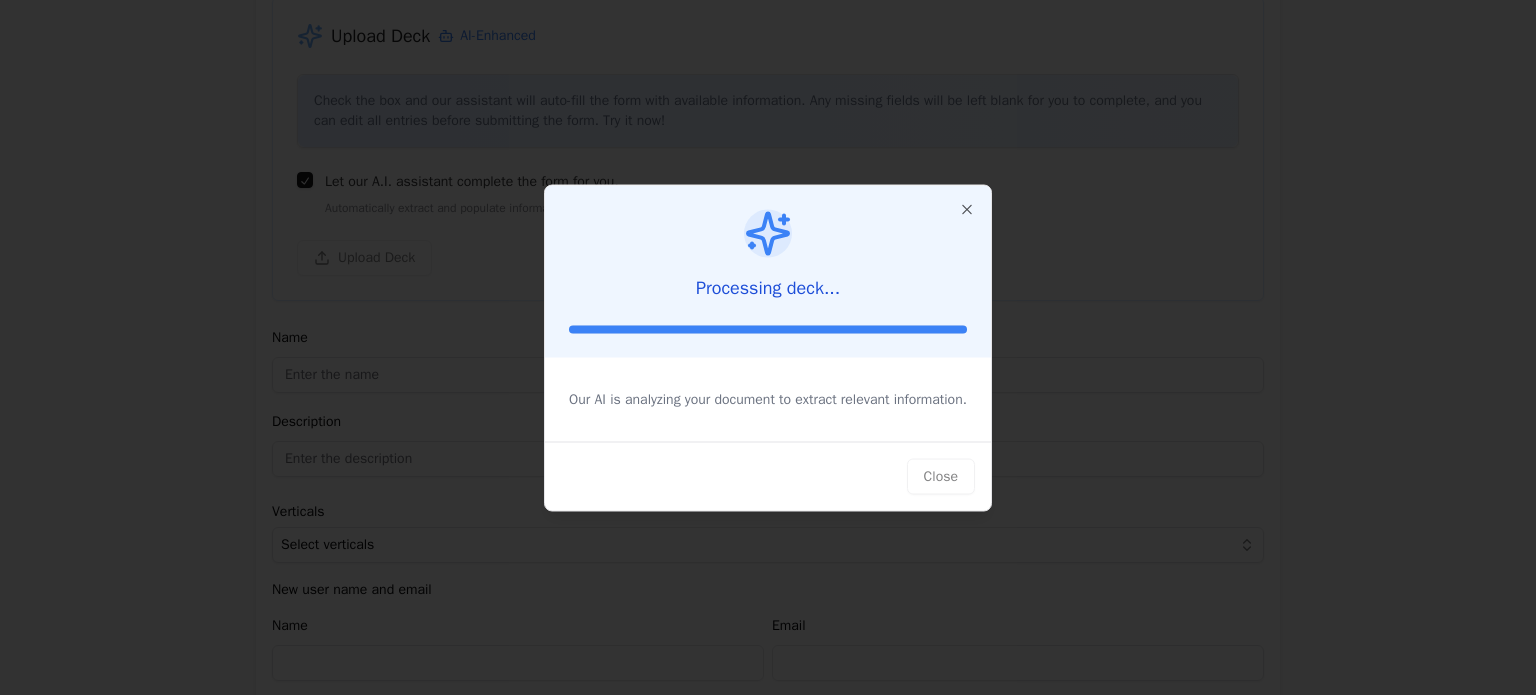 type on "Redefining [MEDICAL_DATA] detection. For everyone. Everywhere." 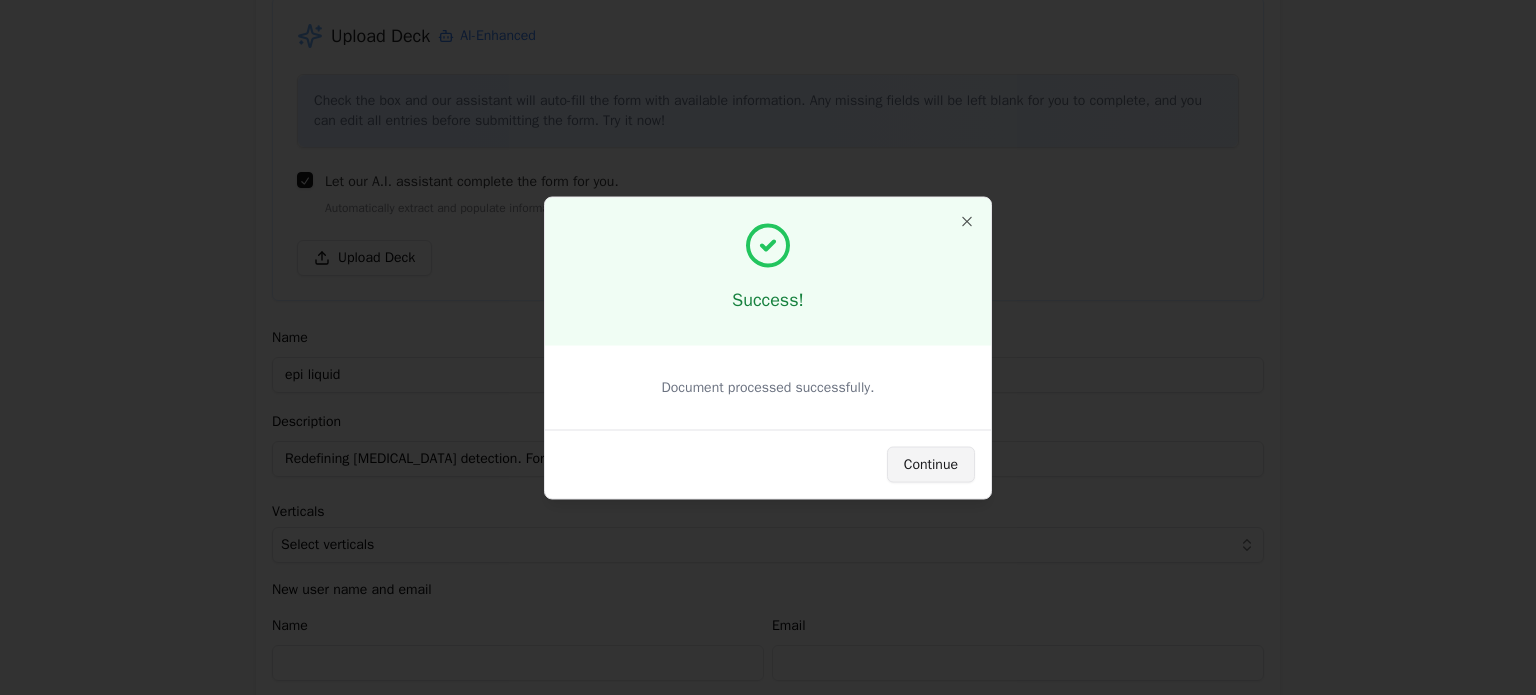 click on "Continue" at bounding box center (931, 464) 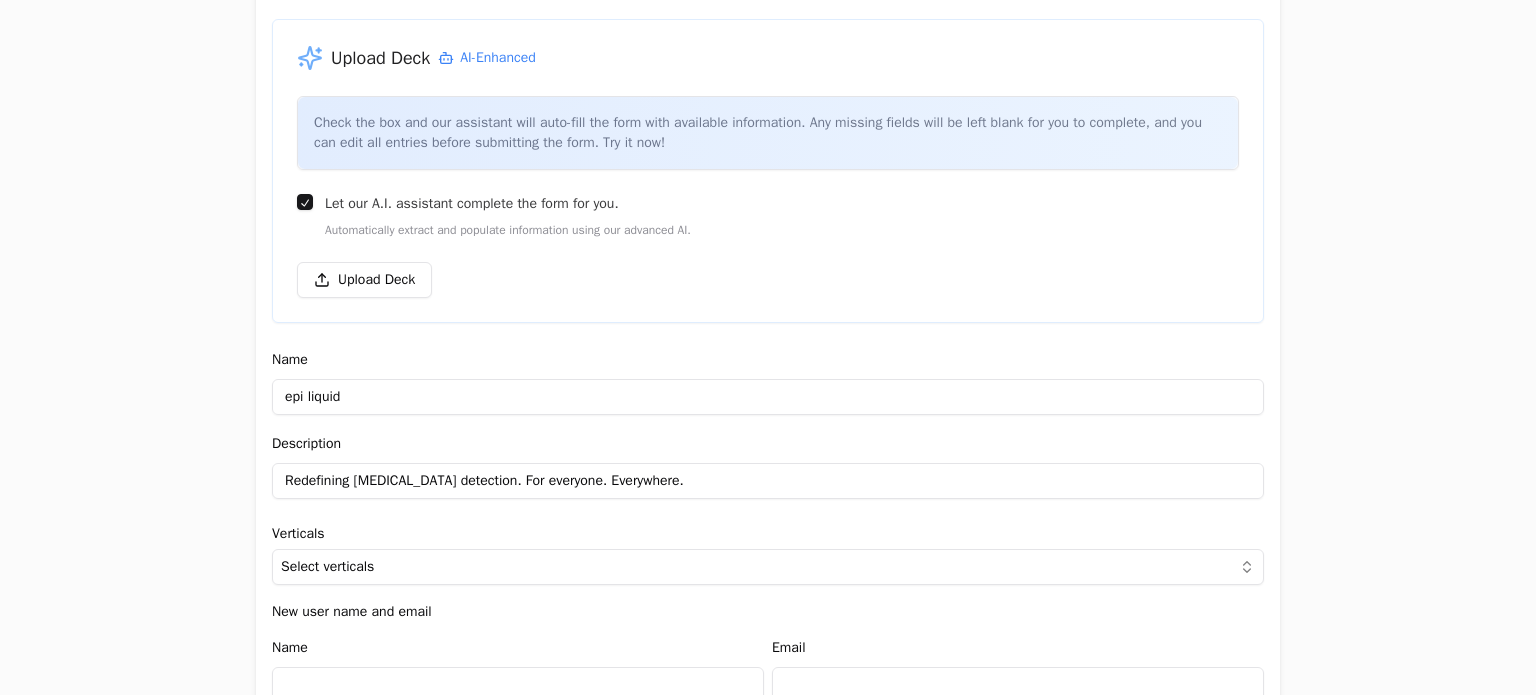 scroll, scrollTop: 304, scrollLeft: 0, axis: vertical 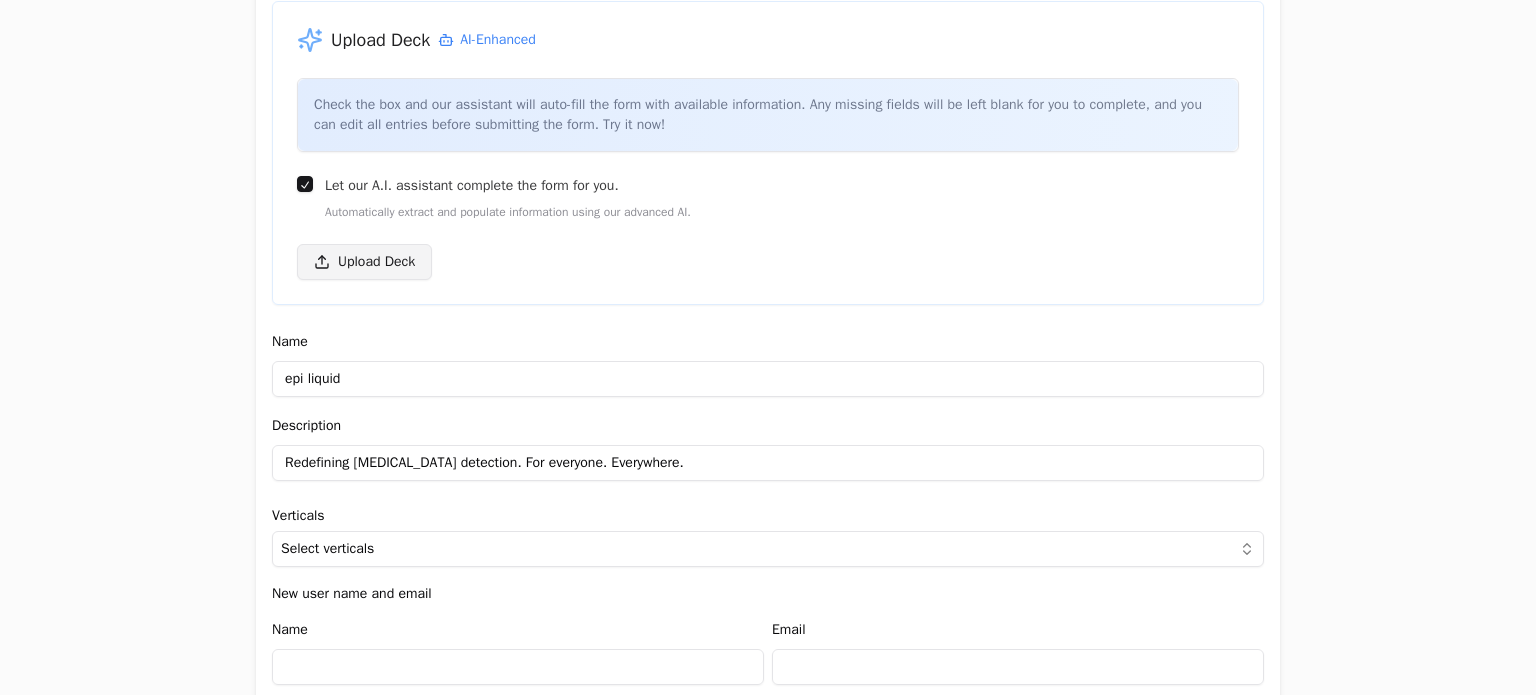 click on "Upload Deck" at bounding box center [364, 262] 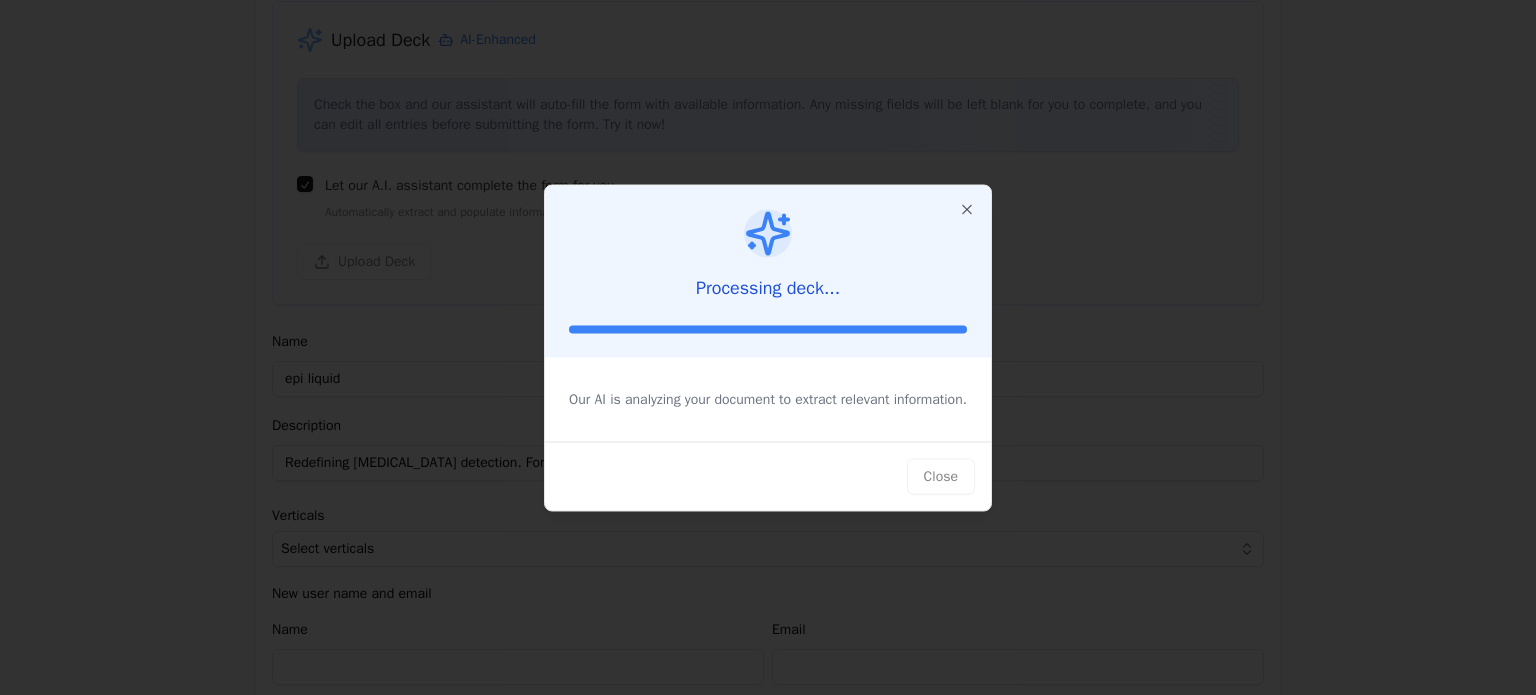 type on "epiliquid" 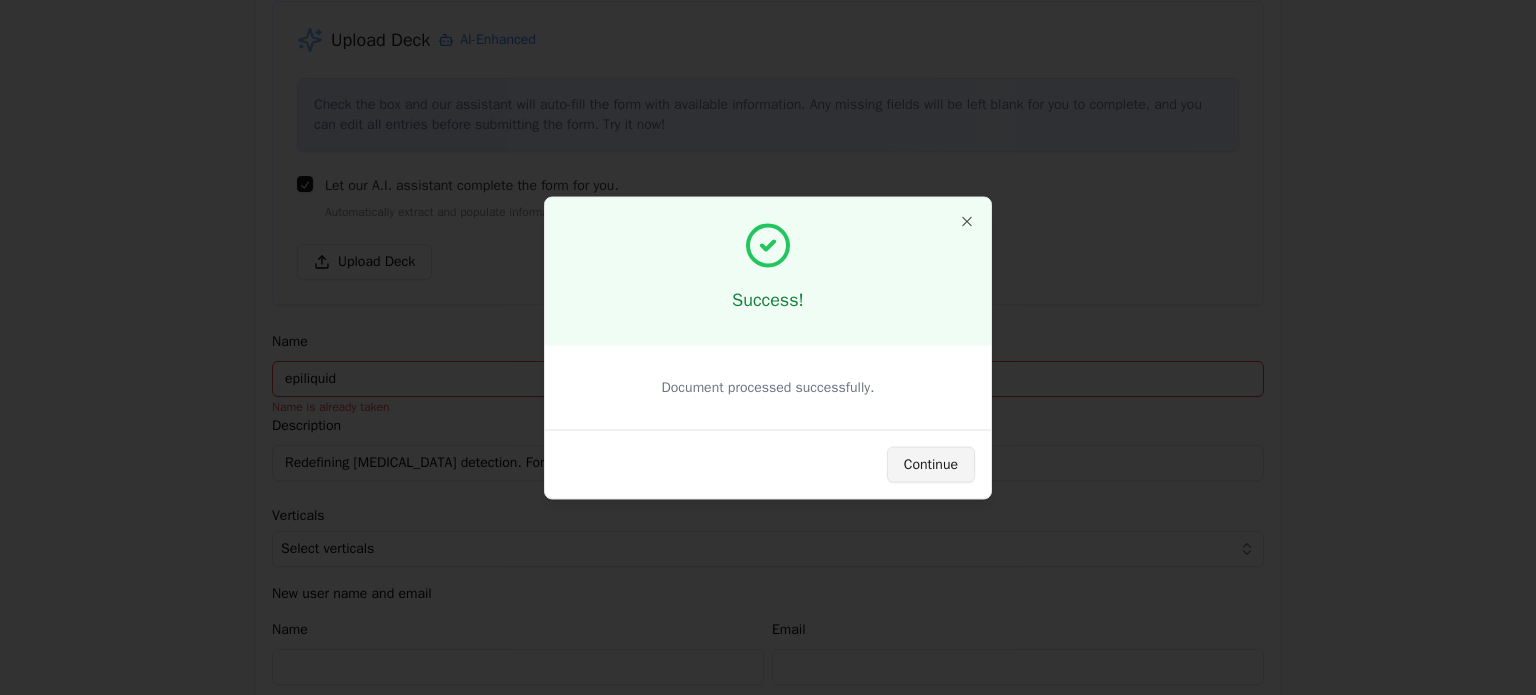 click on "Continue" at bounding box center [931, 464] 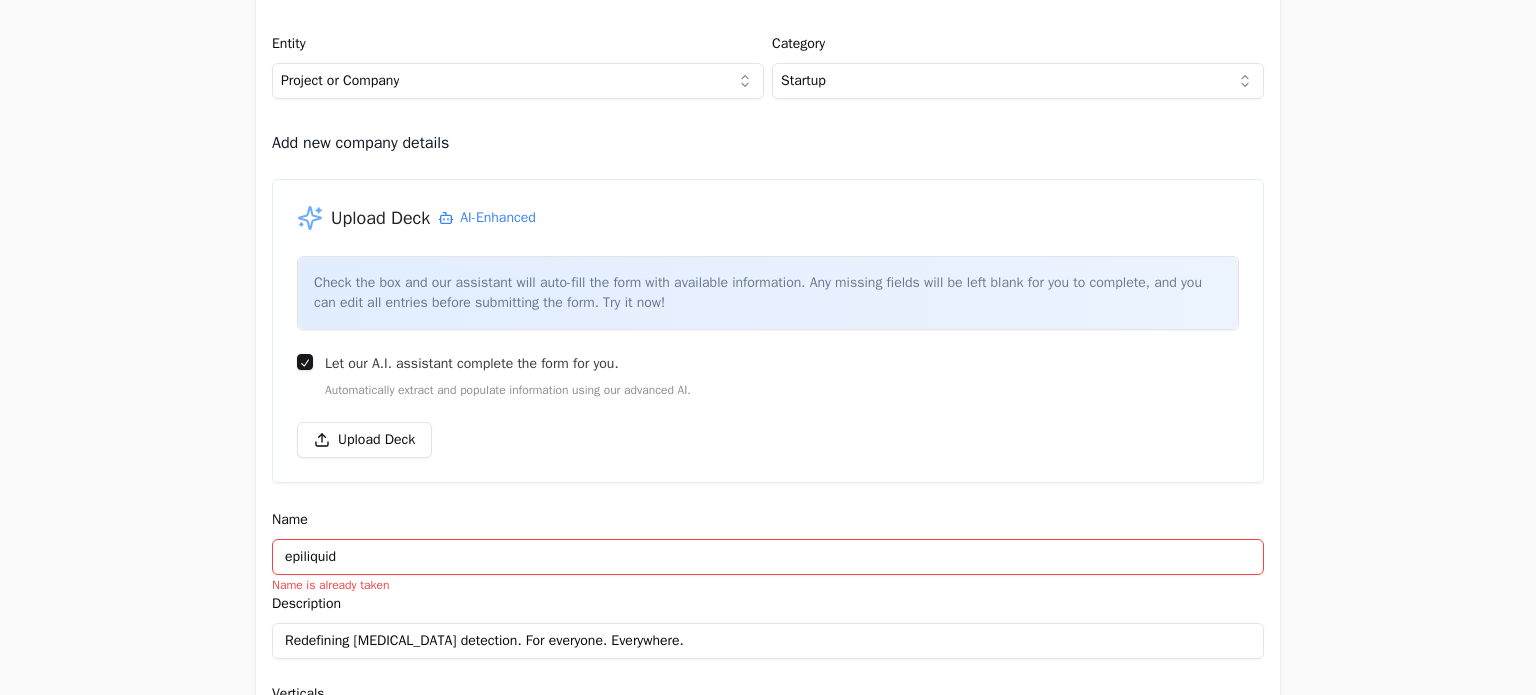 scroll, scrollTop: 124, scrollLeft: 0, axis: vertical 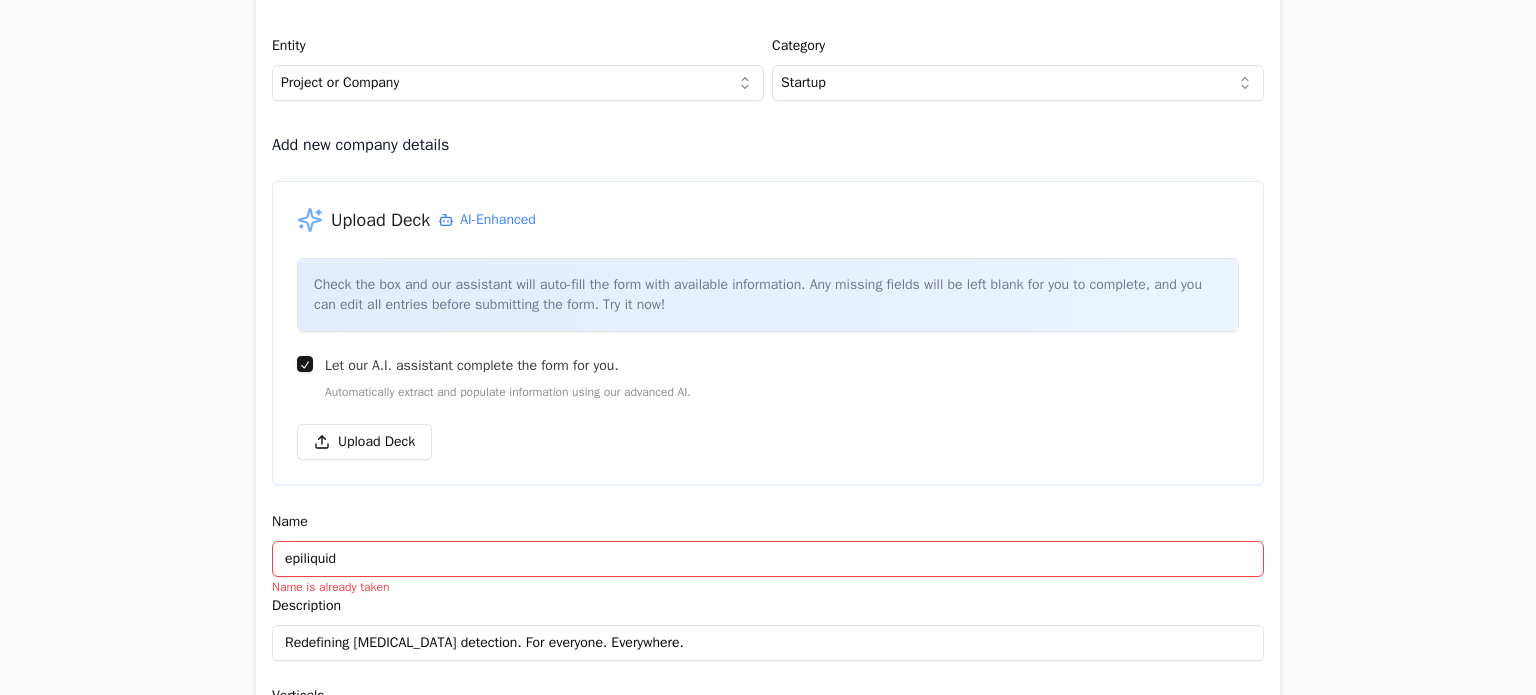 click on "Let our A.I. assistant complete the form for you. Automatically extract and populate information using our advanced AI." at bounding box center [305, 364] 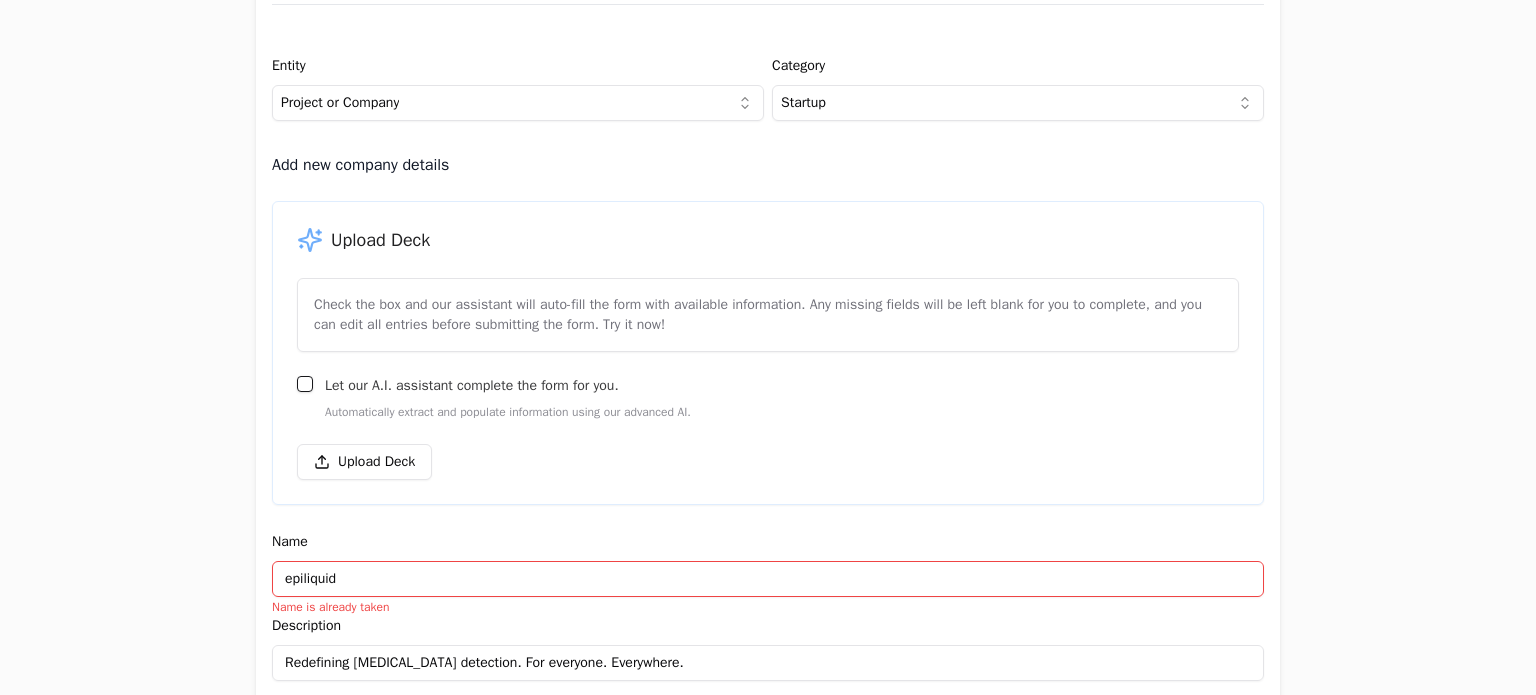 scroll, scrollTop: 108, scrollLeft: 0, axis: vertical 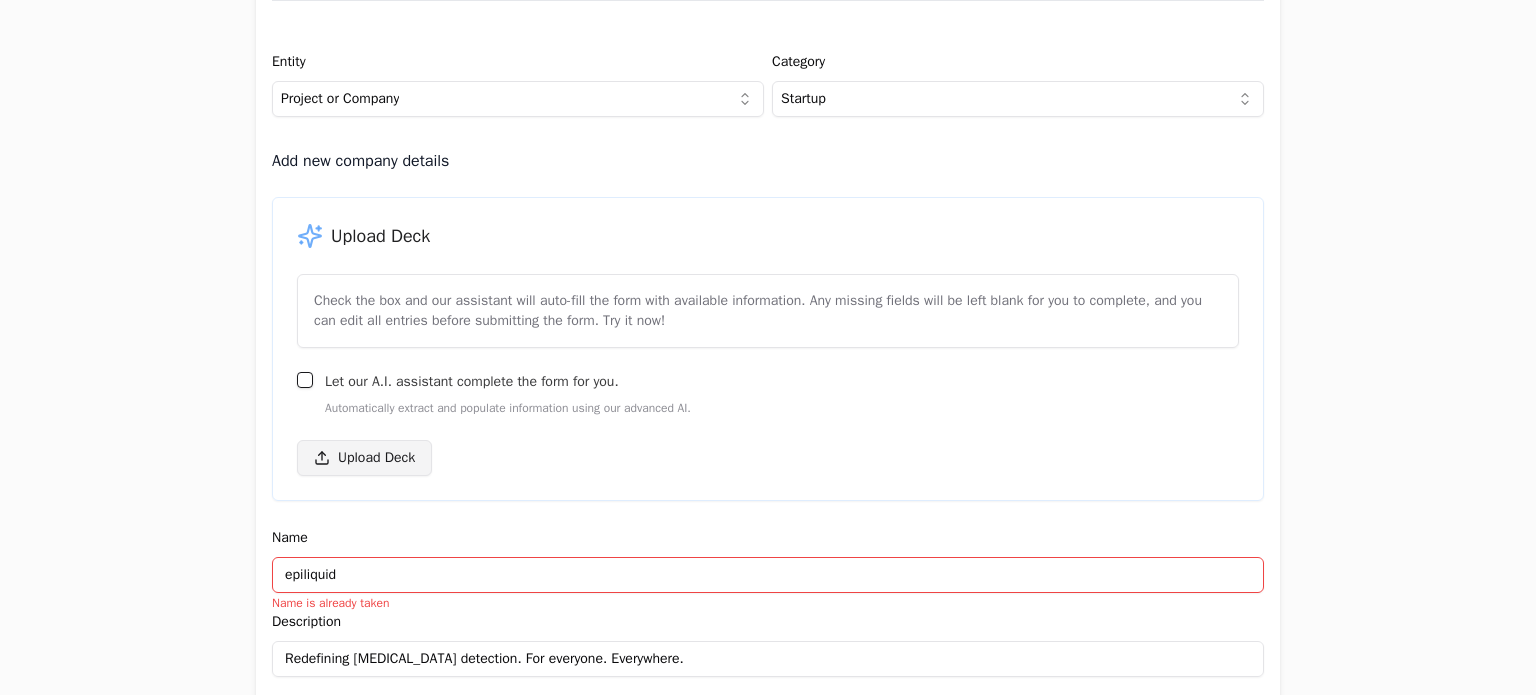 click on "Upload Deck" at bounding box center (364, 458) 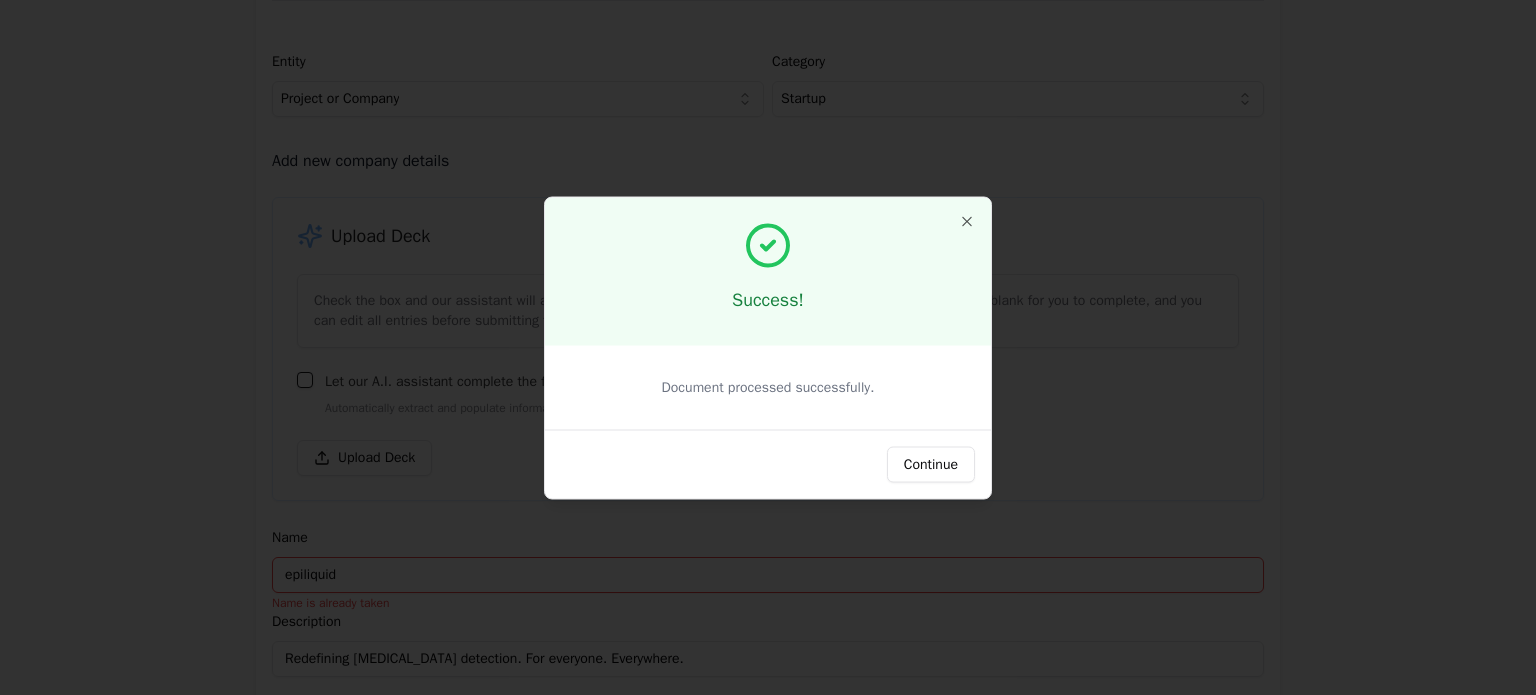 click on "Continue" at bounding box center (768, 463) 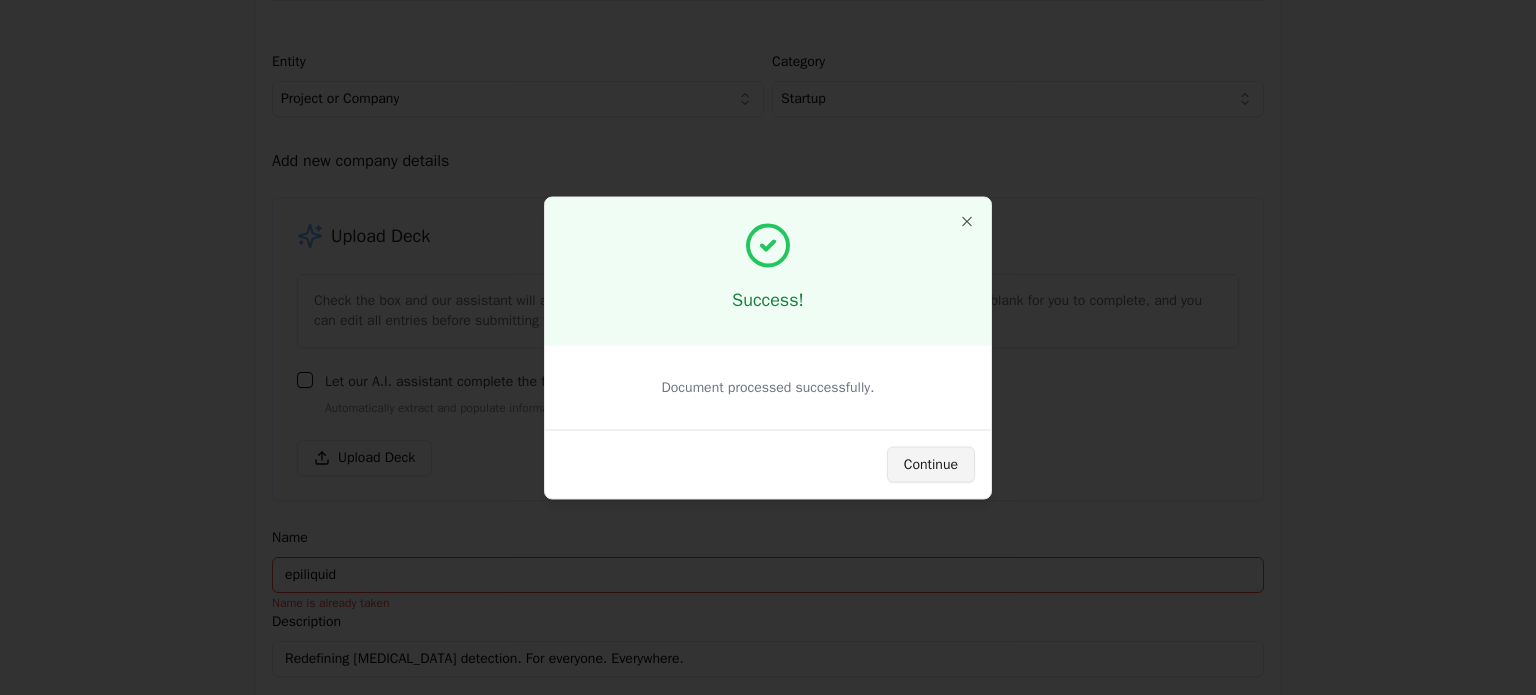 click on "Continue" at bounding box center (931, 464) 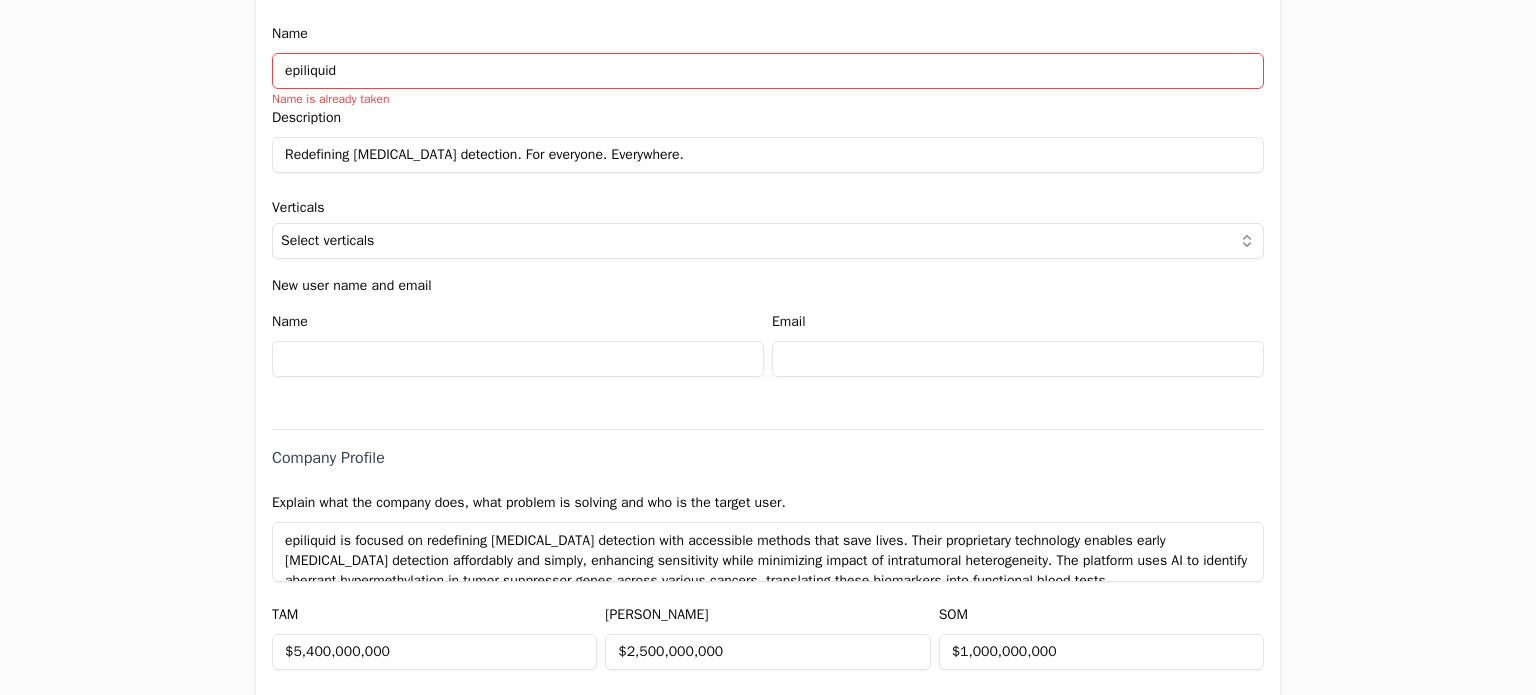 scroll, scrollTop: 606, scrollLeft: 0, axis: vertical 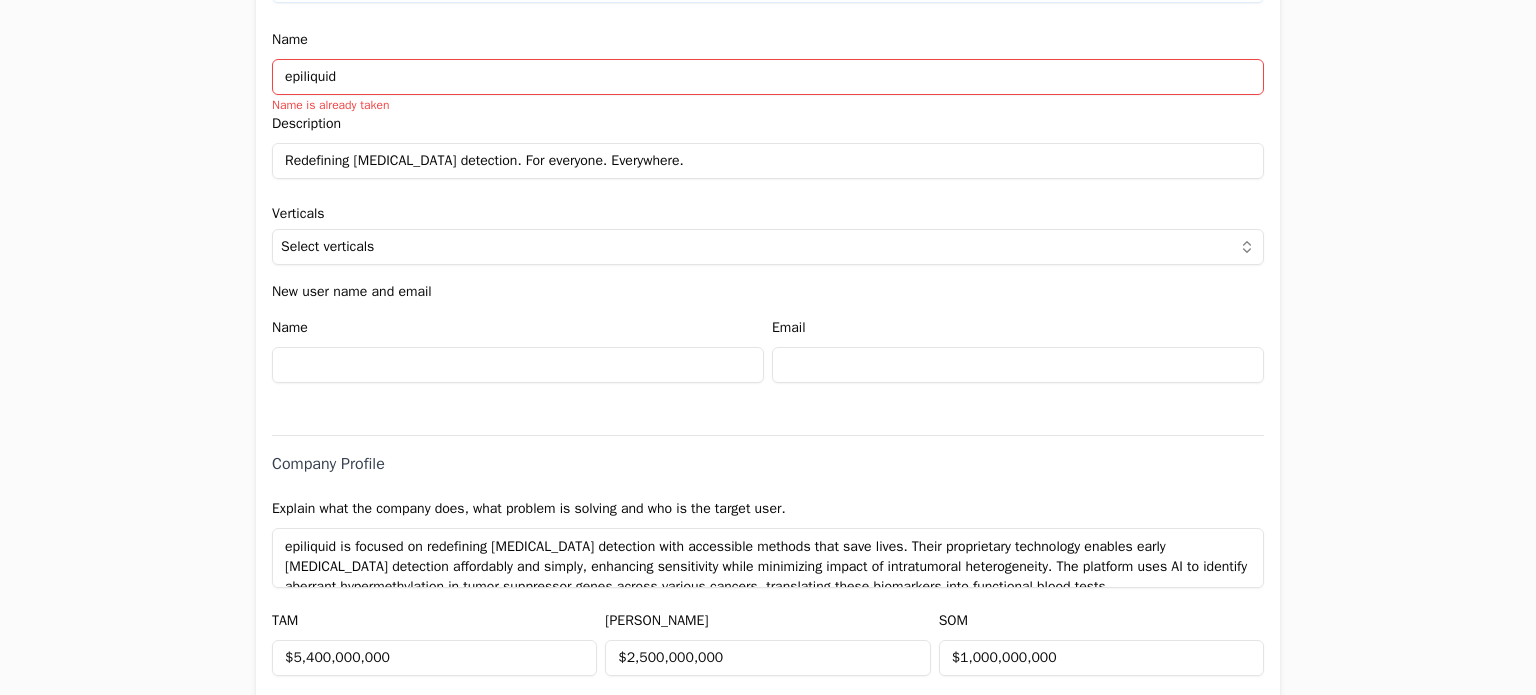 click on "Verticals Select verticals" at bounding box center [768, 236] 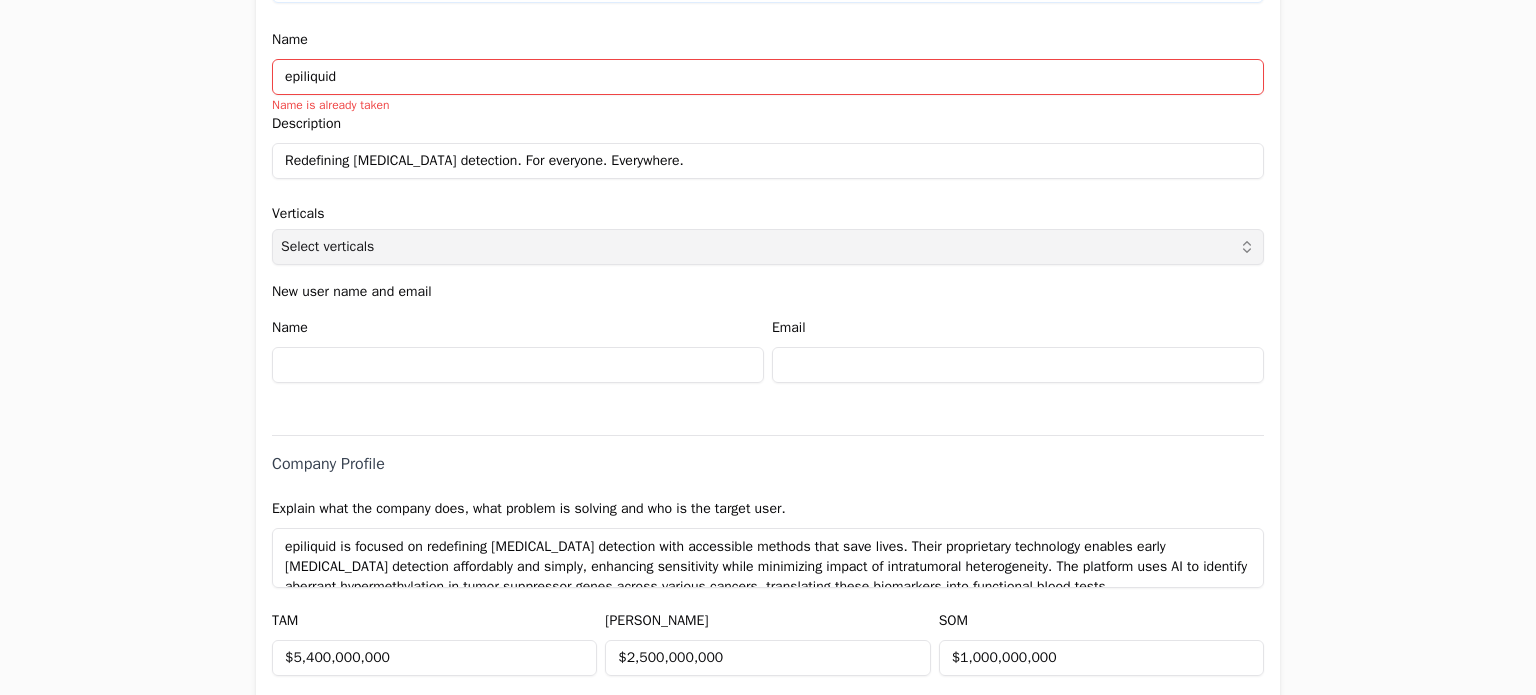 click on "Select verticals" at bounding box center [768, 247] 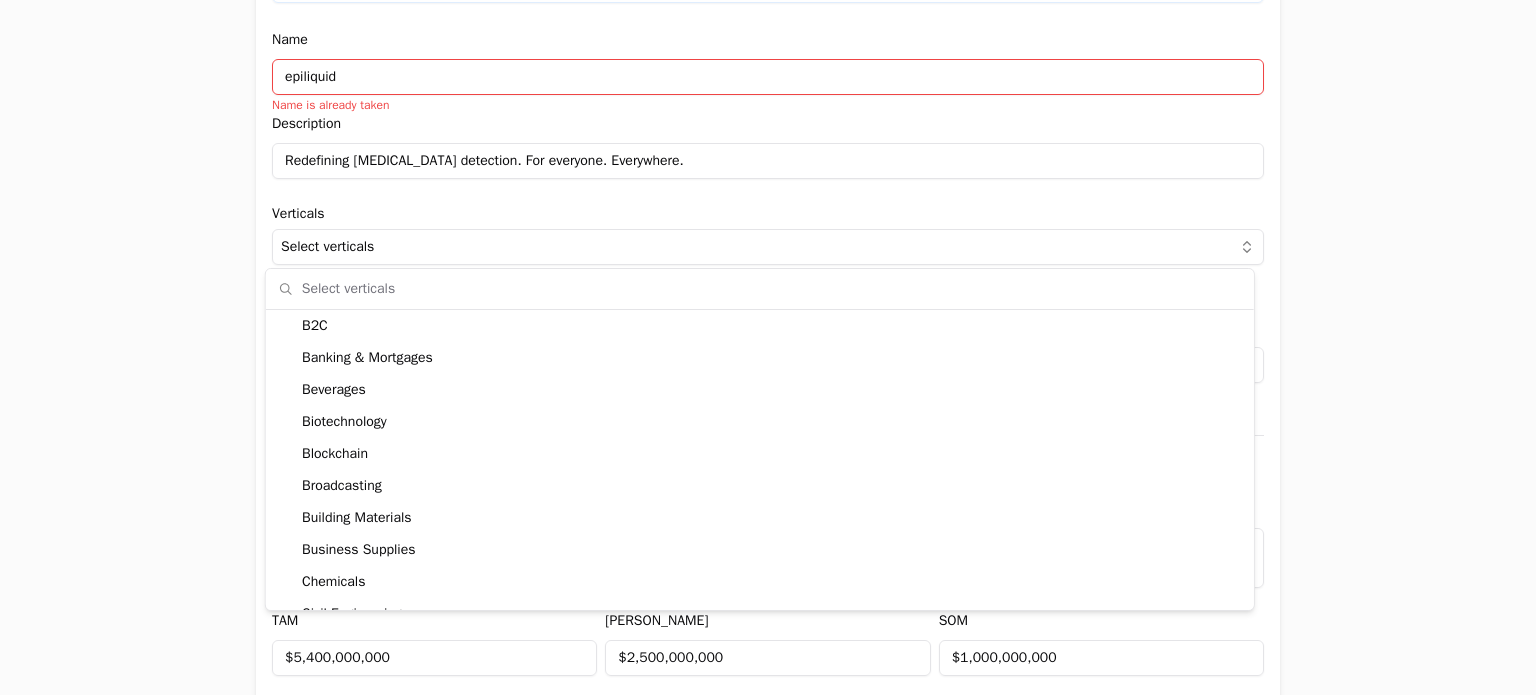 scroll, scrollTop: 583, scrollLeft: 0, axis: vertical 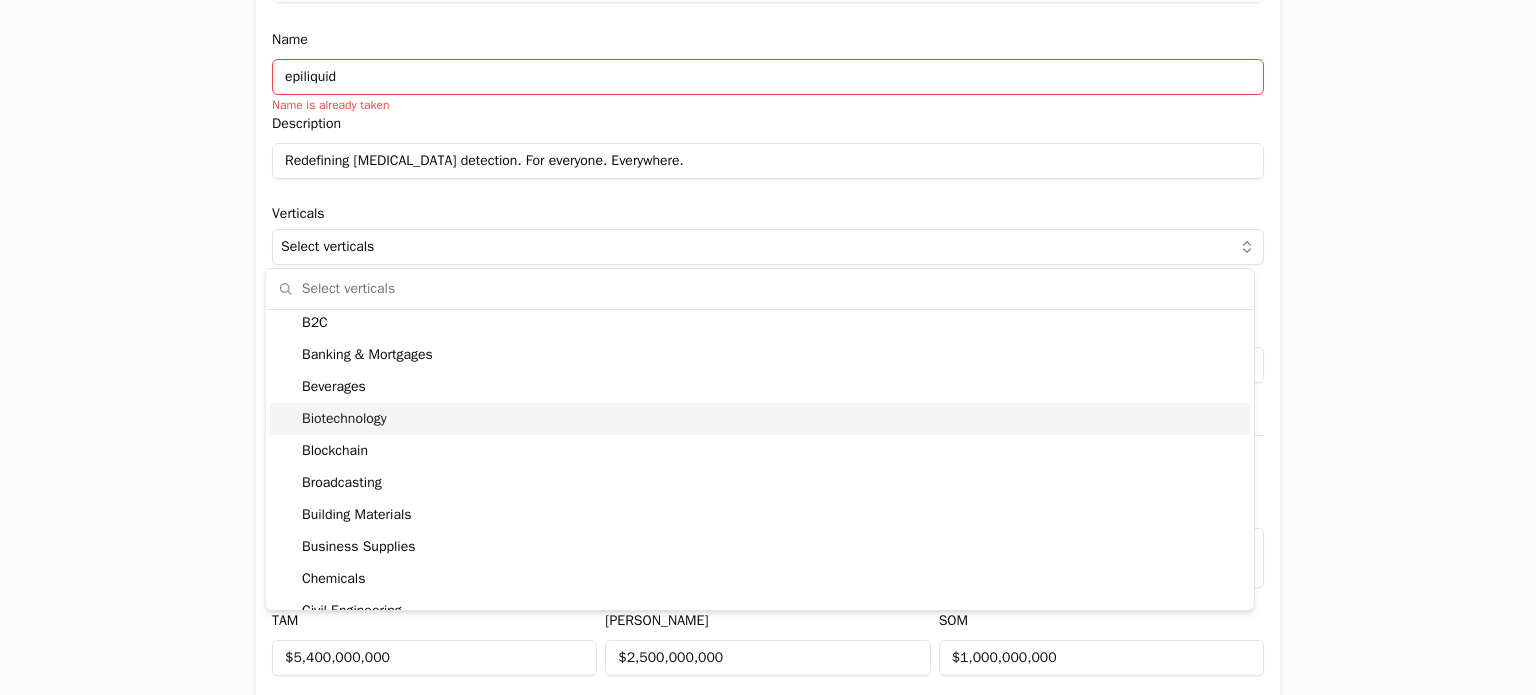 click on "Biotechnology" at bounding box center (760, 419) 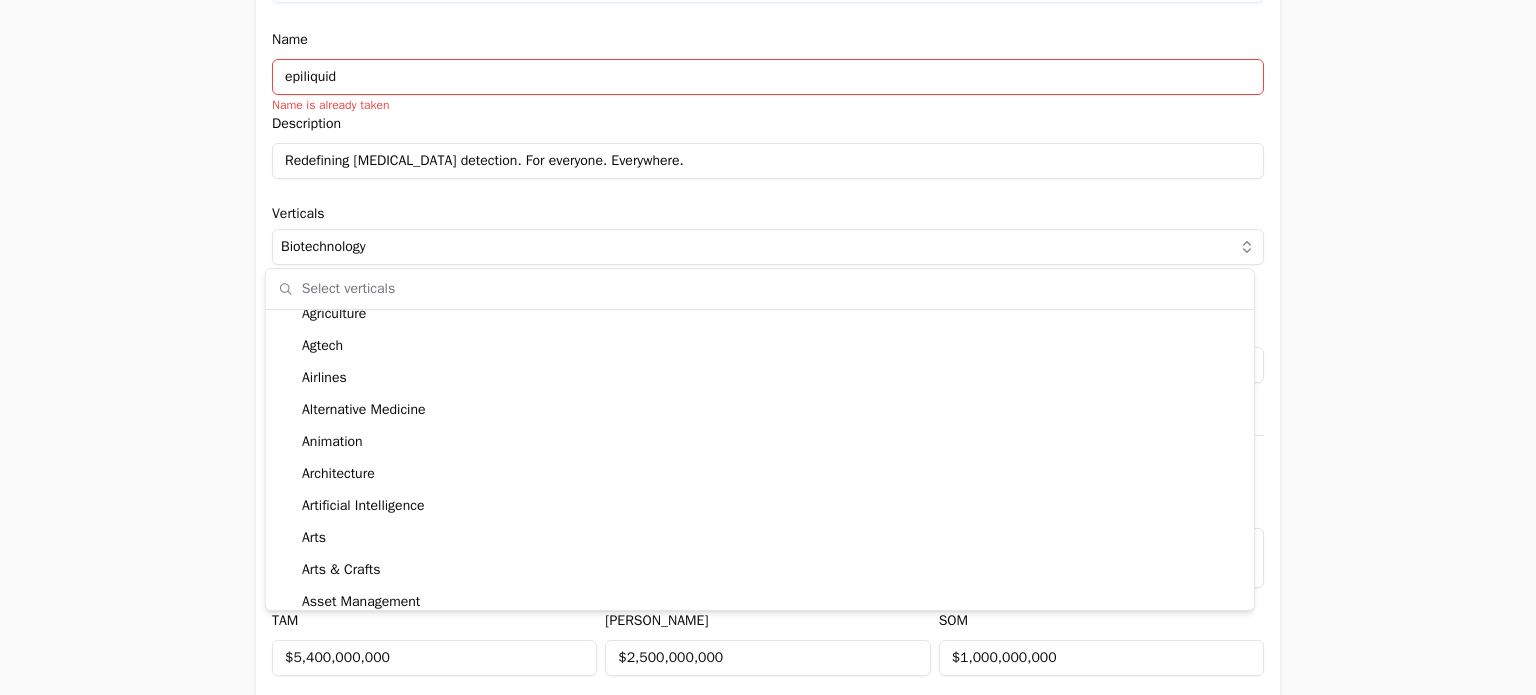 scroll, scrollTop: 148, scrollLeft: 0, axis: vertical 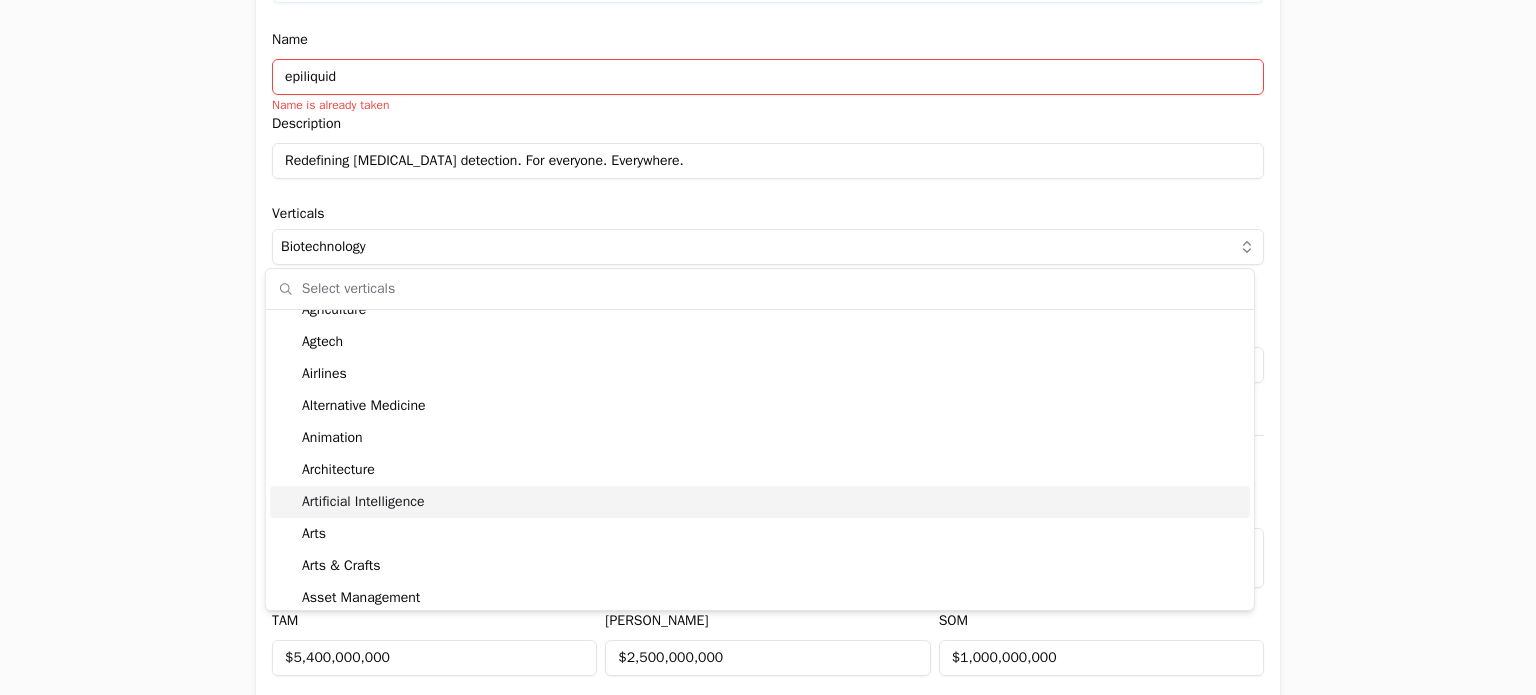 click on "Artificial Intelligence" at bounding box center (760, 502) 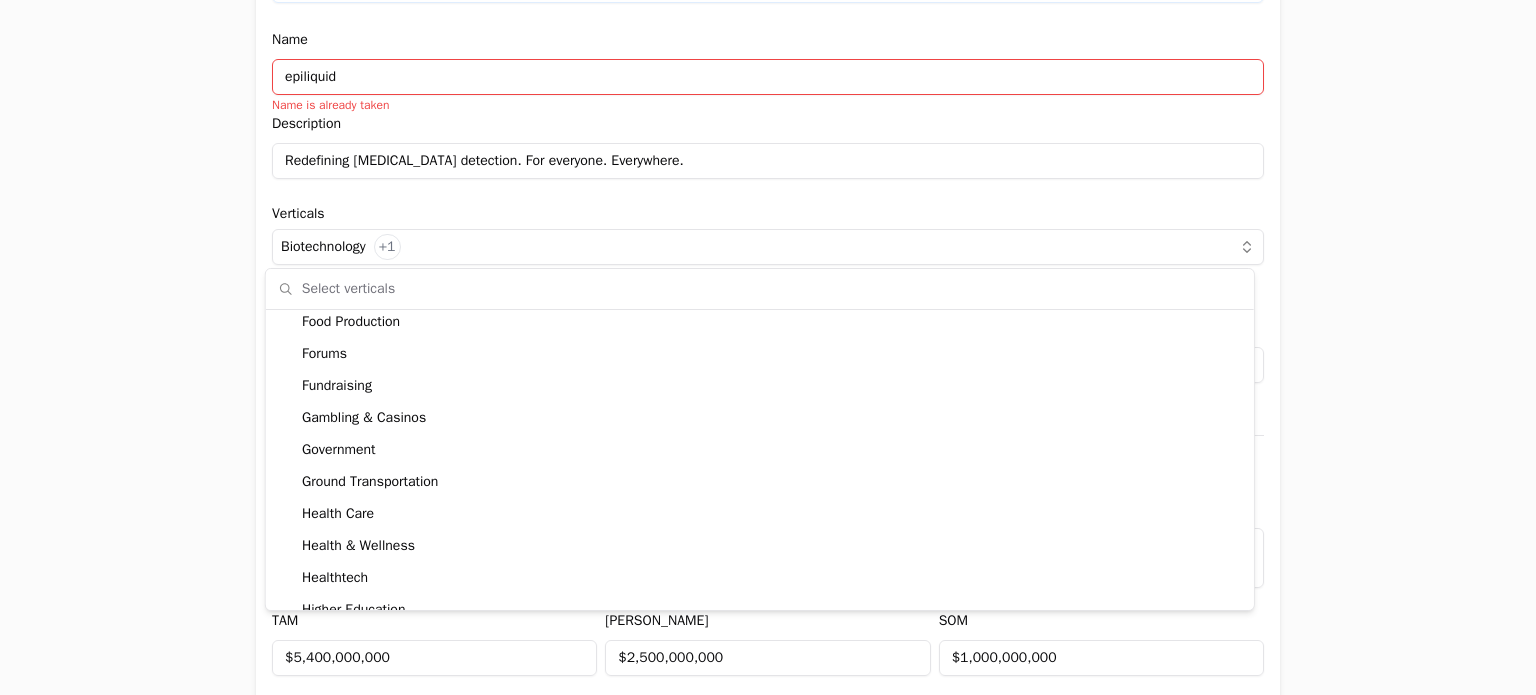 scroll, scrollTop: 2163, scrollLeft: 0, axis: vertical 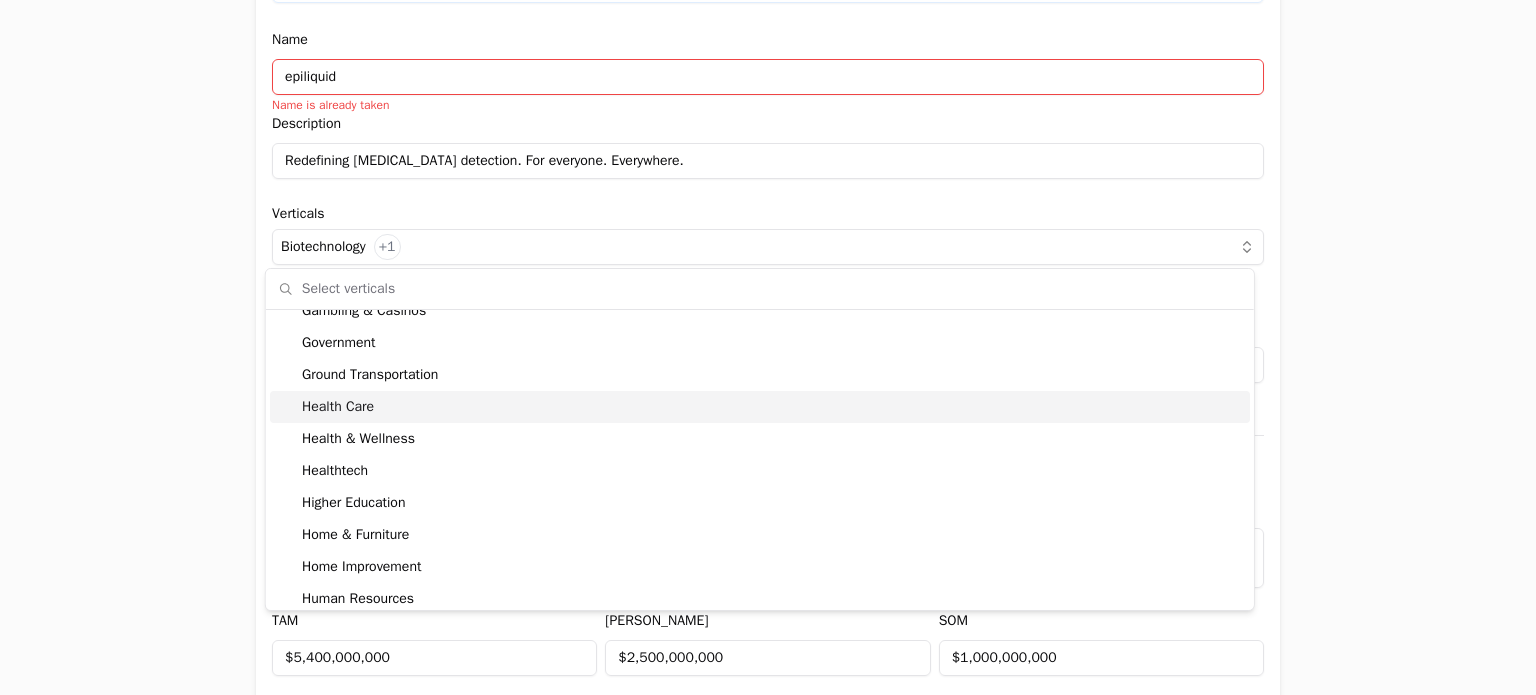 click on "Health Care" at bounding box center (760, 407) 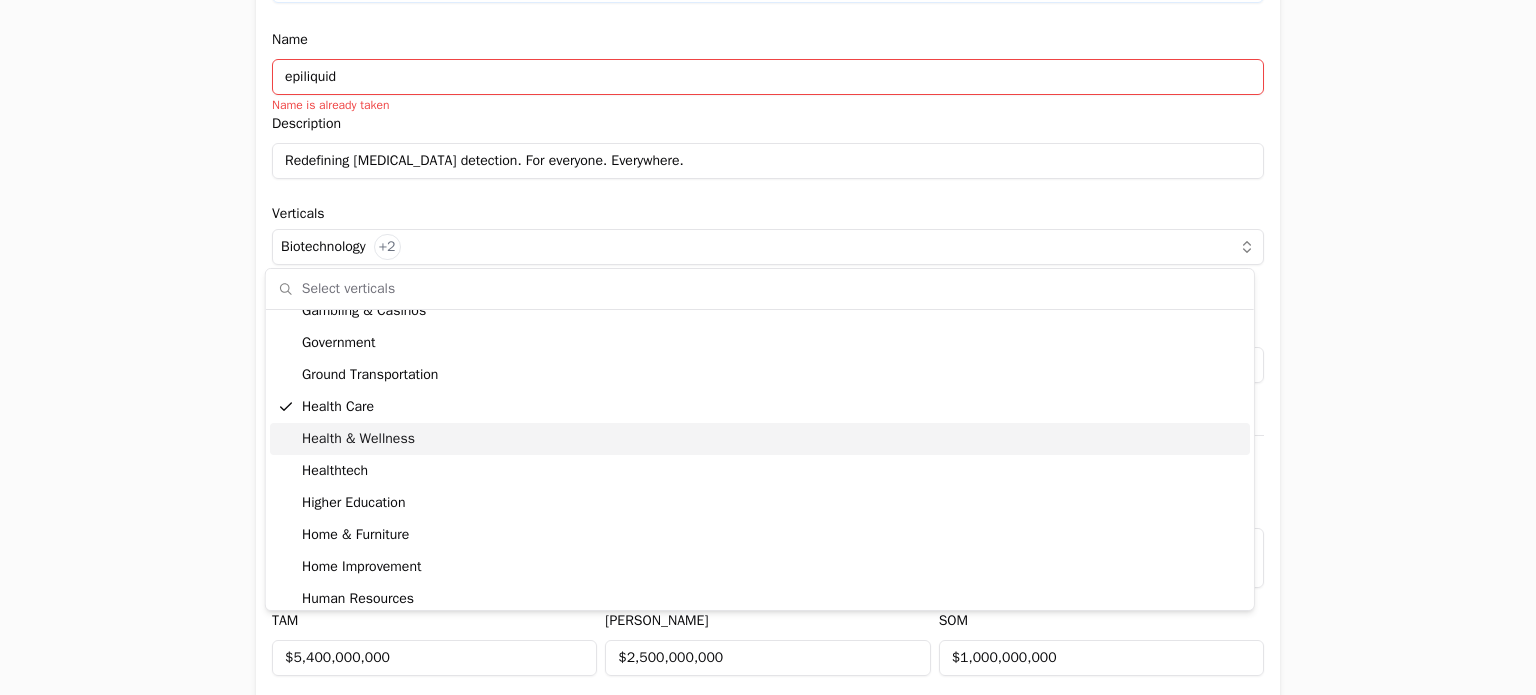 click on "Health & Wellness" at bounding box center [760, 439] 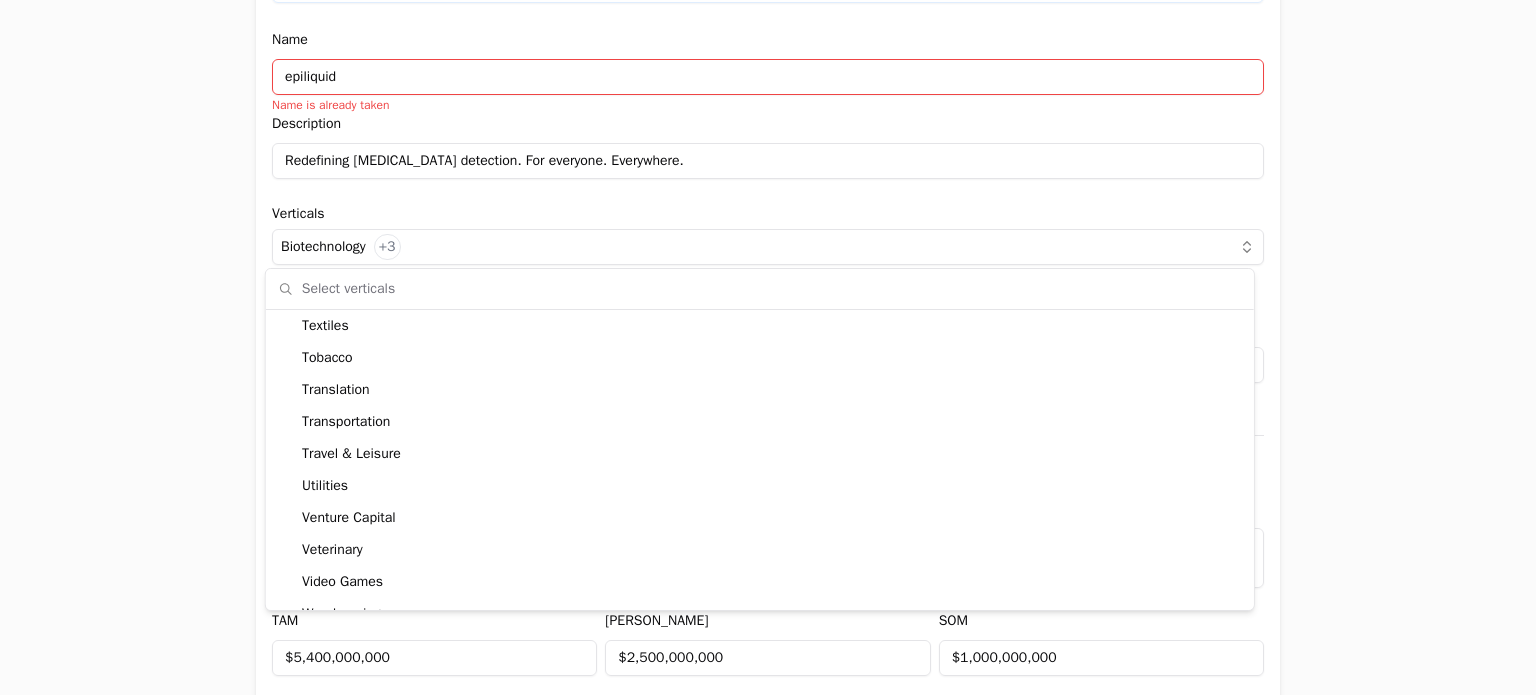 scroll, scrollTop: 4828, scrollLeft: 0, axis: vertical 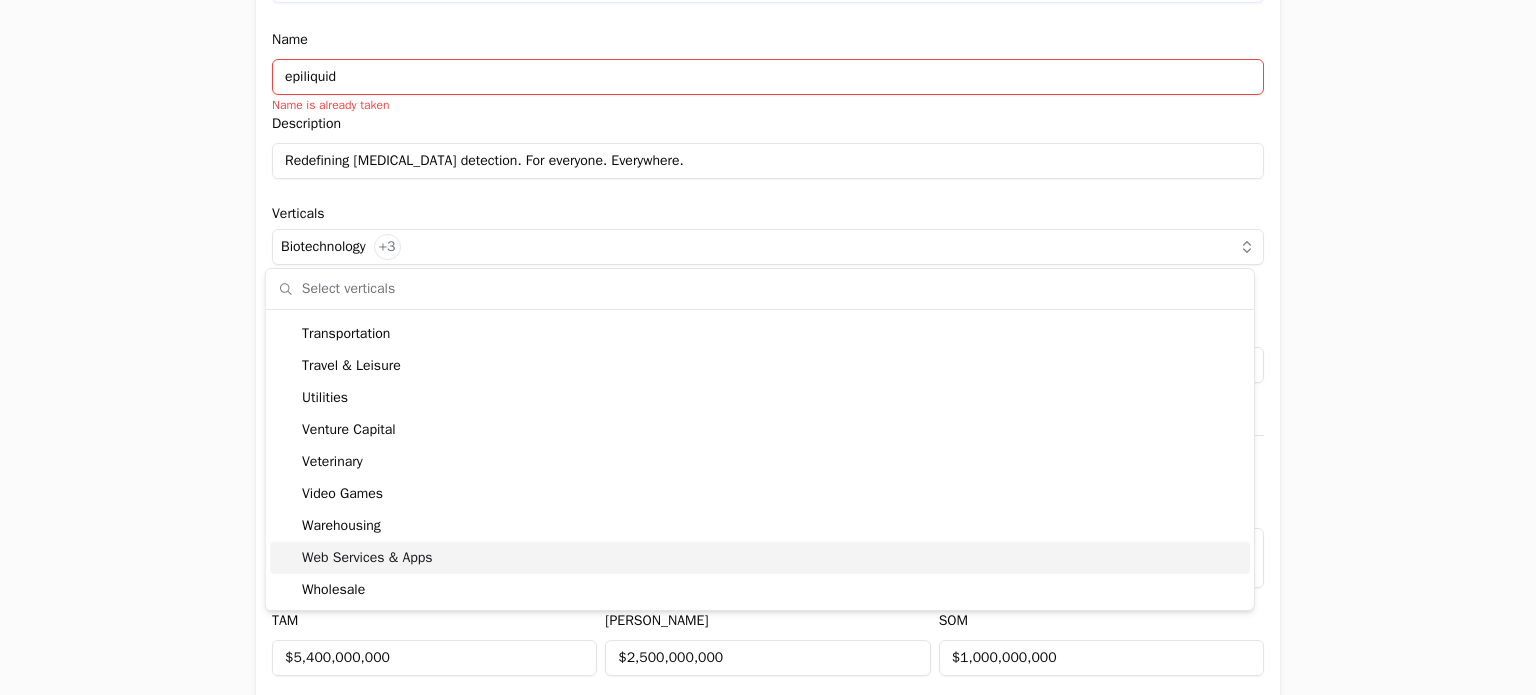 click on "Application form Entity Project or Company Category Startup Add new company details Upload Deck AI-Enhanced Check the box and our assistant will auto-fill the form with available information. Any missing fields will be left blank for you to complete, and you can edit all entries before submitting the form. Try it now! Let our A.I. assistant complete the form for you. Automatically extract and populate information using our advanced AI. Upload Deck Name epiliquid Name is already taken Description Redefining [MEDICAL_DATA] detection. For everyone. Everywhere. Verticals Biotechnology +3 New user name and email Name Email Company Profile Explain what the company does, what problem is solving and who is the target user. TAM $5,400,000,000 [PERSON_NAME] $2,500,000,000 SOM $1,000,000,000 Round size Minimum ticket What does the company do? (In [DATE] characters) How does it do it? (In [DATE] characters) How it makes money? (In [DATE] characters) Who is the target user? (In [DATE] characters) Why now? (In [DATE] characters) Business Opportunity" at bounding box center [768, 347] 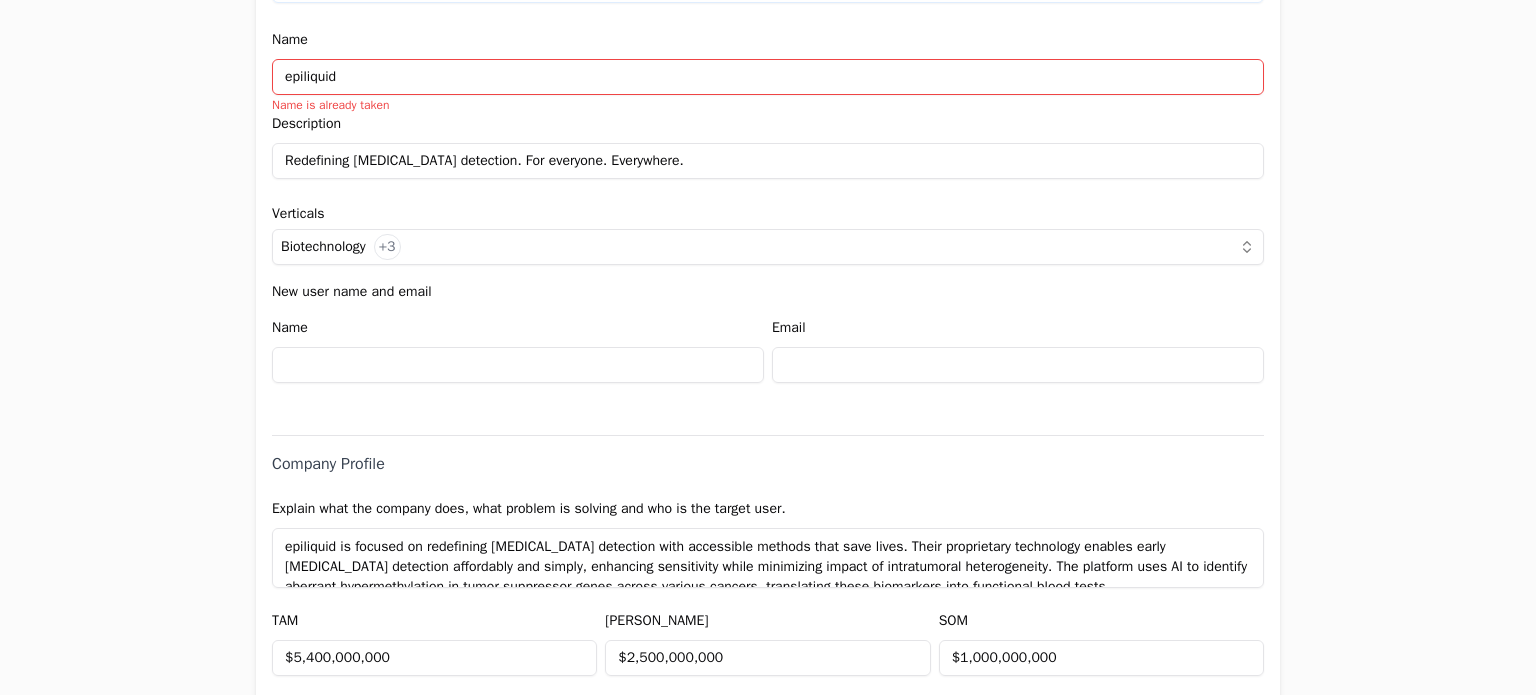 click at bounding box center (518, 365) 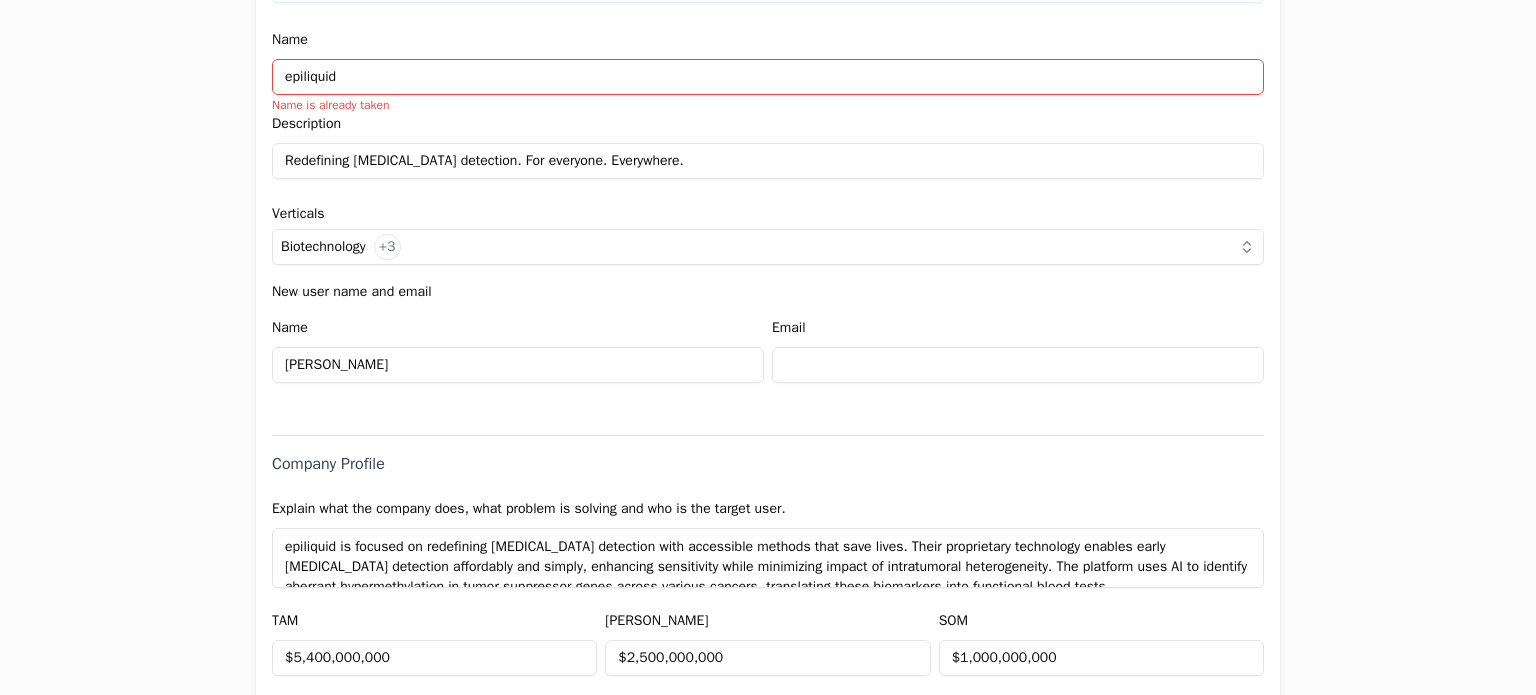 type on "[PERSON_NAME][EMAIL_ADDRESS][PERSON_NAME][DOMAIN_NAME]" 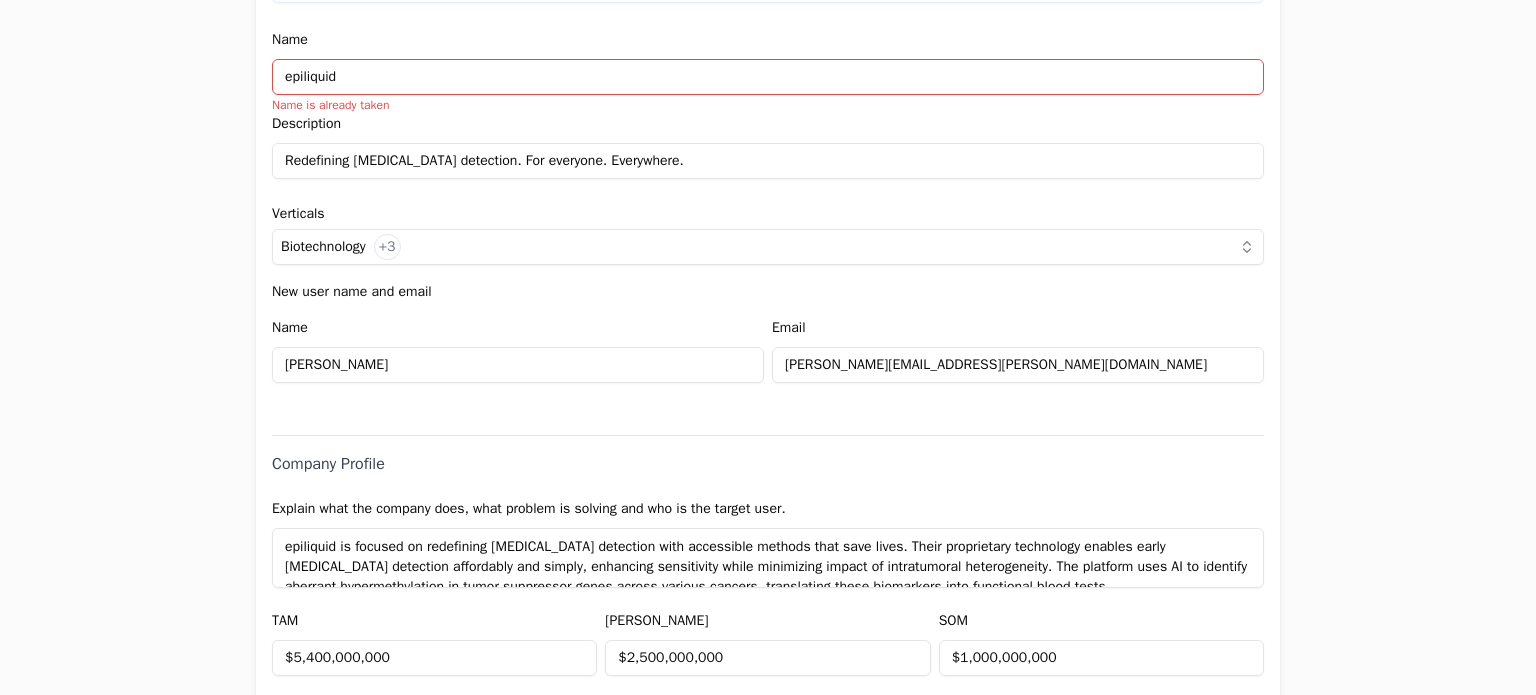 select on "1d353006-4738-4b62-8191-e6fb0769daa5" 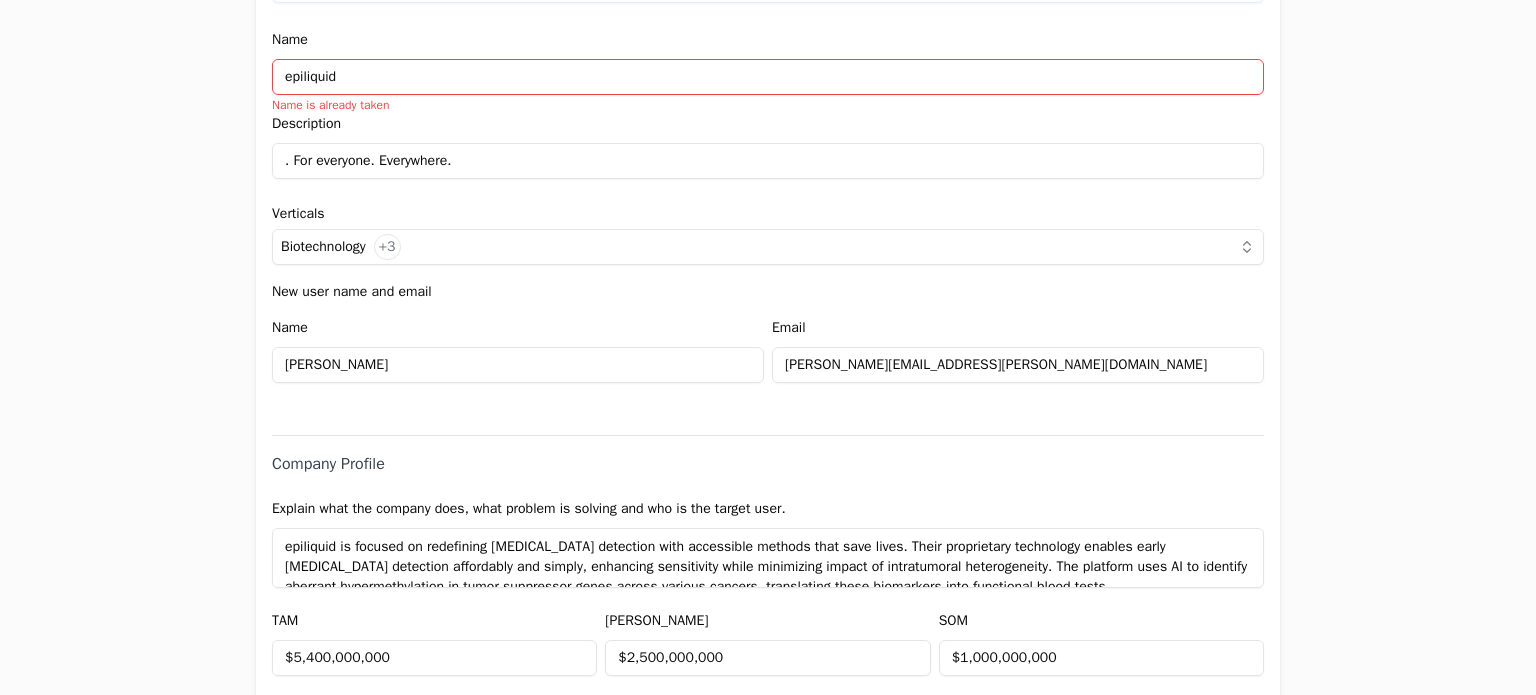 paste on ". For everyone. Everywhere." 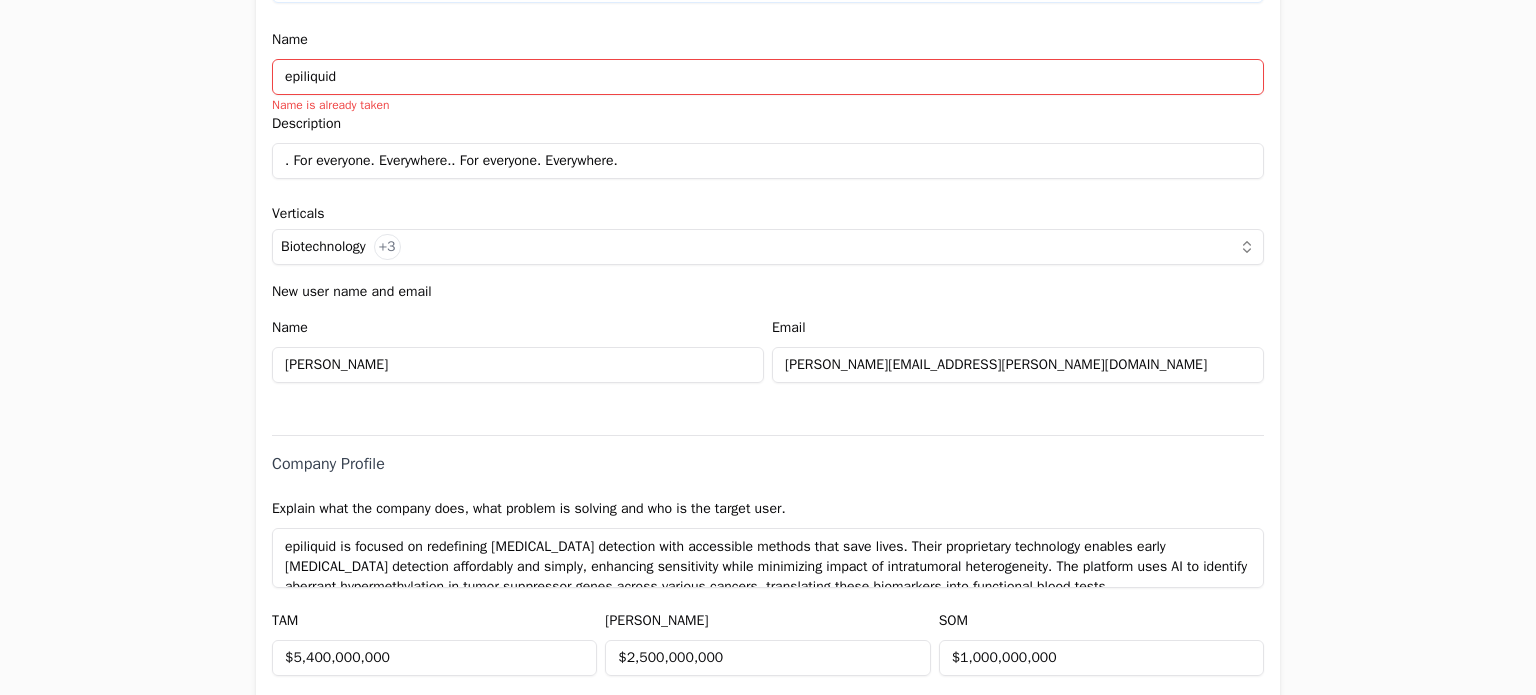 paste on ". For everyone. Everywhere." 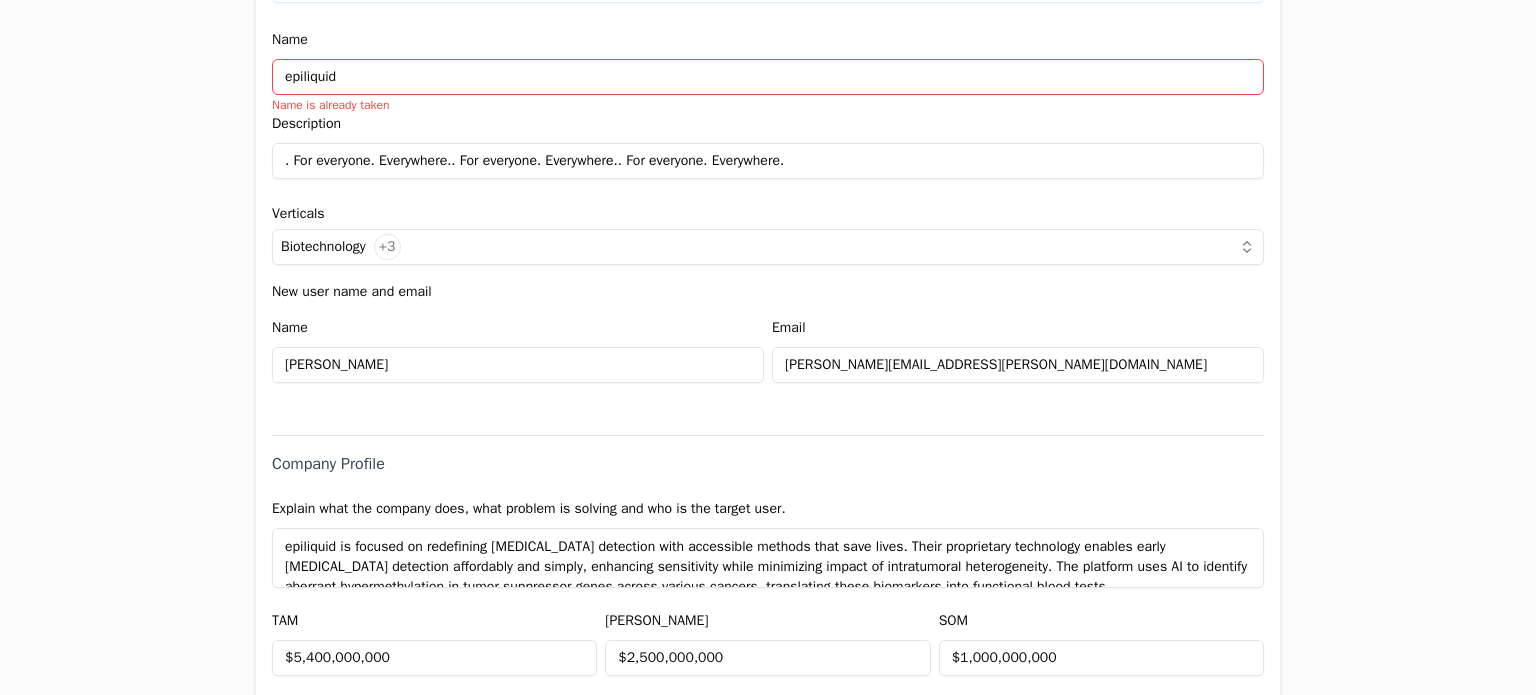 paste on ". For everyone. Everywhere." 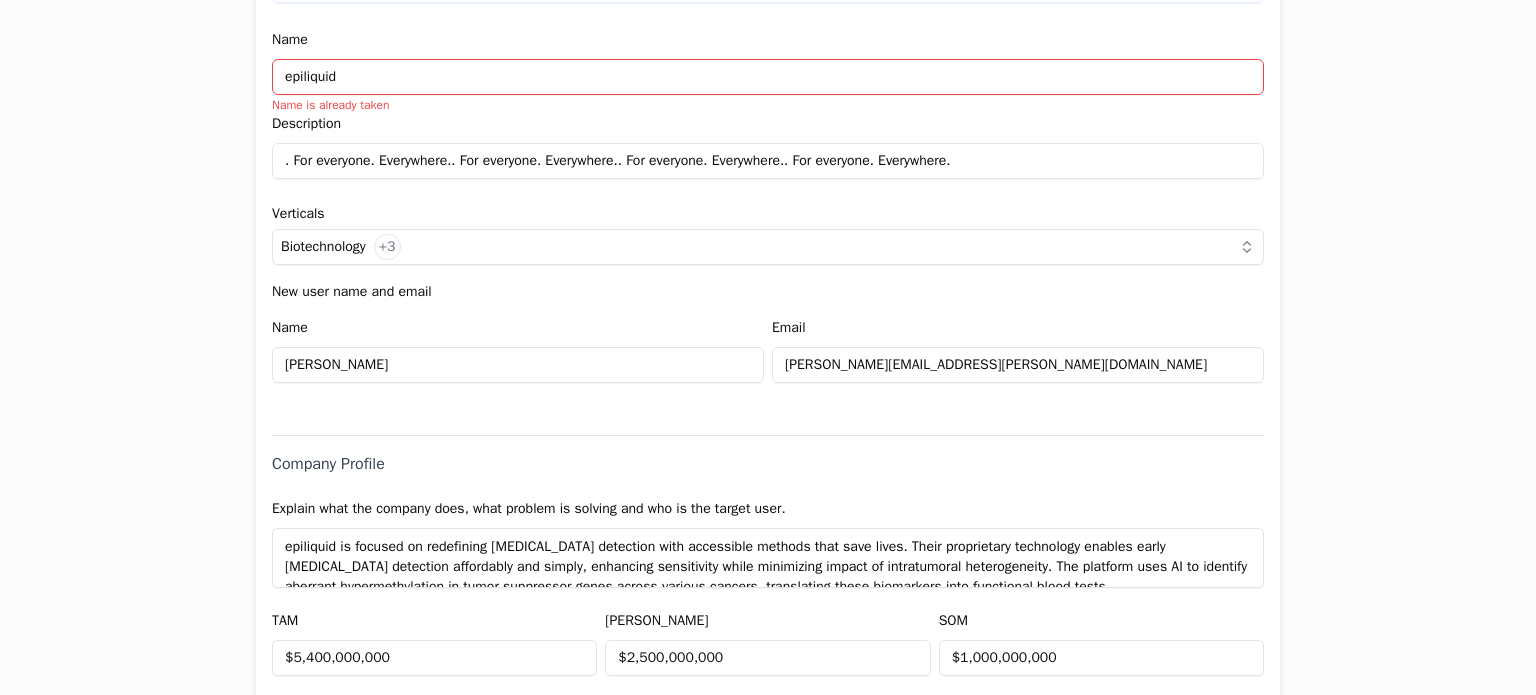 paste on ". For everyone. Everywhere." 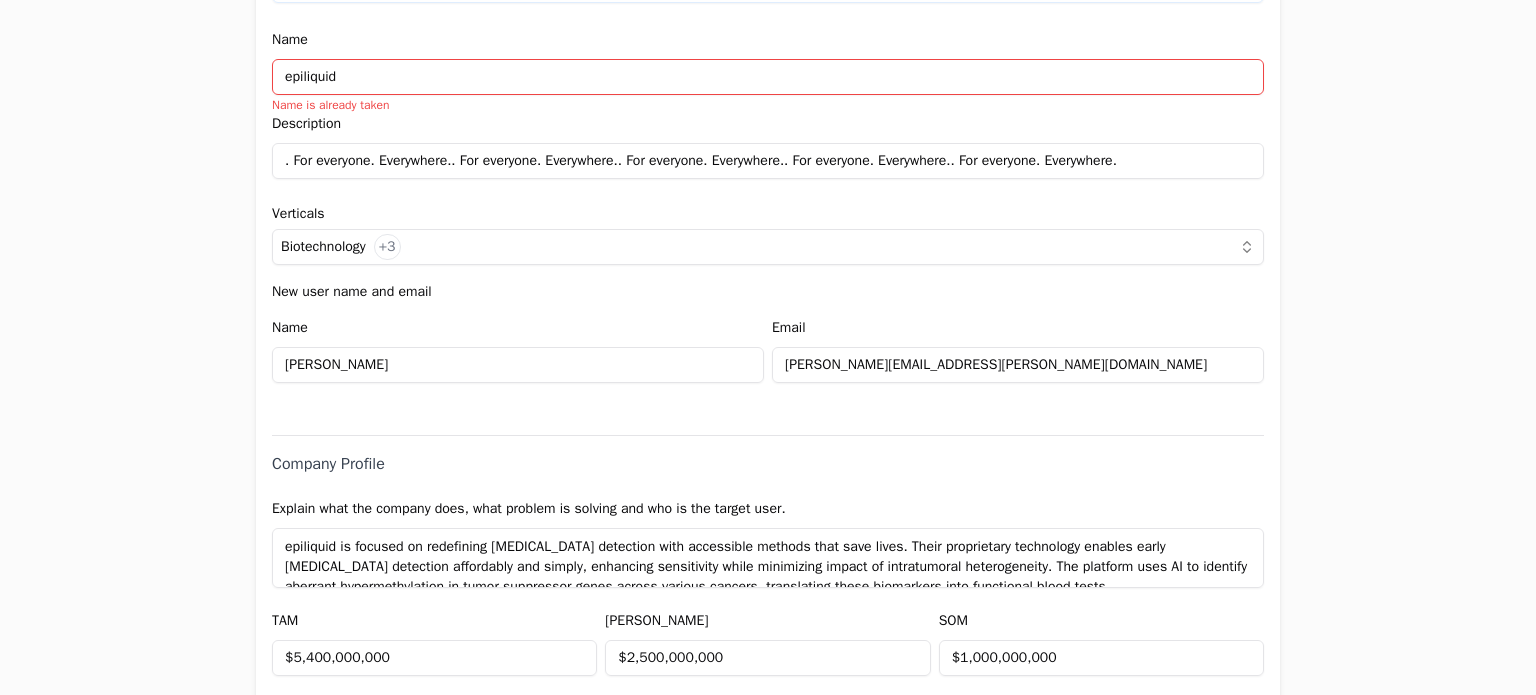 paste on ". For everyone. Everywhere." 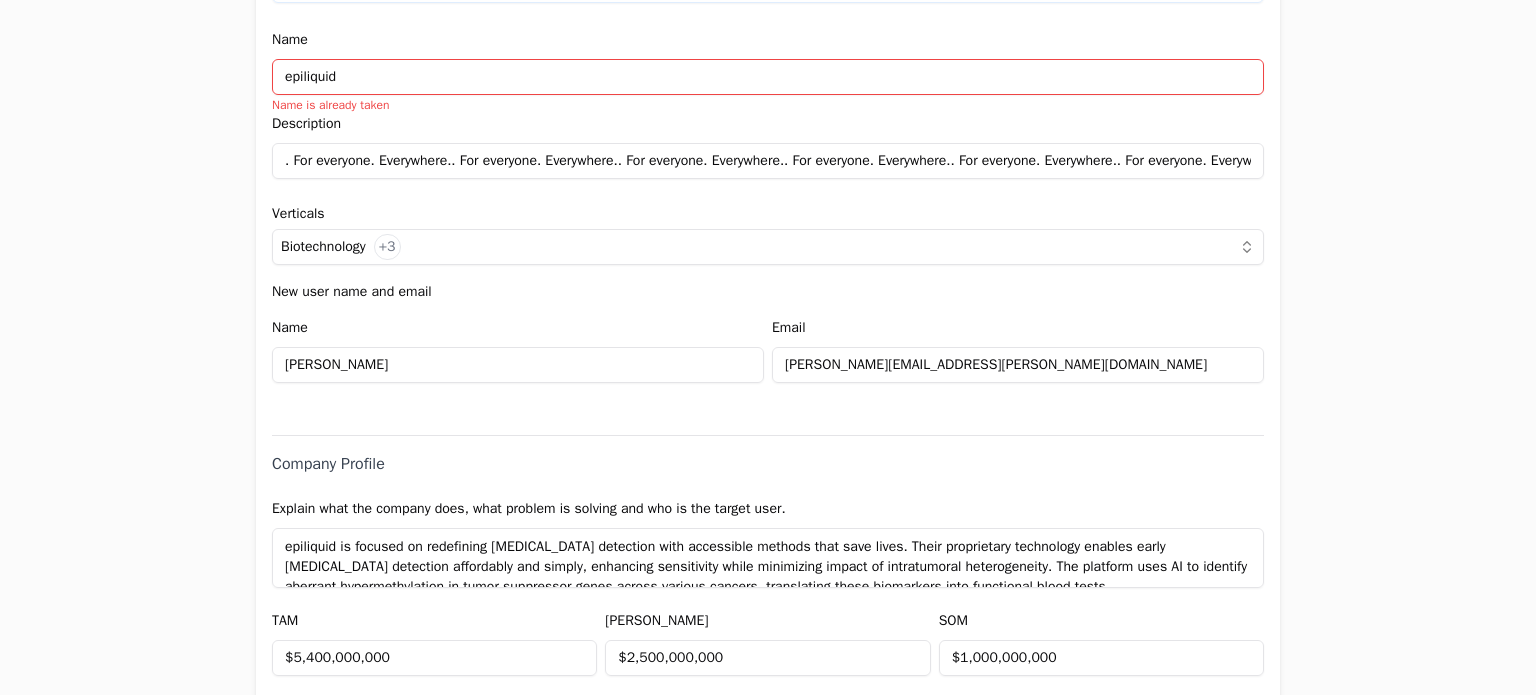 paste on ". For everyone. Everywhere." 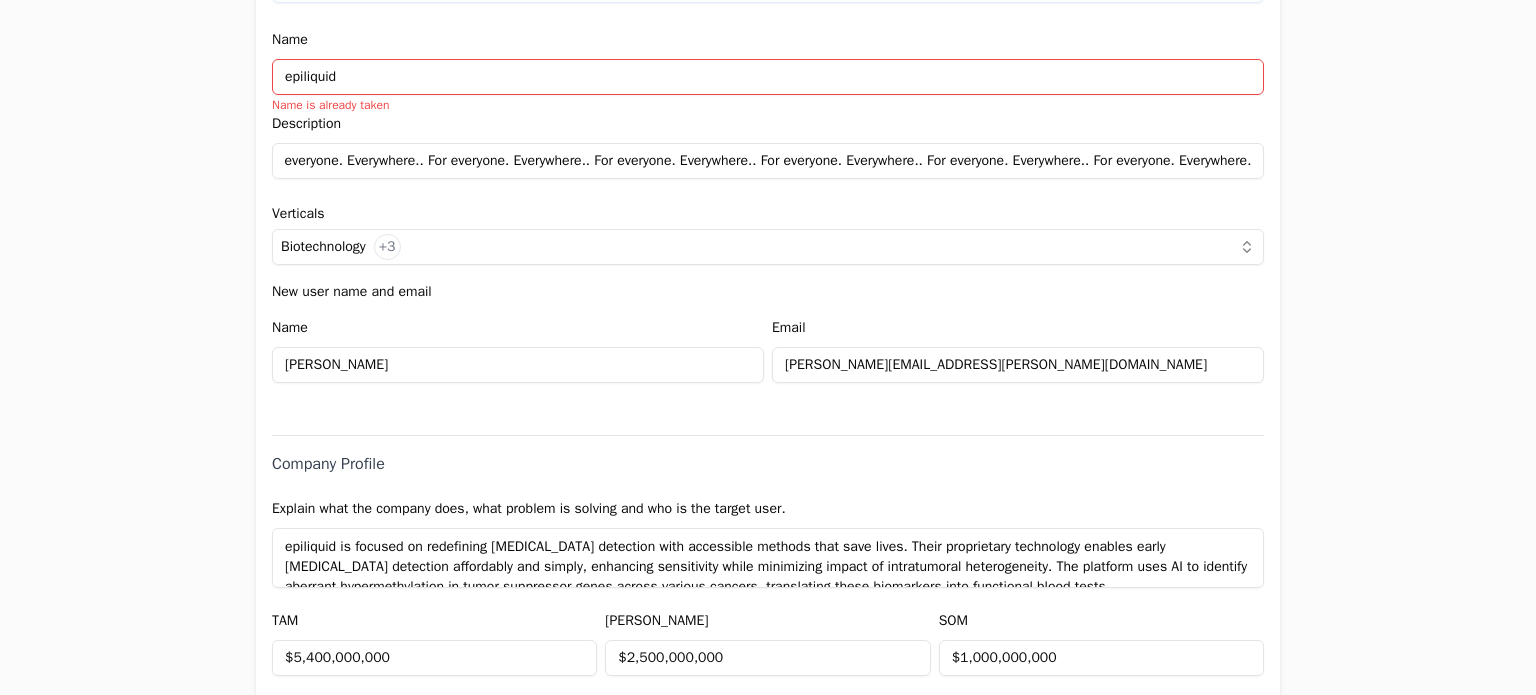 paste on ". For everyone. Everywhere." 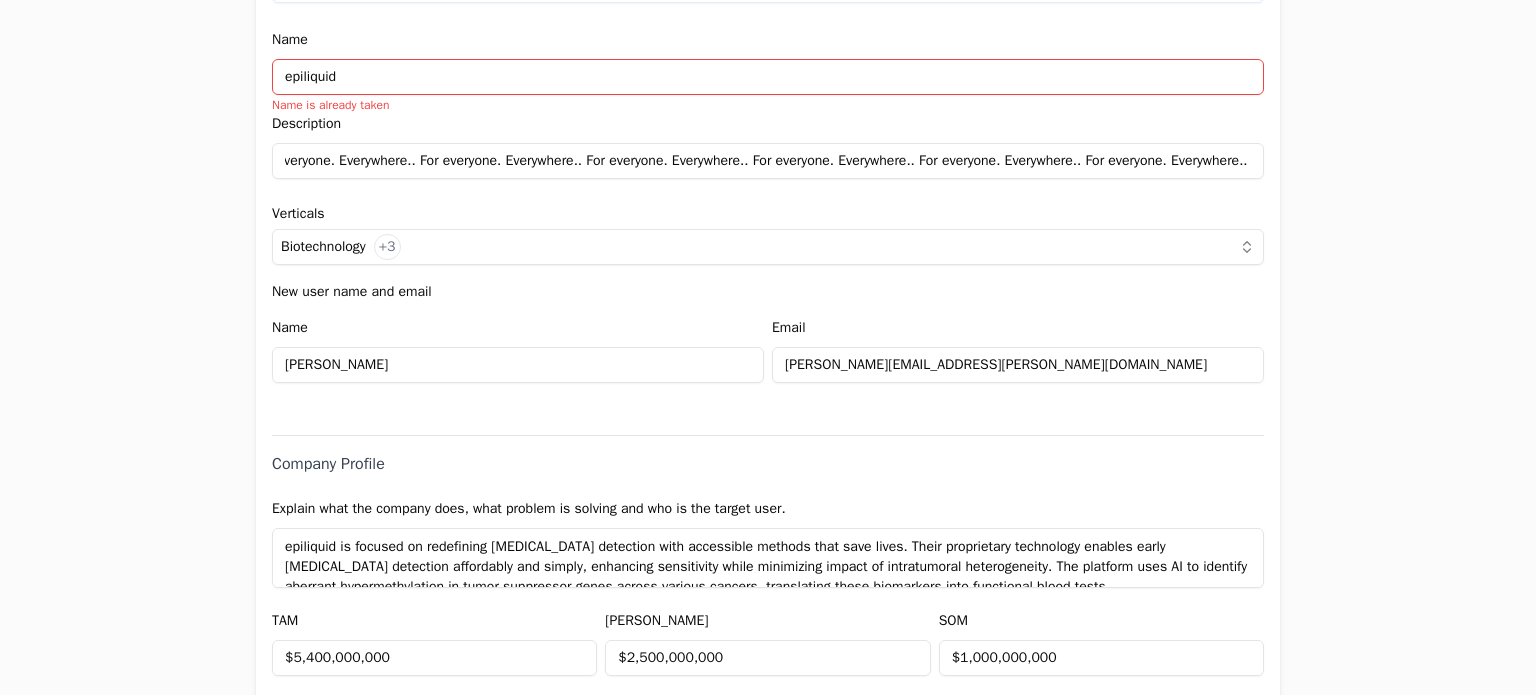 paste on ". For everyone. Everywhere." 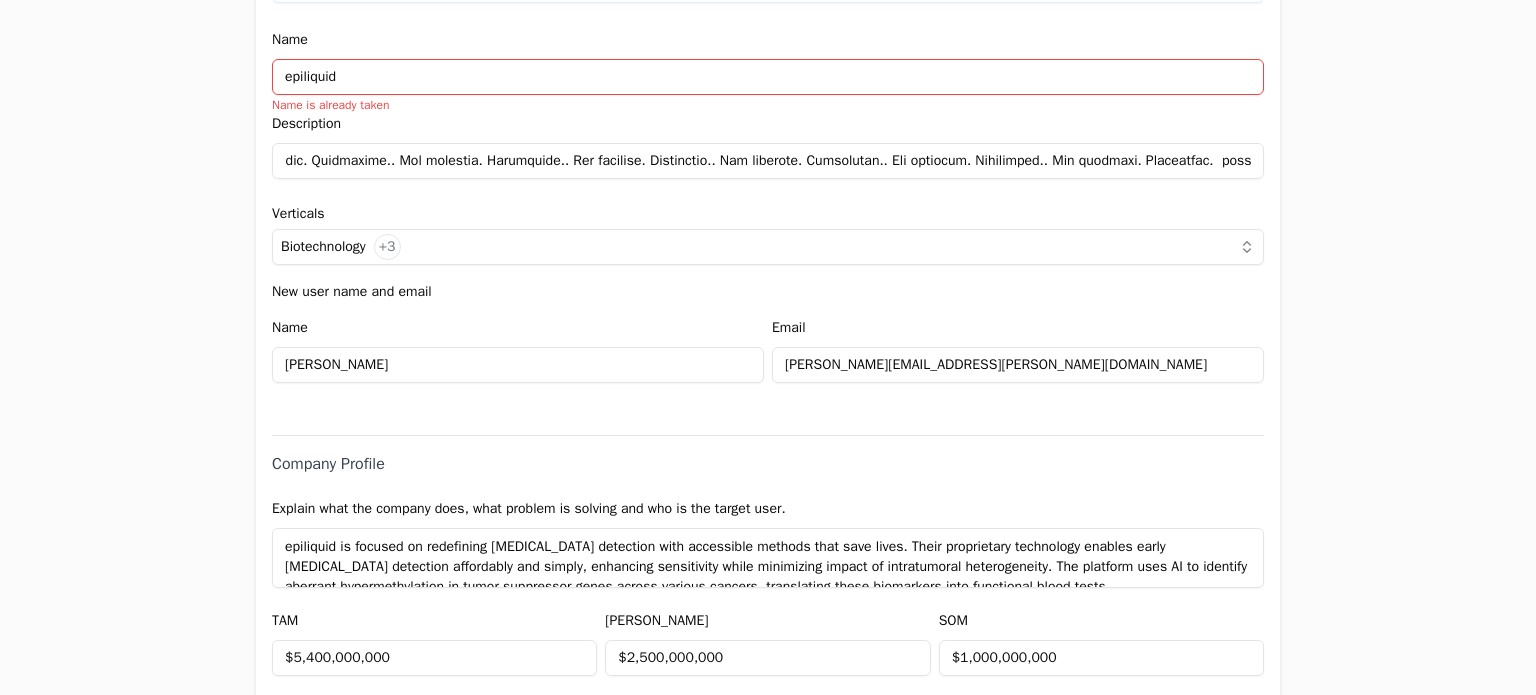 type on ". For everyone. Everywhere.. For everyone. Everywhere.. For everyone. Everywhere.. For everyone. Everywhere.. For everyone. Everywhere.. For everyone. Everywhere.. For everyone. Everywhere.. For everyone. Everywhere.. For everyone. Everywhere.. For everyone. Everywhere.. For everyone. Everywhere.. For everyone. Everywhere.. For everyone. Everywhere.. For everyone. Everywhere.. For everyone. Everywhere.. For everyone. Everywhere.. For everyone. Everywhere.. For everyone. Everywhere.. For everyone. Everywhere.. For everyone. Everywhere.. For everyone. Everywhere.. For everyone. Everywhere.. For everyone. Everywhere.. For everyone. Everywhere.. For everyone. Everywhere.. For everyone. Everywhere.. For everyone. Everywhere.. For everyone. Everywhere.. For everyone. Everywhere.. For everyone. Everywhere.. For everyone. Everywhere.. For everyone. Everywhere.. For everyone. Everywhere.. For everyone. Everywhere.. For everyone. Everywhere.. For everyone. Everywhere.. For everyone. Everywhere.. For everyone. Everyw..." 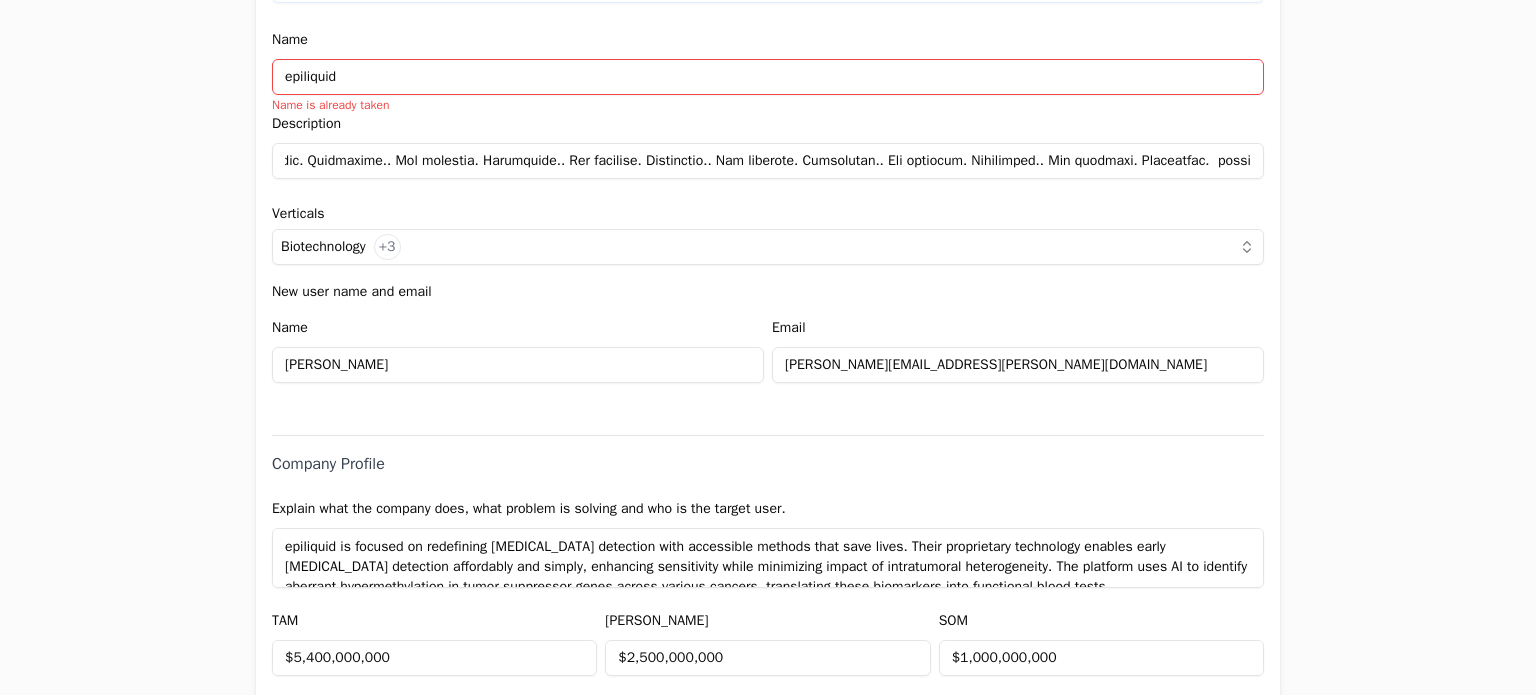 scroll, scrollTop: 0, scrollLeft: 0, axis: both 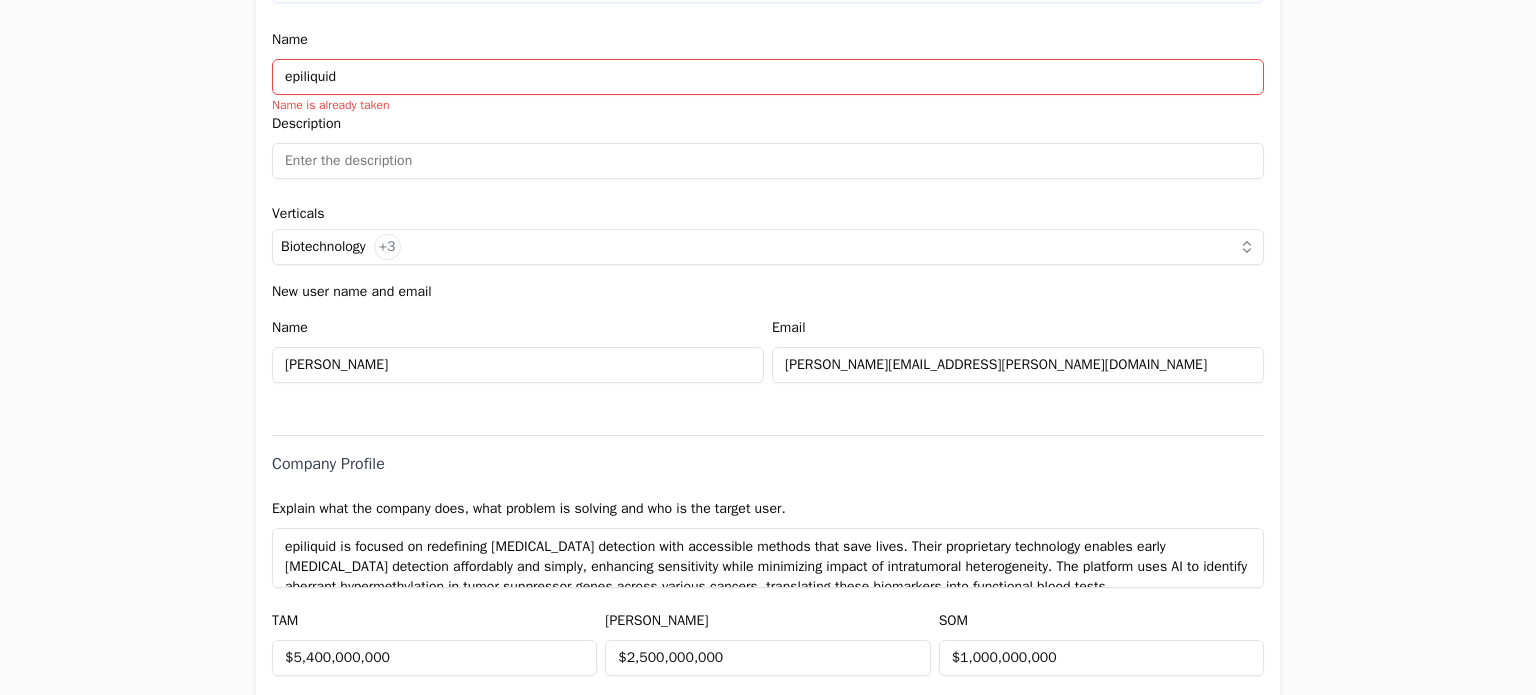 paste on "Epiliquid is redefining [MEDICAL_DATA] detection through a platform that combines AI, big data, and epigenetics to deliver accurate, affordable, and scalable blood-based testing—even at early stages. Designed for everyone. Everywhere." 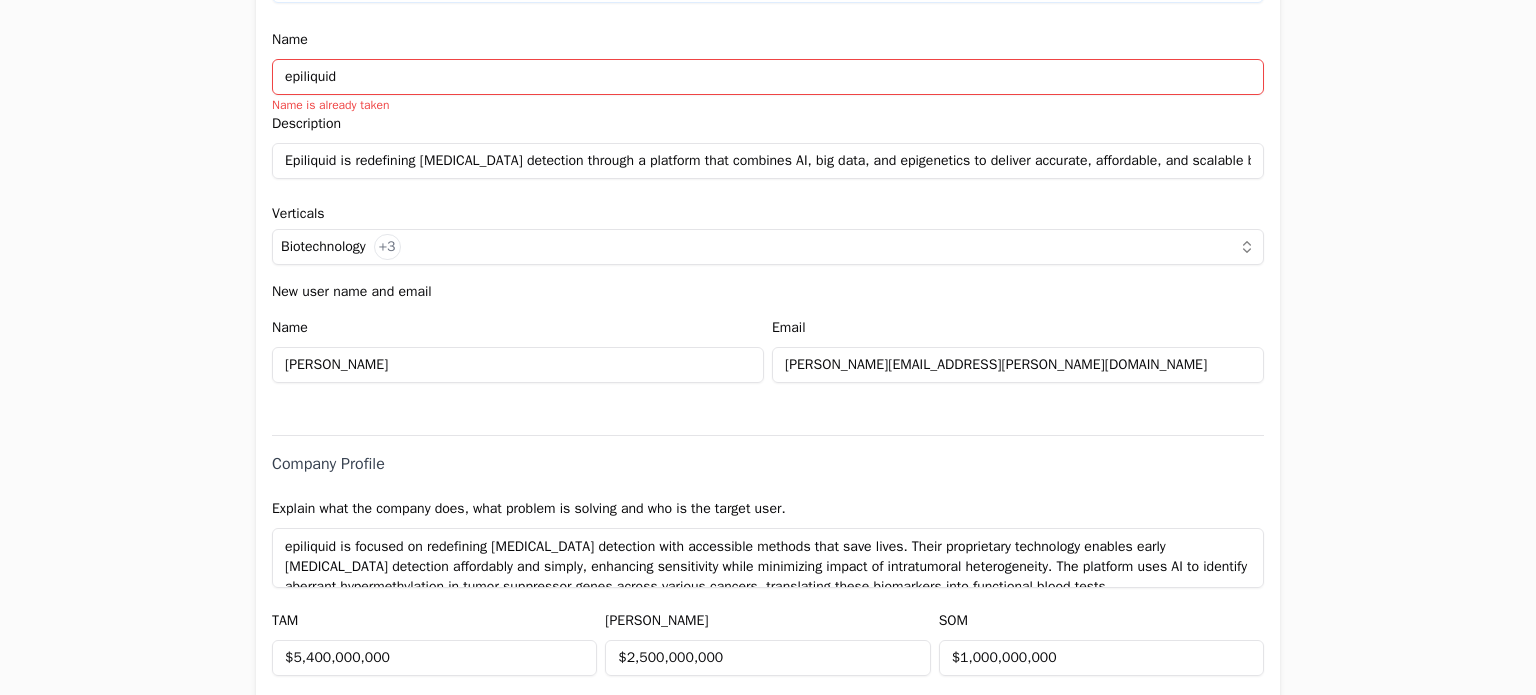 scroll, scrollTop: 0, scrollLeft: 427, axis: horizontal 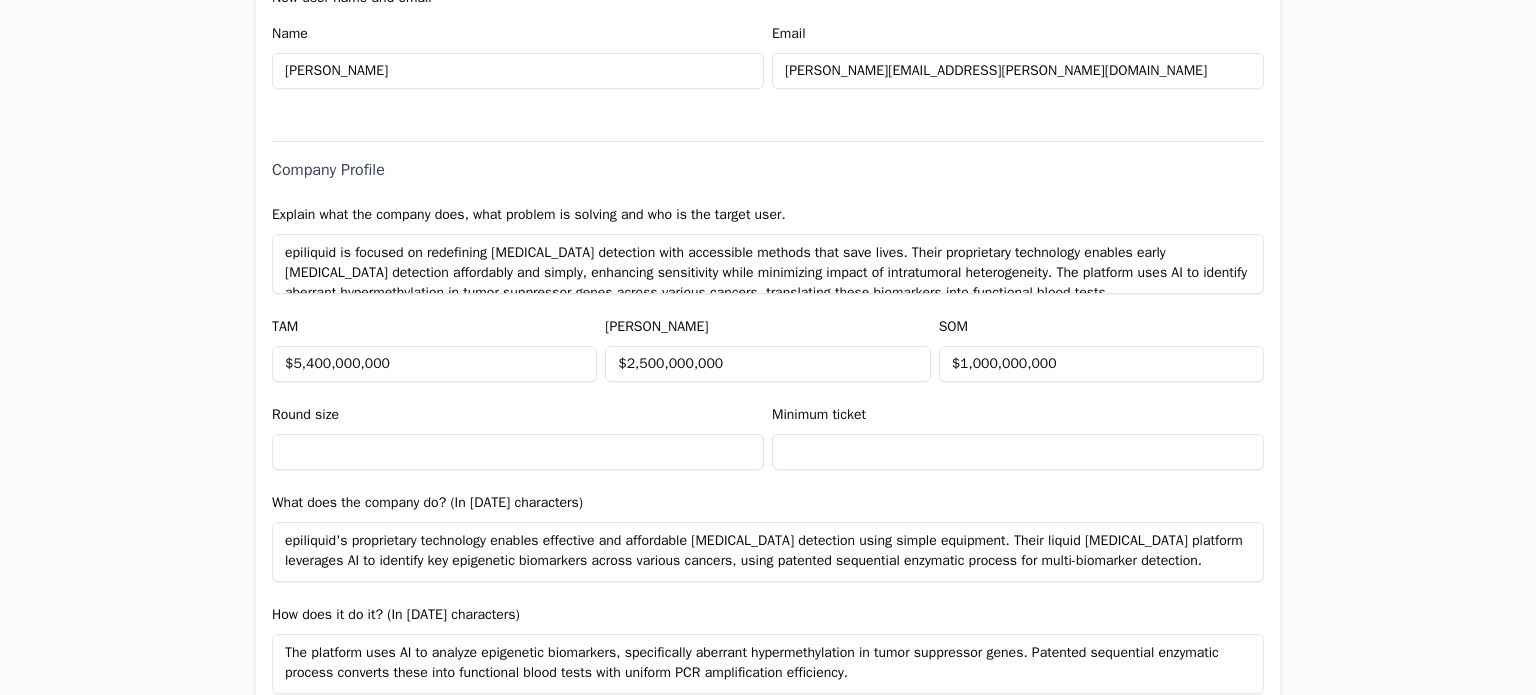 type on "Epiliquid is redefining [MEDICAL_DATA] detection through a platform that combines AI, big data, and epigenetics to deliver accurate, affordable, and scalable blood-based testing—even at early stages. Designed for everyone. Everywhere." 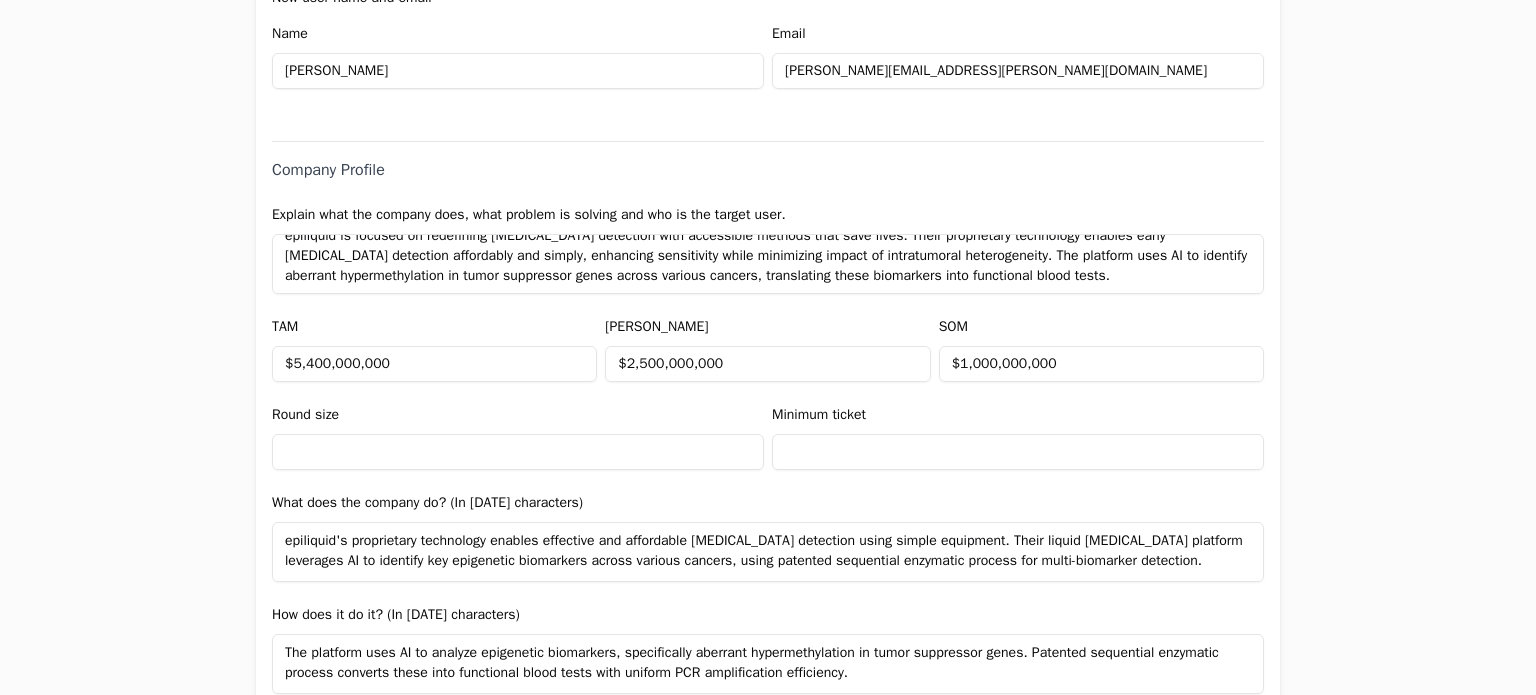 scroll, scrollTop: 0, scrollLeft: 0, axis: both 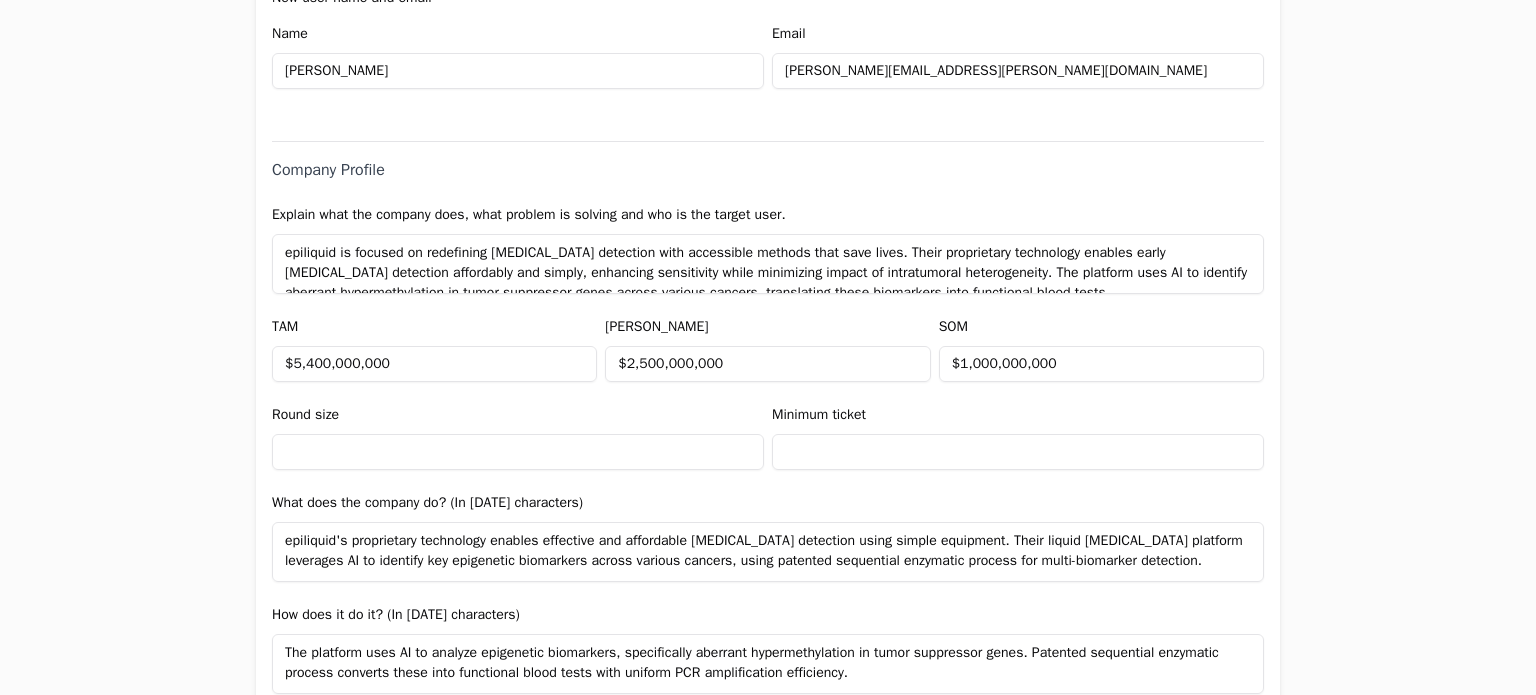 click on "Application form Entity Project or Company Category Startup Add new company details Upload Deck AI-Enhanced Check the box and our assistant will auto-fill the form with available information. Any missing fields will be left blank for you to complete, and you can edit all entries before submitting the form. Try it now! Let our A.I. assistant complete the form for you. Automatically extract and populate information using our advanced AI. Upload Deck Name epiliquid Name is already taken Description Epiliquid is redefining [MEDICAL_DATA] detection through a platform that combines AI, big data, and epigenetics to deliver accurate, affordable, and scalable blood-based testing—even at early stages. Designed for everyone. Everywhere. Verticals Biotechnology +3 New user name and email Name [PERSON_NAME] Email [PERSON_NAME][EMAIL_ADDRESS][PERSON_NAME][DOMAIN_NAME] Company Profile Explain what the company does, what problem is solving and who is the target user. TAM $5,400,000,000 [PERSON_NAME] $2,500,000,000 SOM $1,000,000,000 Round size Minimum ticket" at bounding box center [768, 347] 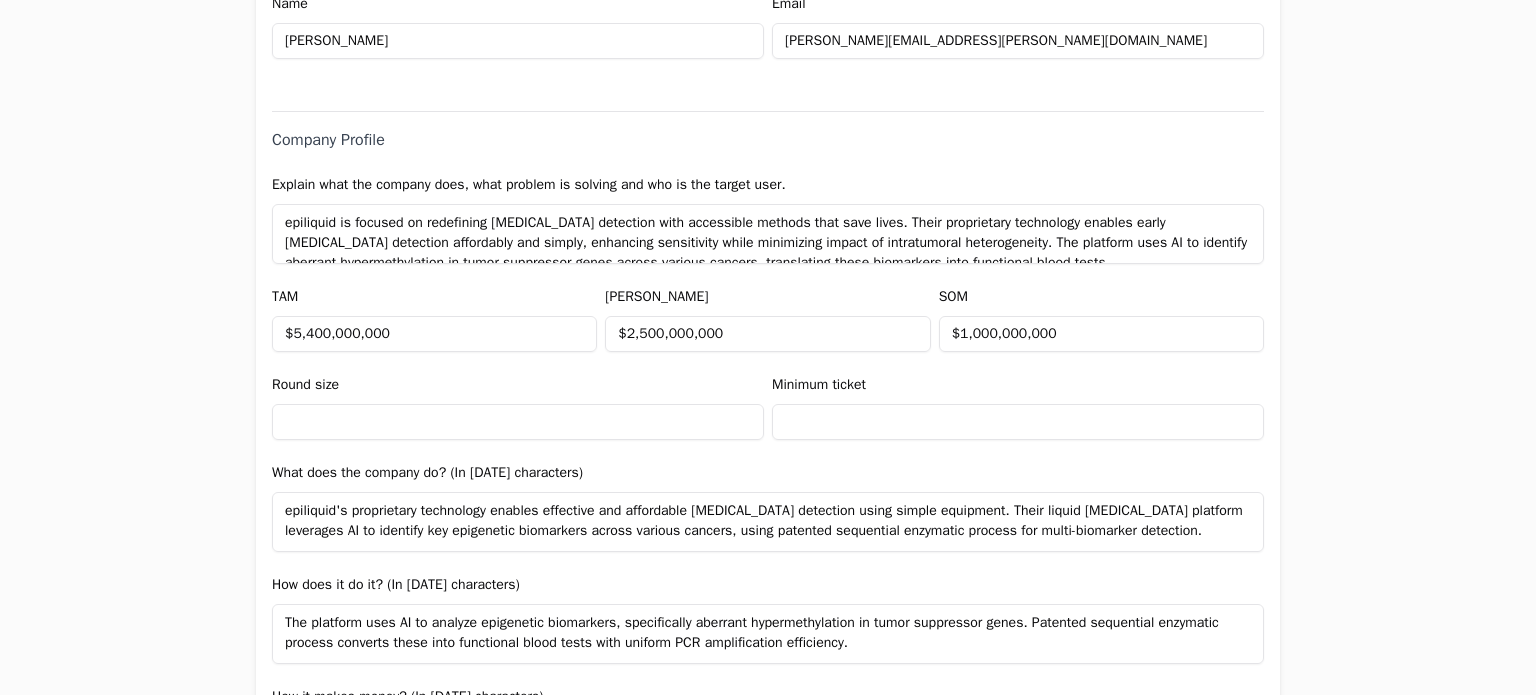 click at bounding box center (518, 422) 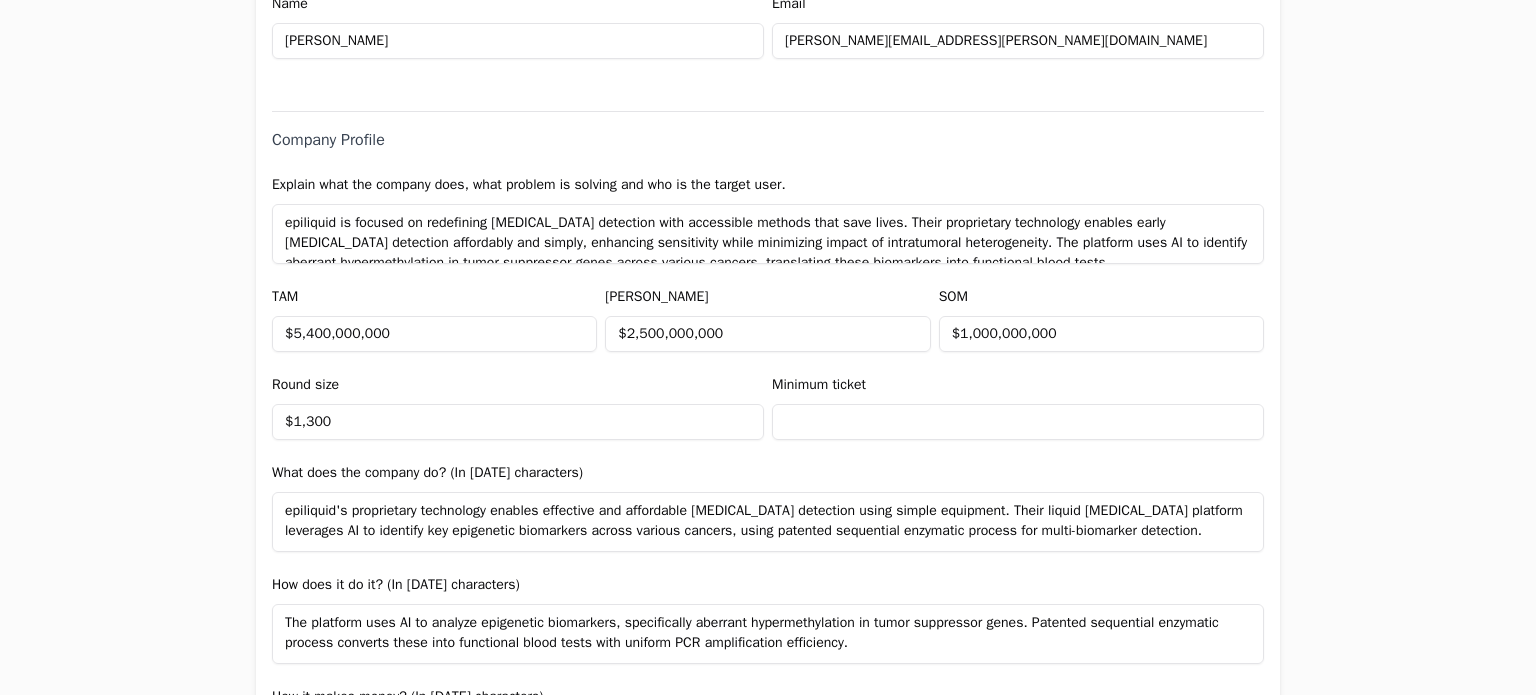 type on "$1,300,000" 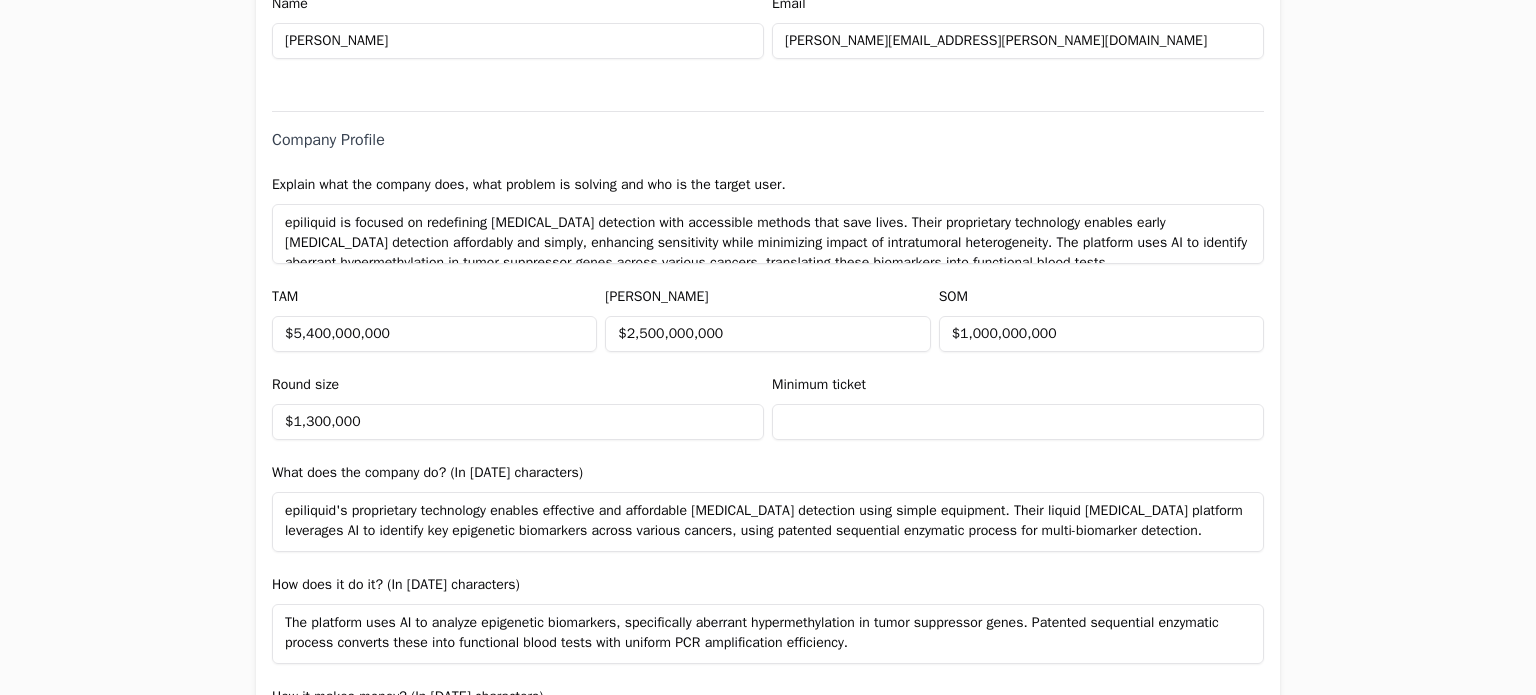 click at bounding box center (1018, 422) 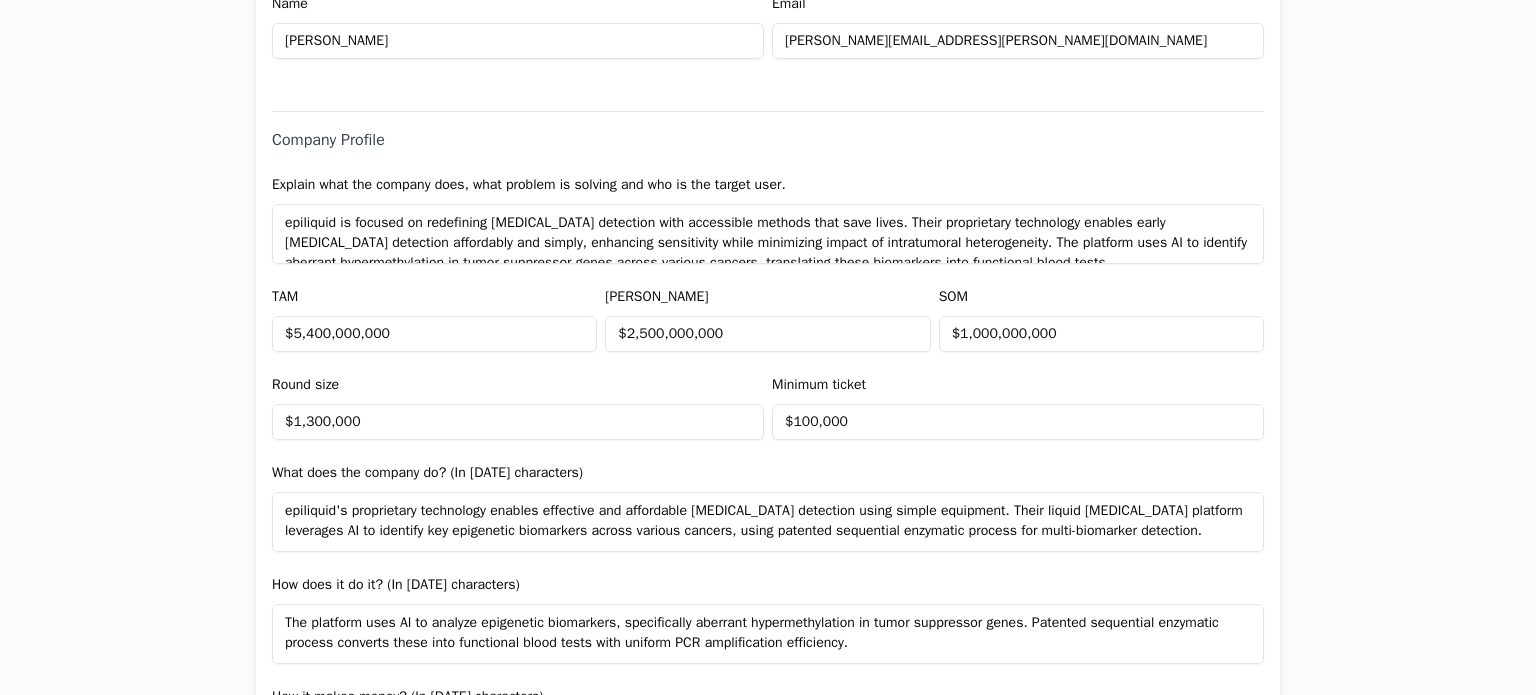 click on "epiliquid is focused on redefining [MEDICAL_DATA] detection with accessible methods that save lives. Their proprietary technology enables early [MEDICAL_DATA] detection affordably and simply, enhancing sensitivity while minimizing impact of intratumoral heterogeneity. The platform uses AI to identify aberrant hypermethylation in tumor suppressor genes across various cancers, translating these biomarkers into functional blood tests." at bounding box center [768, 234] 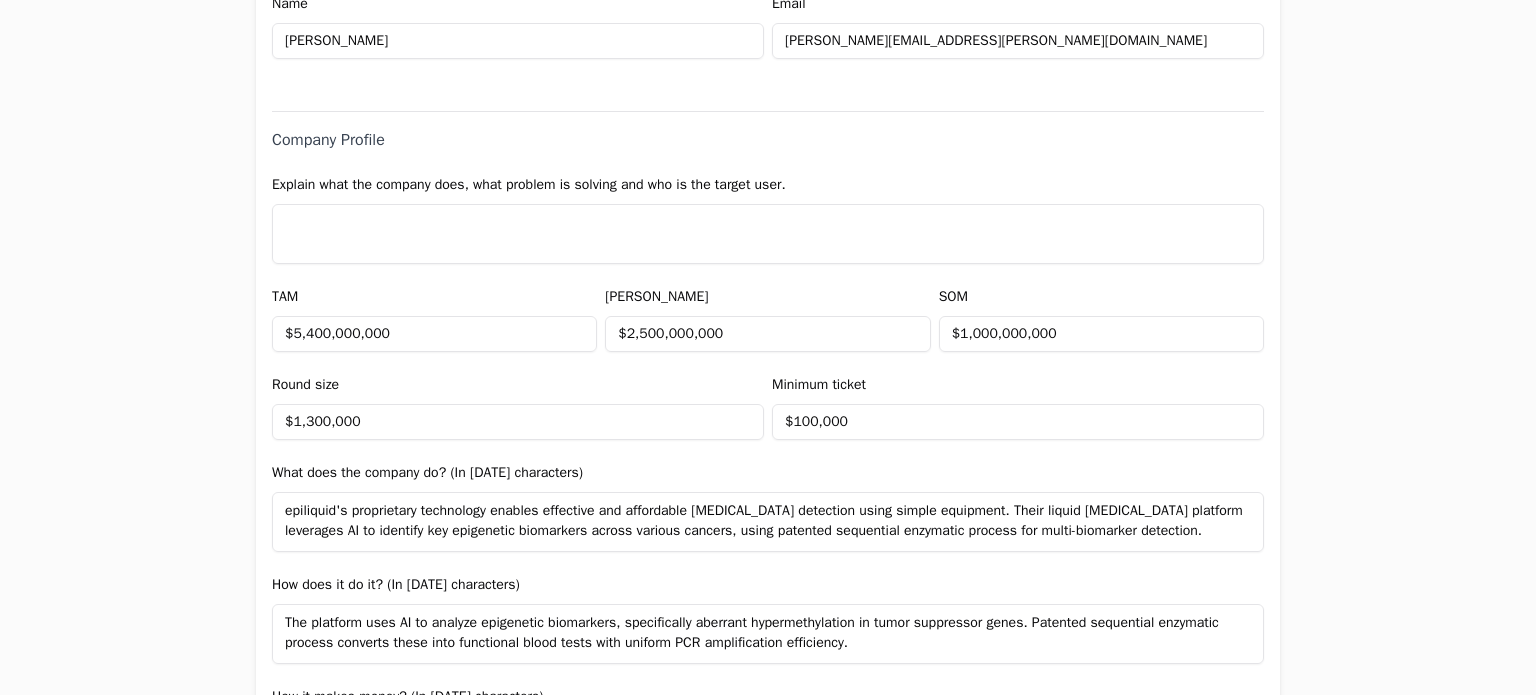 click at bounding box center (768, 234) 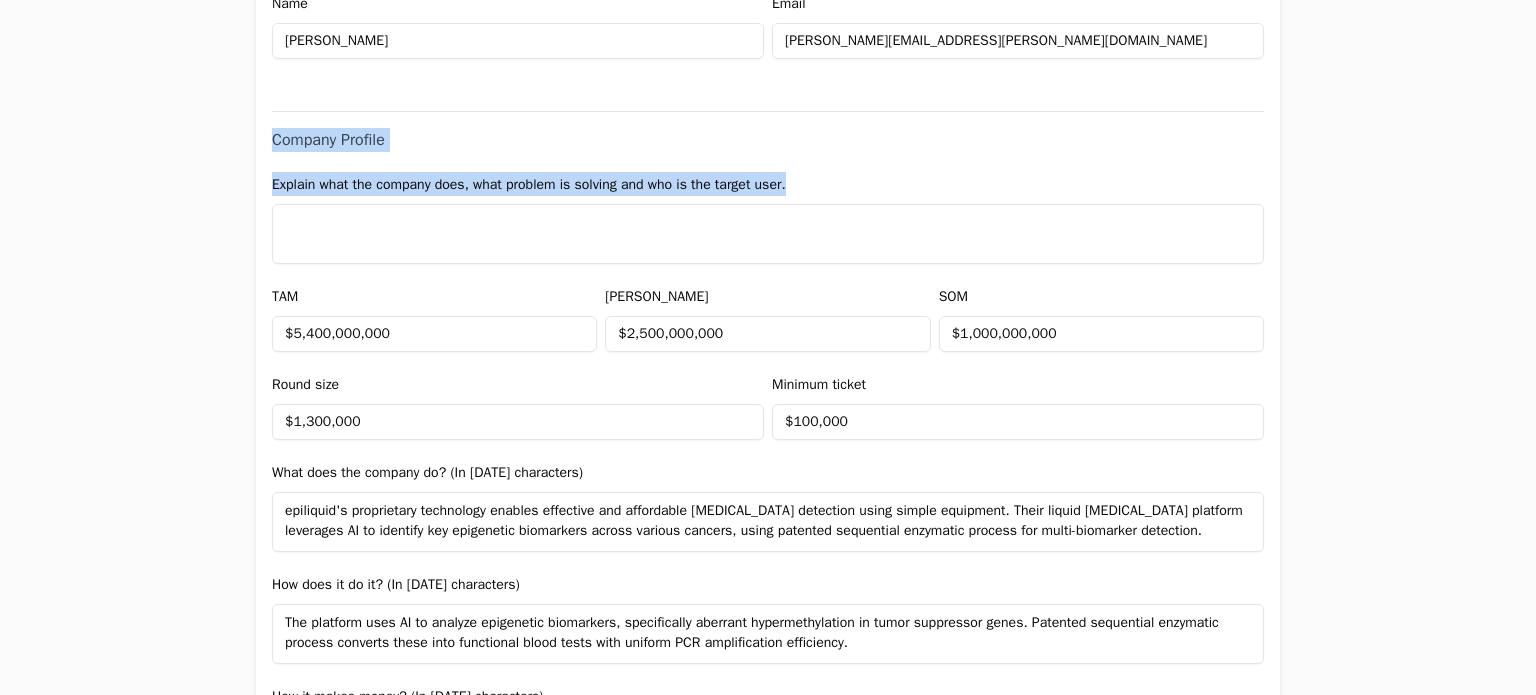 drag, startPoint x: 857, startPoint y: 177, endPoint x: 240, endPoint y: 149, distance: 617.635 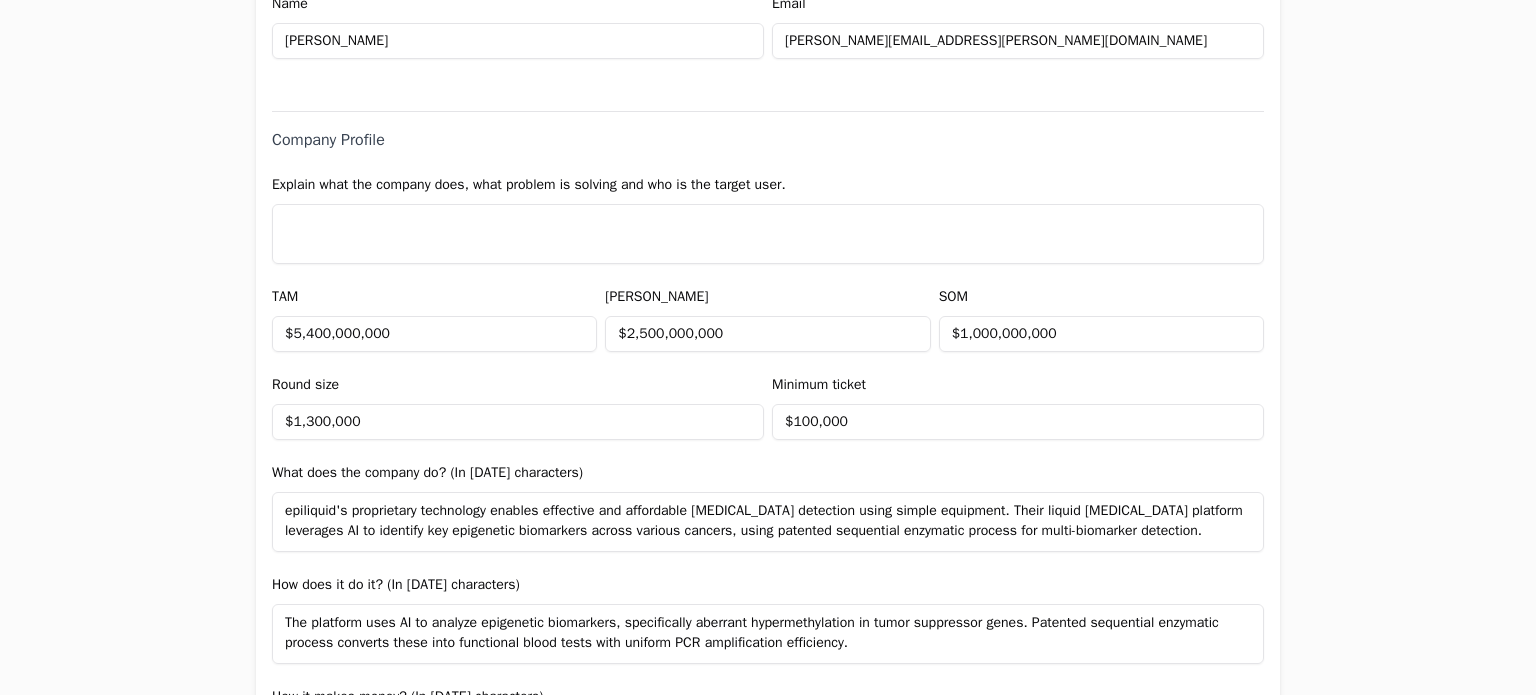 click on "epiliquid's proprietary technology enables effective and affordable [MEDICAL_DATA] detection using simple equipment. Their liquid [MEDICAL_DATA] platform leverages AI to identify key epigenetic biomarkers across various cancers, using patented sequential enzymatic process for multi-biomarker detection." at bounding box center (768, 522) 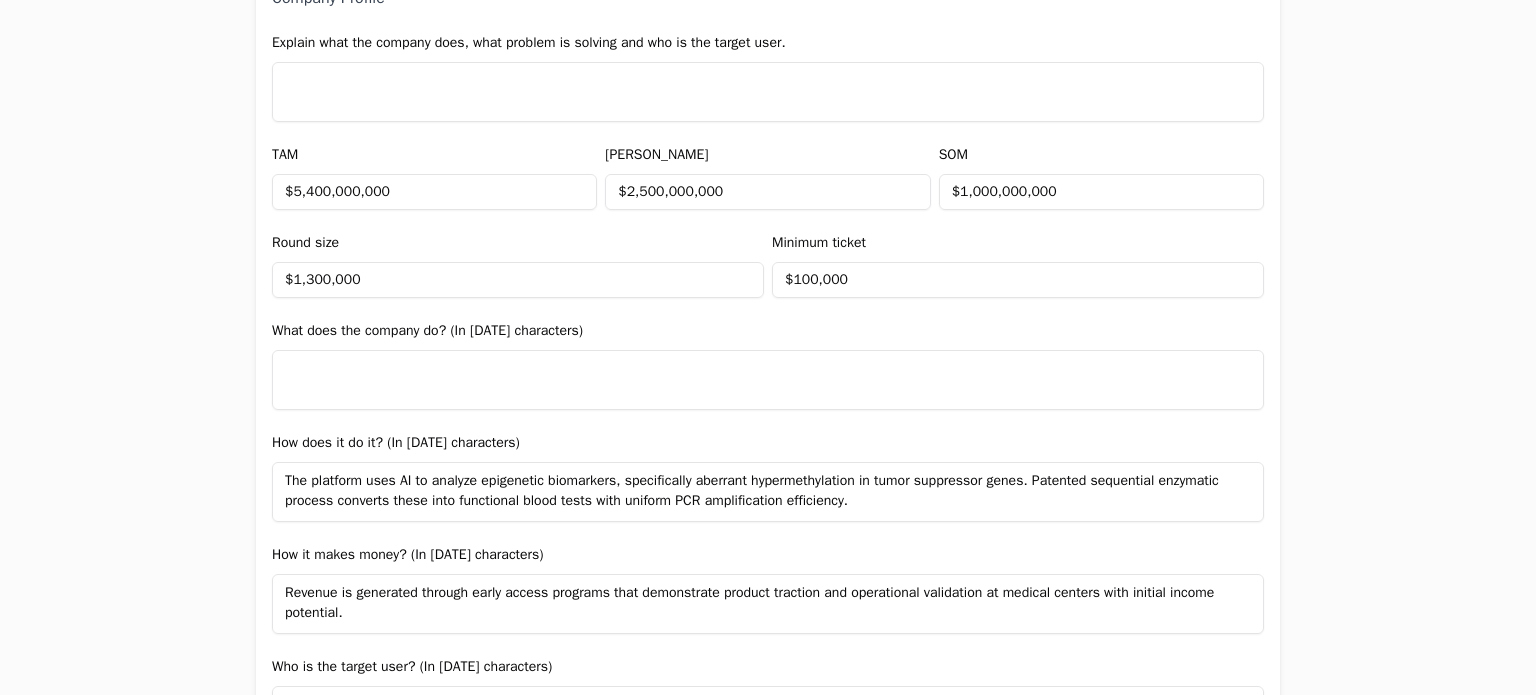 scroll, scrollTop: 1079, scrollLeft: 0, axis: vertical 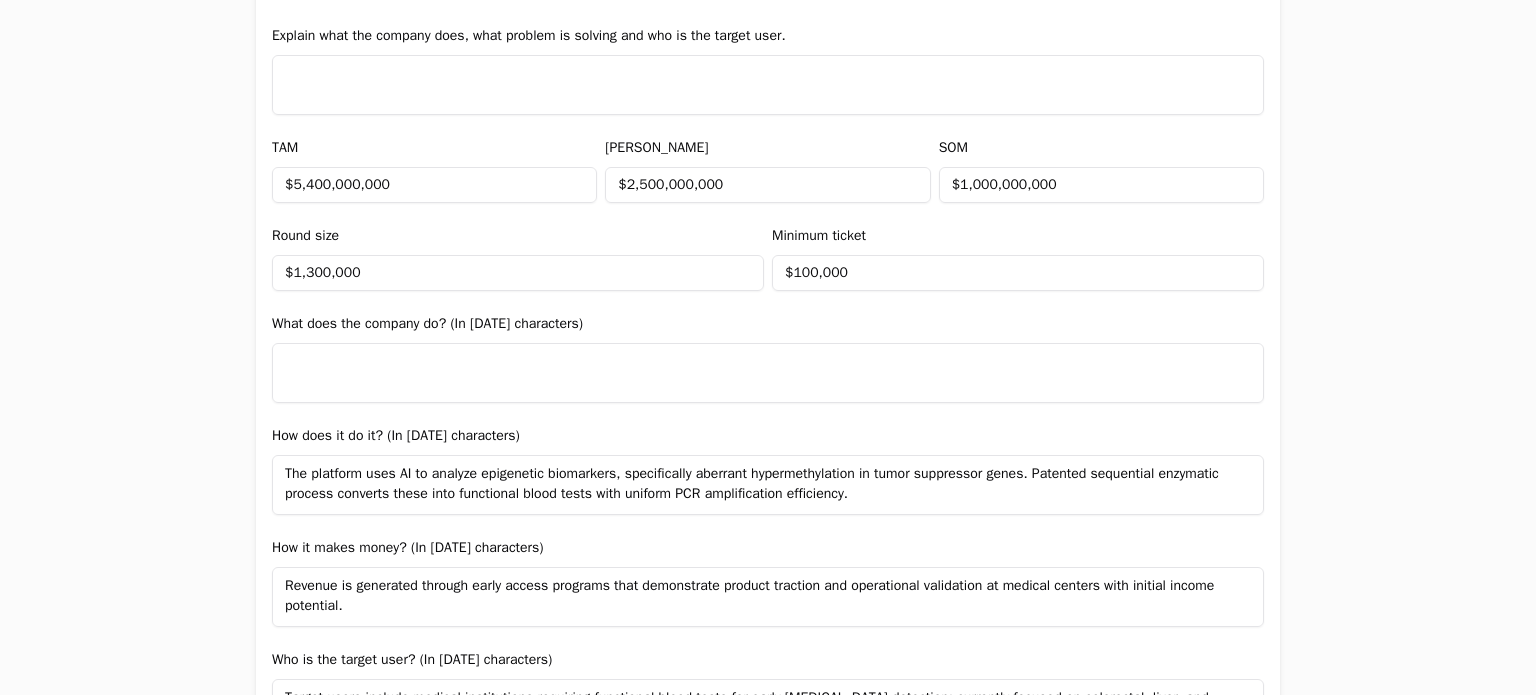 type 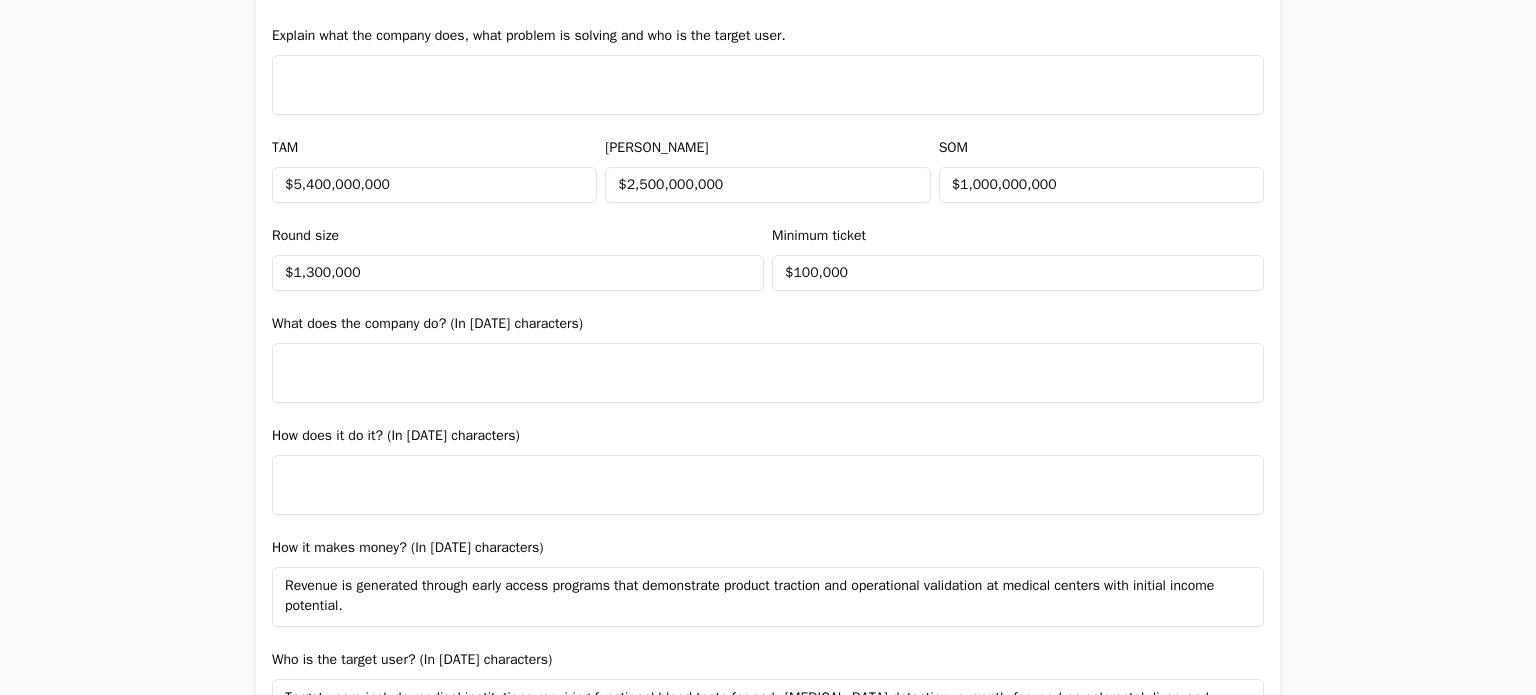 type 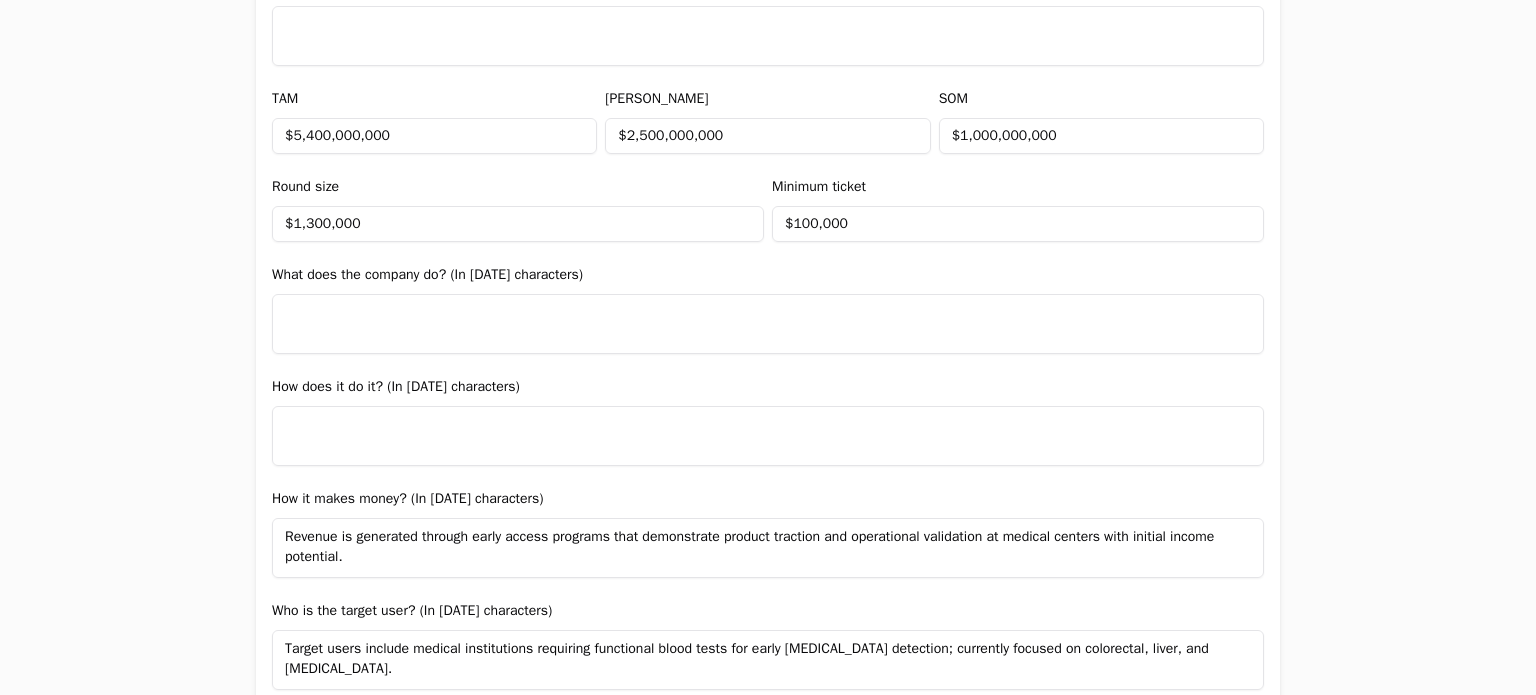 scroll, scrollTop: 1131, scrollLeft: 0, axis: vertical 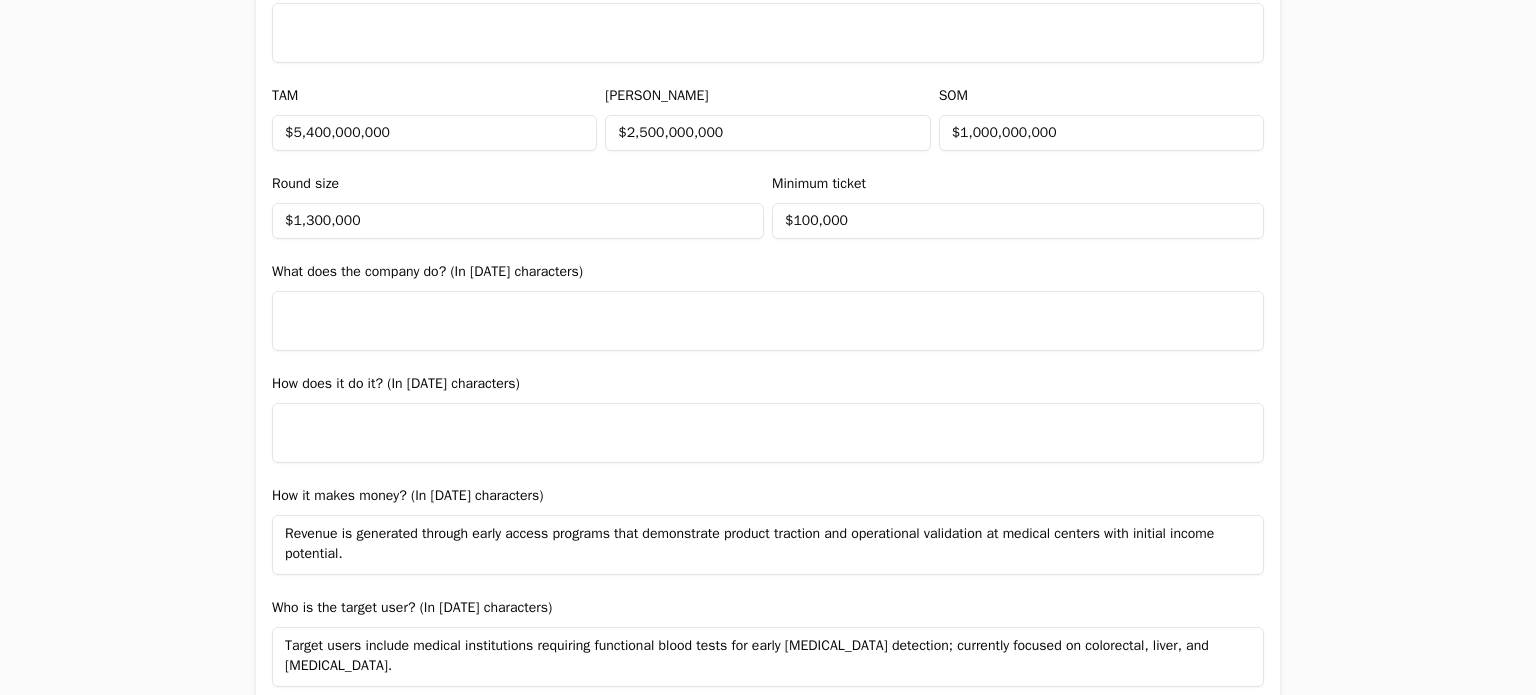 click on "Revenue is generated through early access programs that demonstrate product traction and operational validation at medical centers with initial income potential." at bounding box center (768, 545) 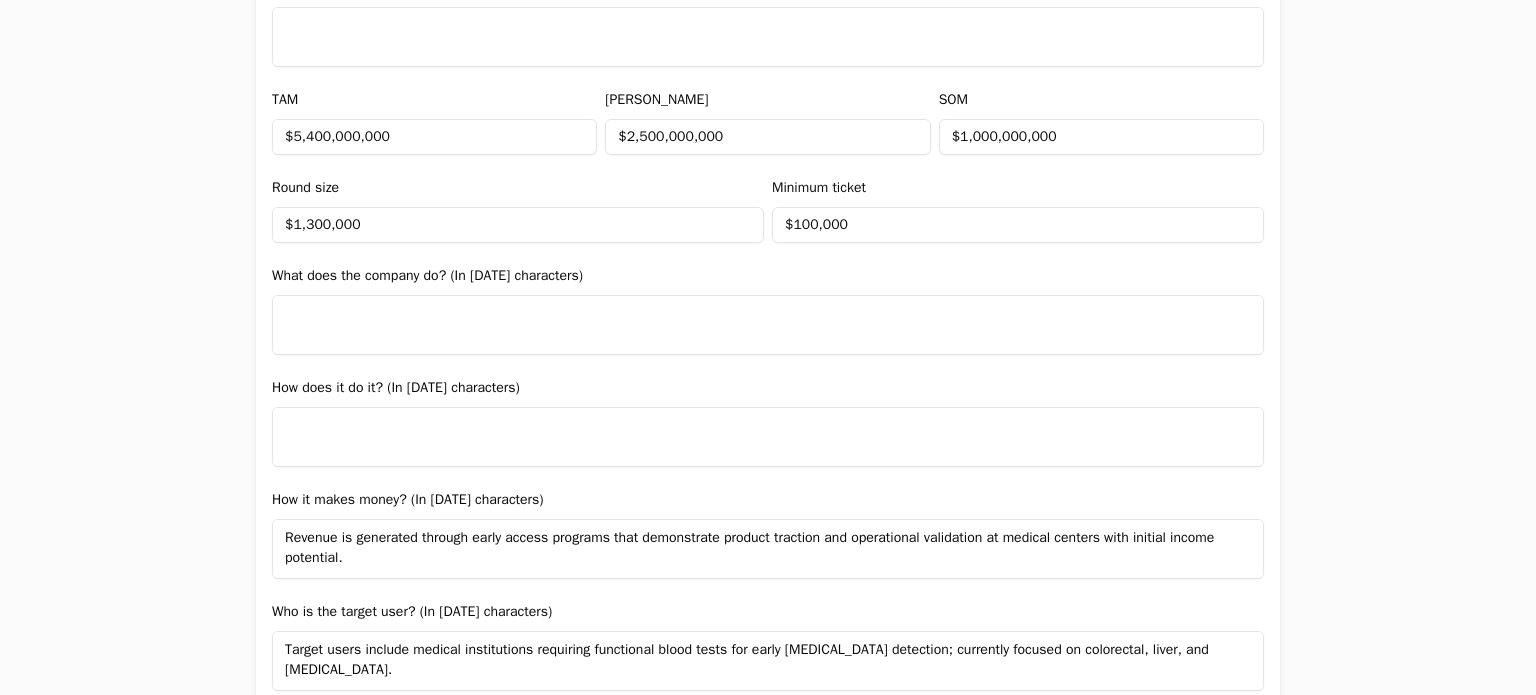 scroll, scrollTop: 1127, scrollLeft: 0, axis: vertical 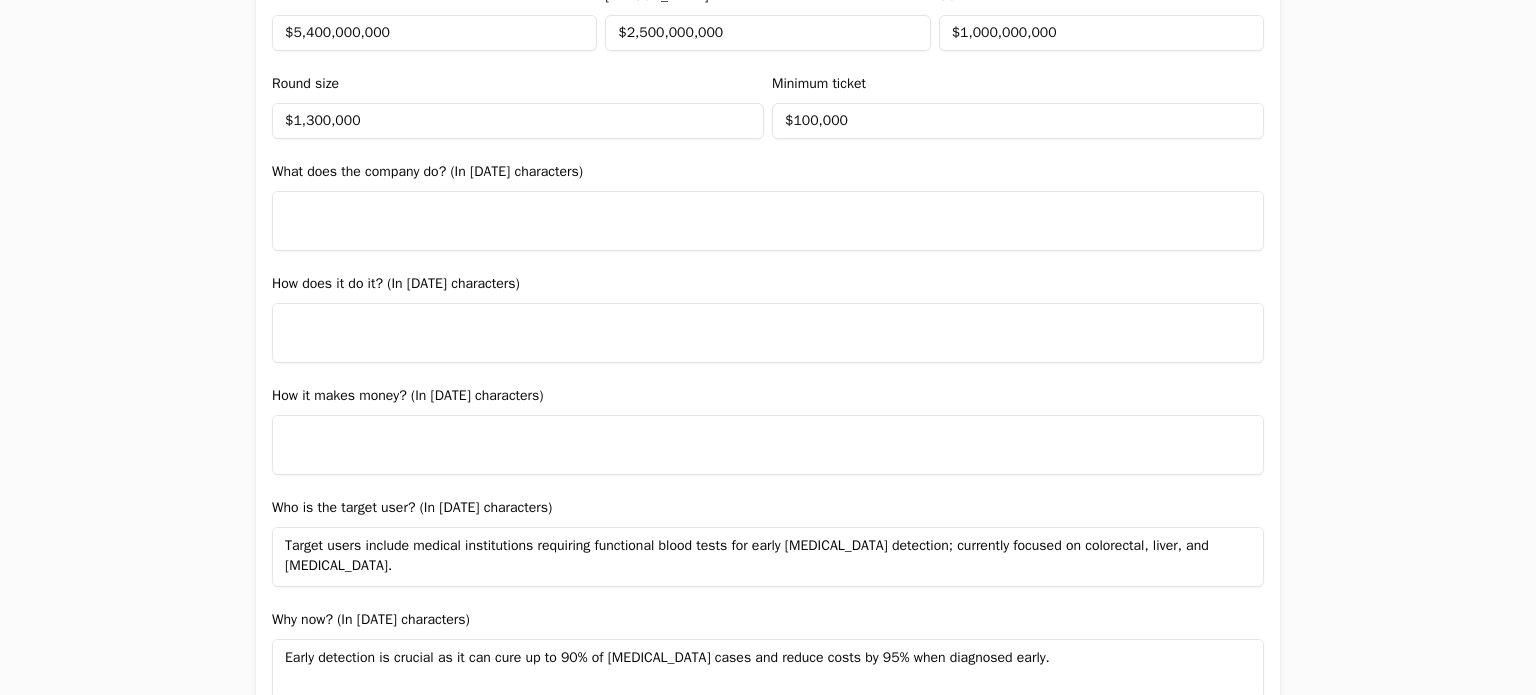 type 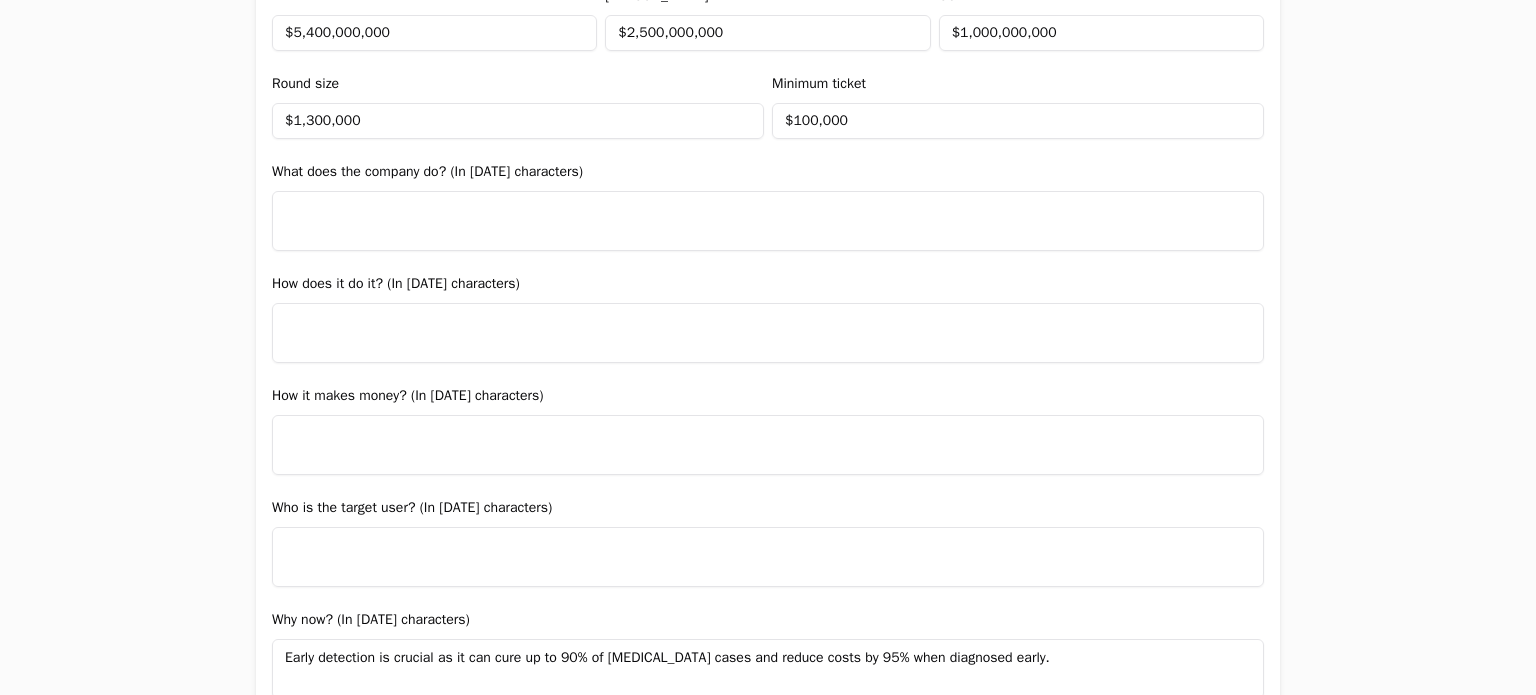 scroll, scrollTop: 1380, scrollLeft: 0, axis: vertical 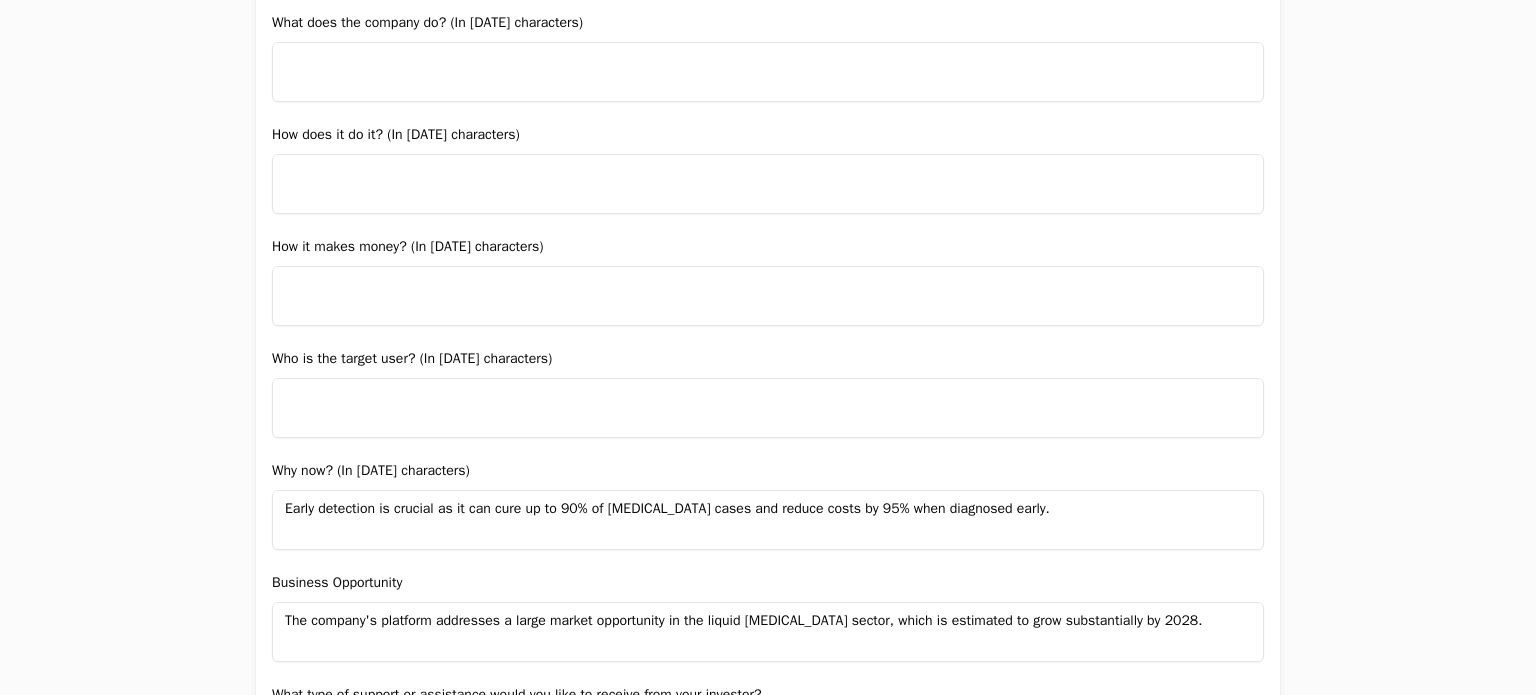 type 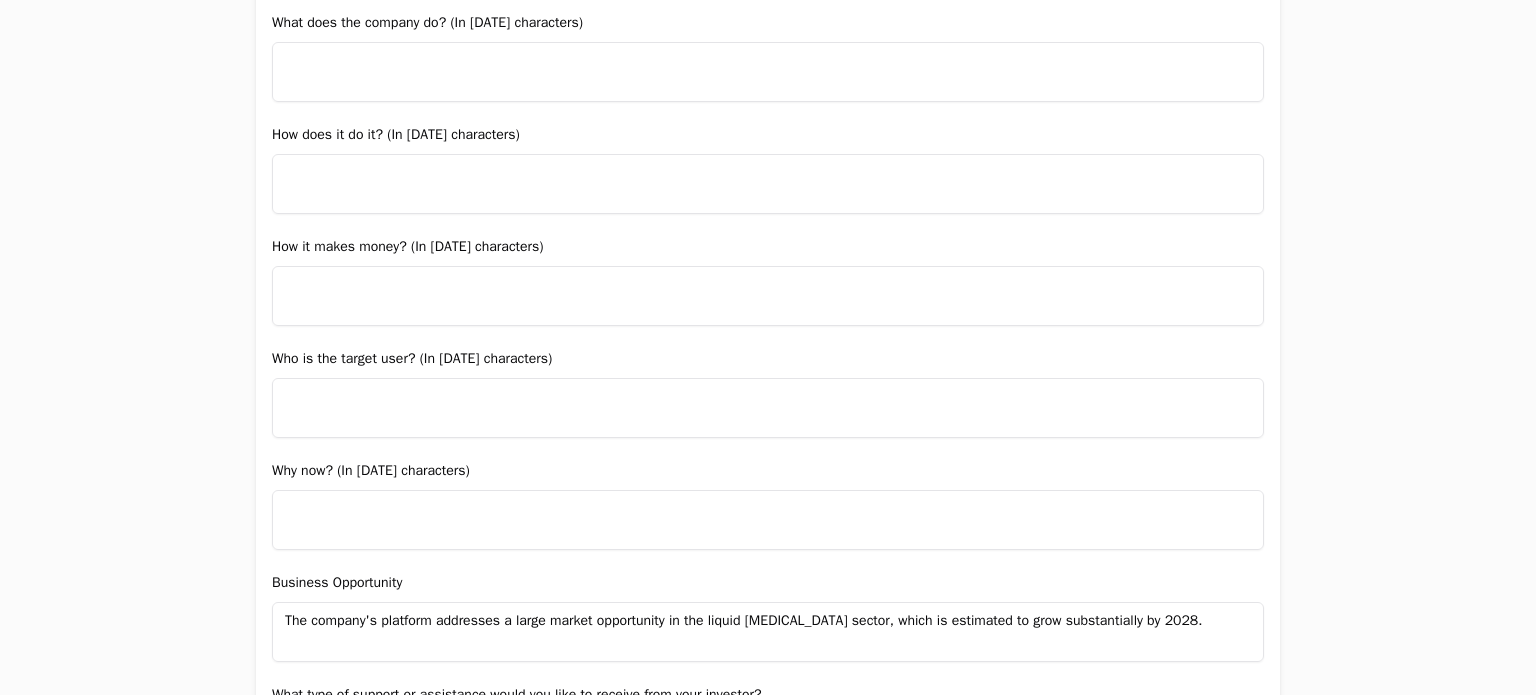 scroll, scrollTop: 1468, scrollLeft: 0, axis: vertical 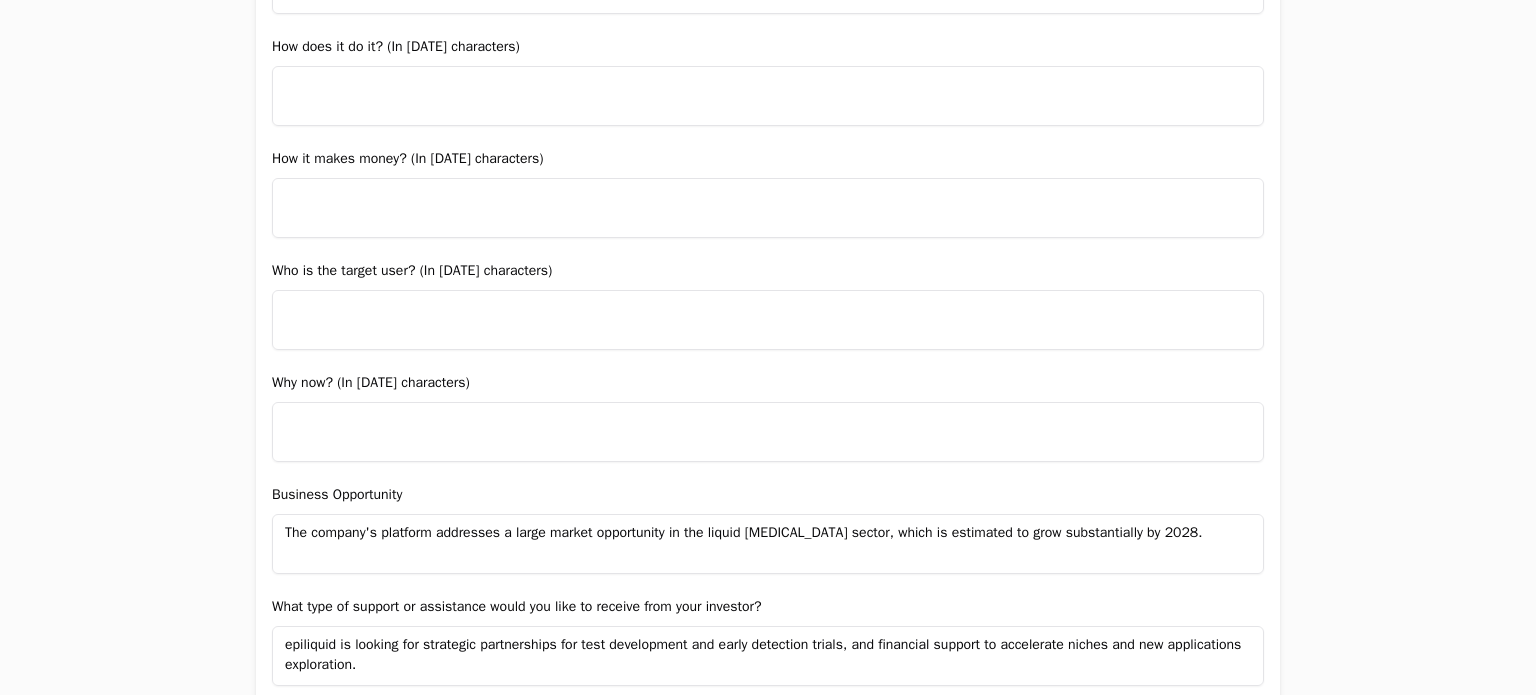 type 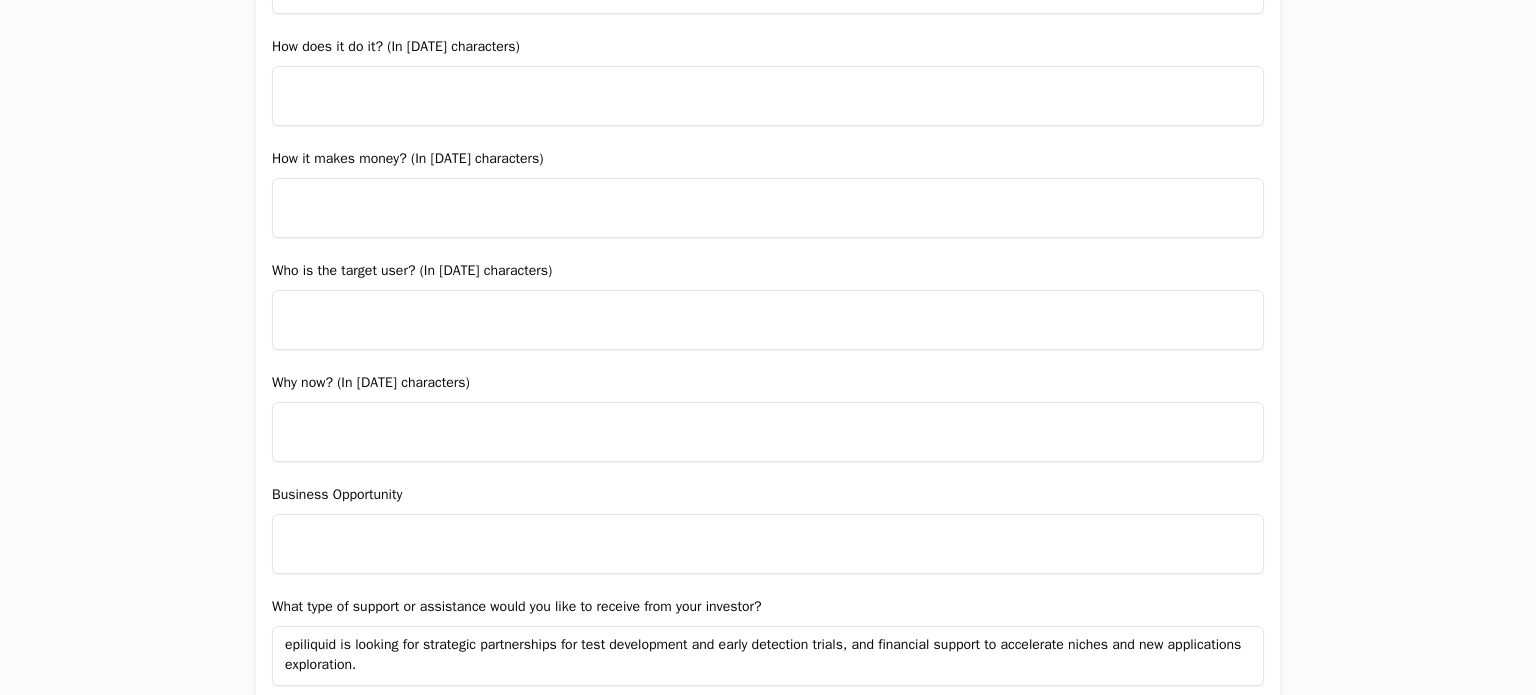 scroll, scrollTop: 1588, scrollLeft: 0, axis: vertical 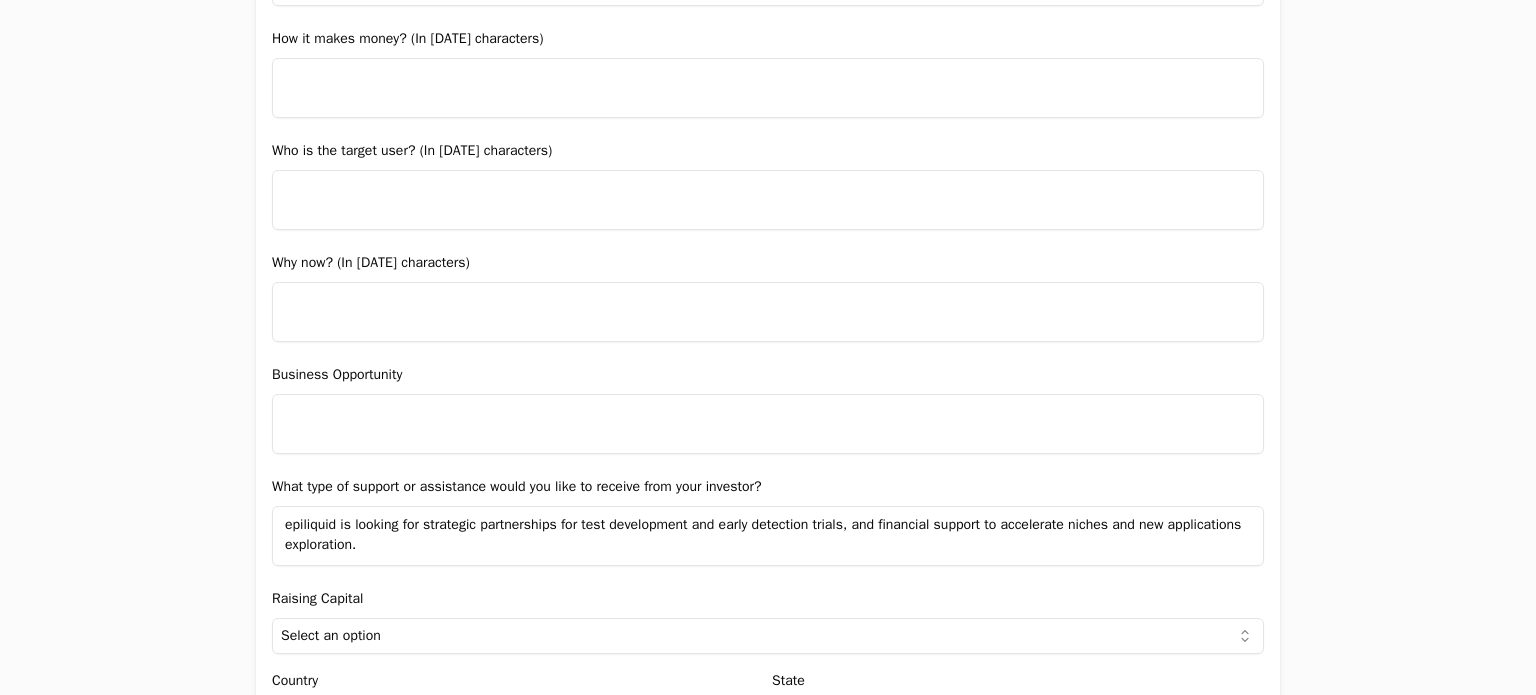 type 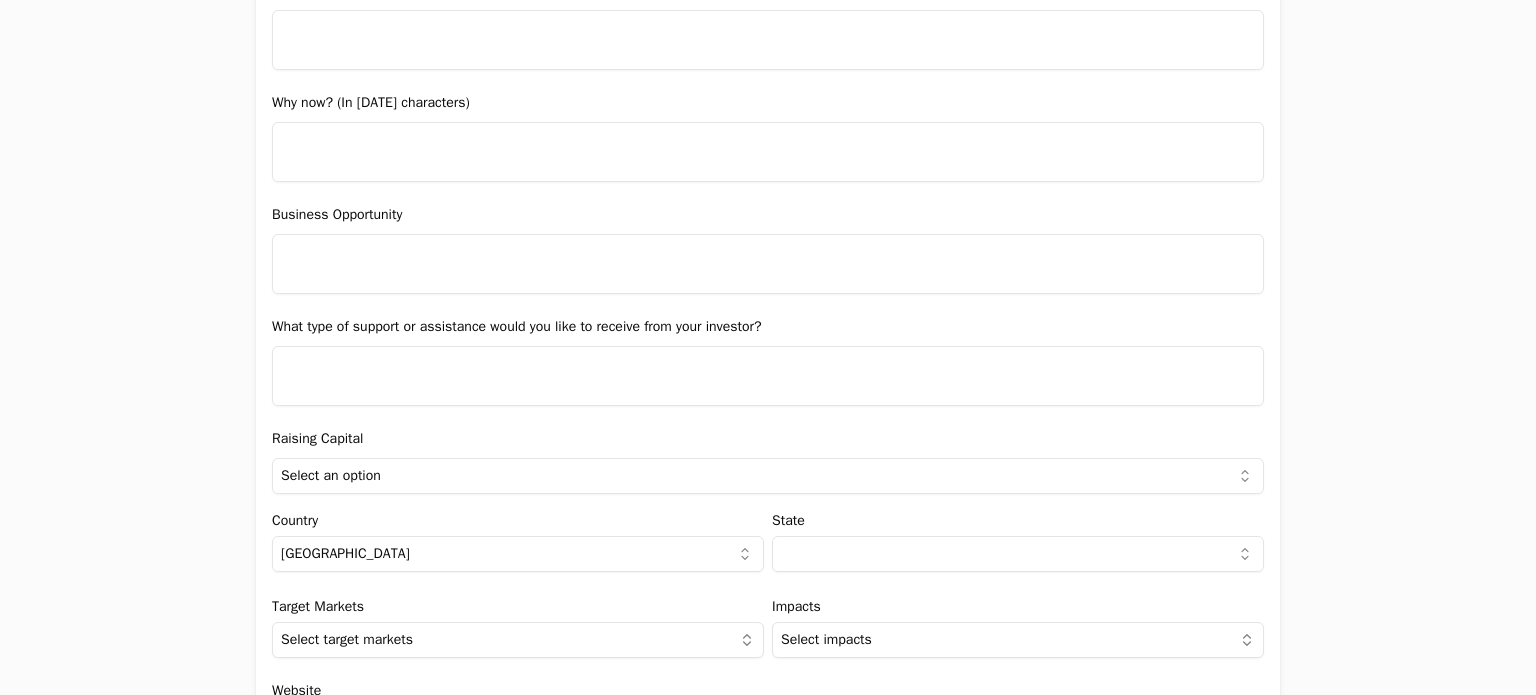 scroll, scrollTop: 1751, scrollLeft: 0, axis: vertical 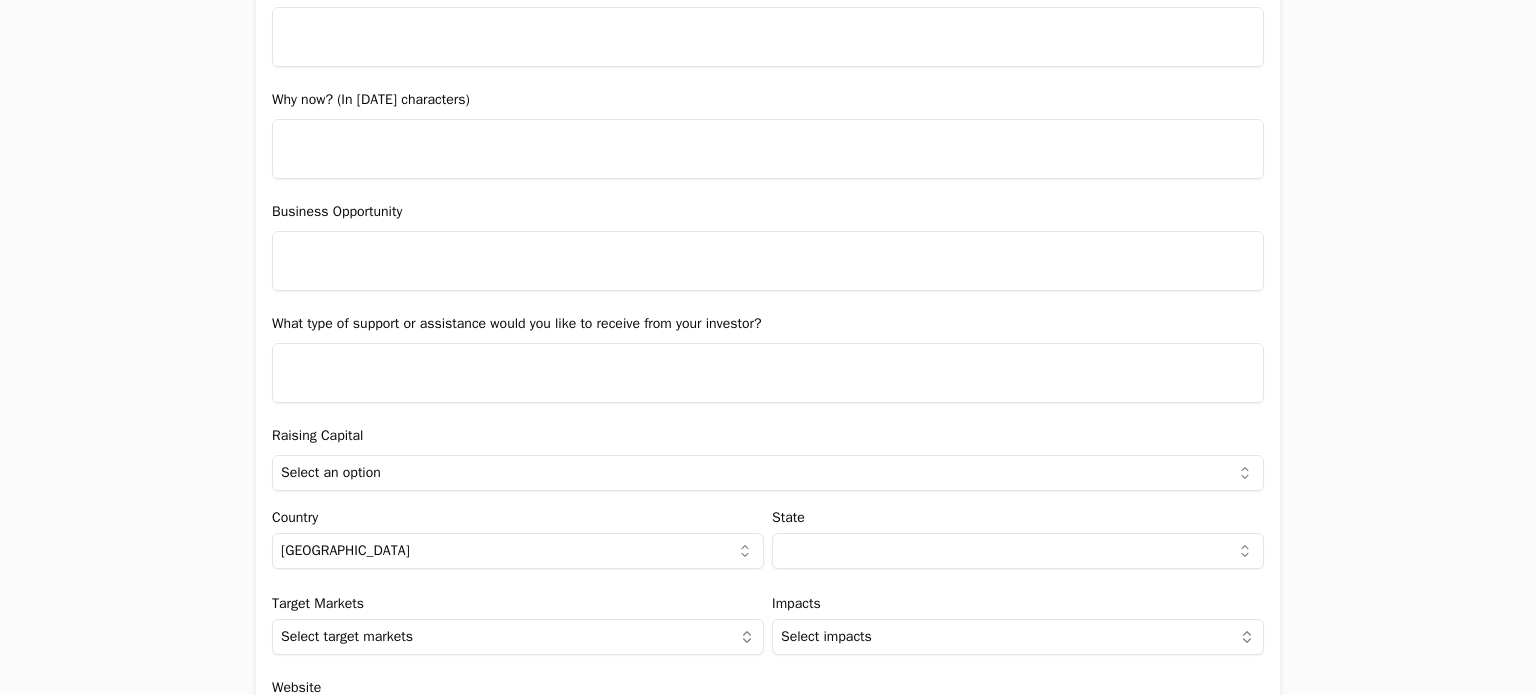 type 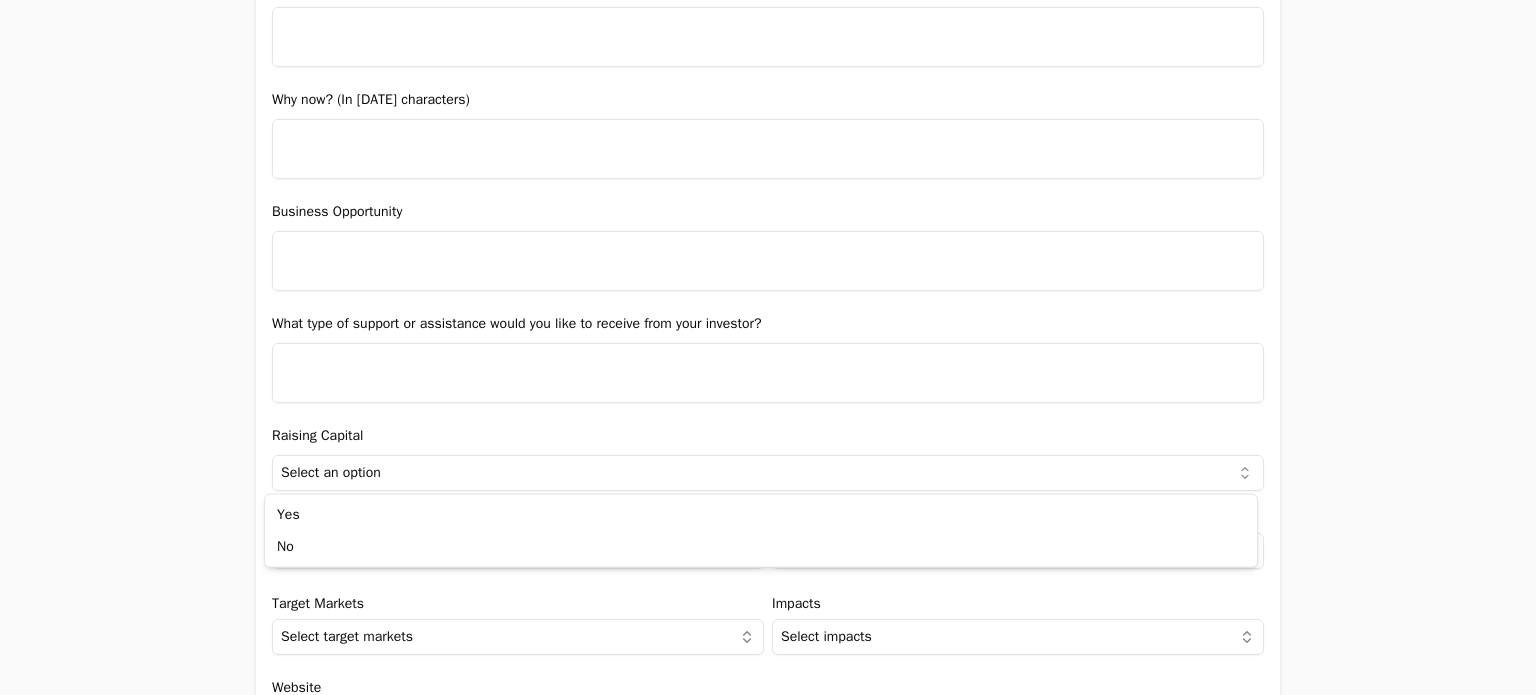 click on "Application form Entity Project or Company Category Startup Add new company details Upload Deck AI-Enhanced Check the box and our assistant will auto-fill the form with available information. Any missing fields will be left blank for you to complete, and you can edit all entries before submitting the form. Try it now! Let our A.I. assistant complete the form for you. Automatically extract and populate information using our advanced AI. Upload Deck Name epiliquid Name is already taken Description Epiliquid is redefining [MEDICAL_DATA] detection through a platform that combines AI, big data, and epigenetics to deliver accurate, affordable, and scalable blood-based testing—even at early stages. Designed for everyone. Everywhere. Verticals Biotechnology +3 New user name and email Name [PERSON_NAME] Email [PERSON_NAME][EMAIL_ADDRESS][PERSON_NAME][DOMAIN_NAME] Company Profile Explain what the company does, what problem is solving and who is the target user. TAM $5,400,000,000 [PERSON_NAME] $2,500,000,000 SOM $1,000,000,000 Round size $1,300,000 Yes" at bounding box center [768, 347] 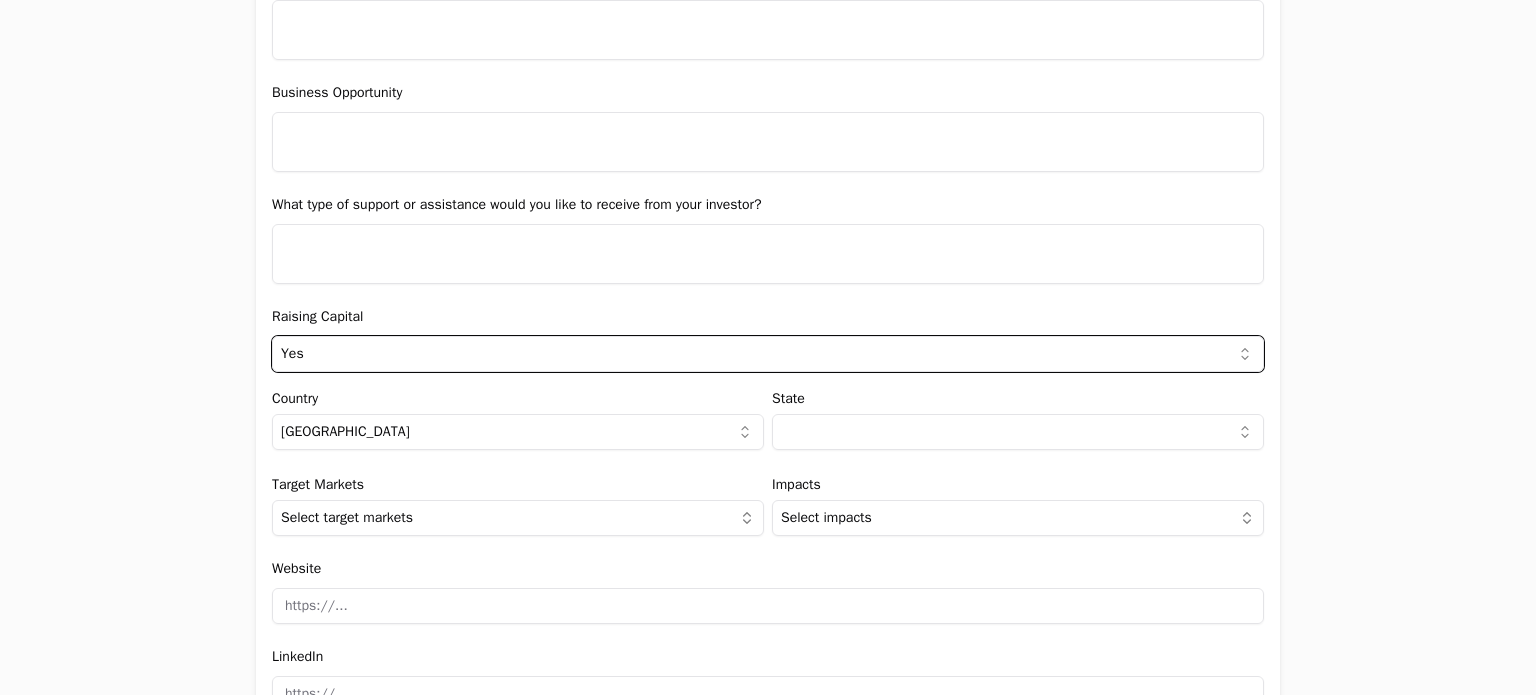 scroll, scrollTop: 1915, scrollLeft: 0, axis: vertical 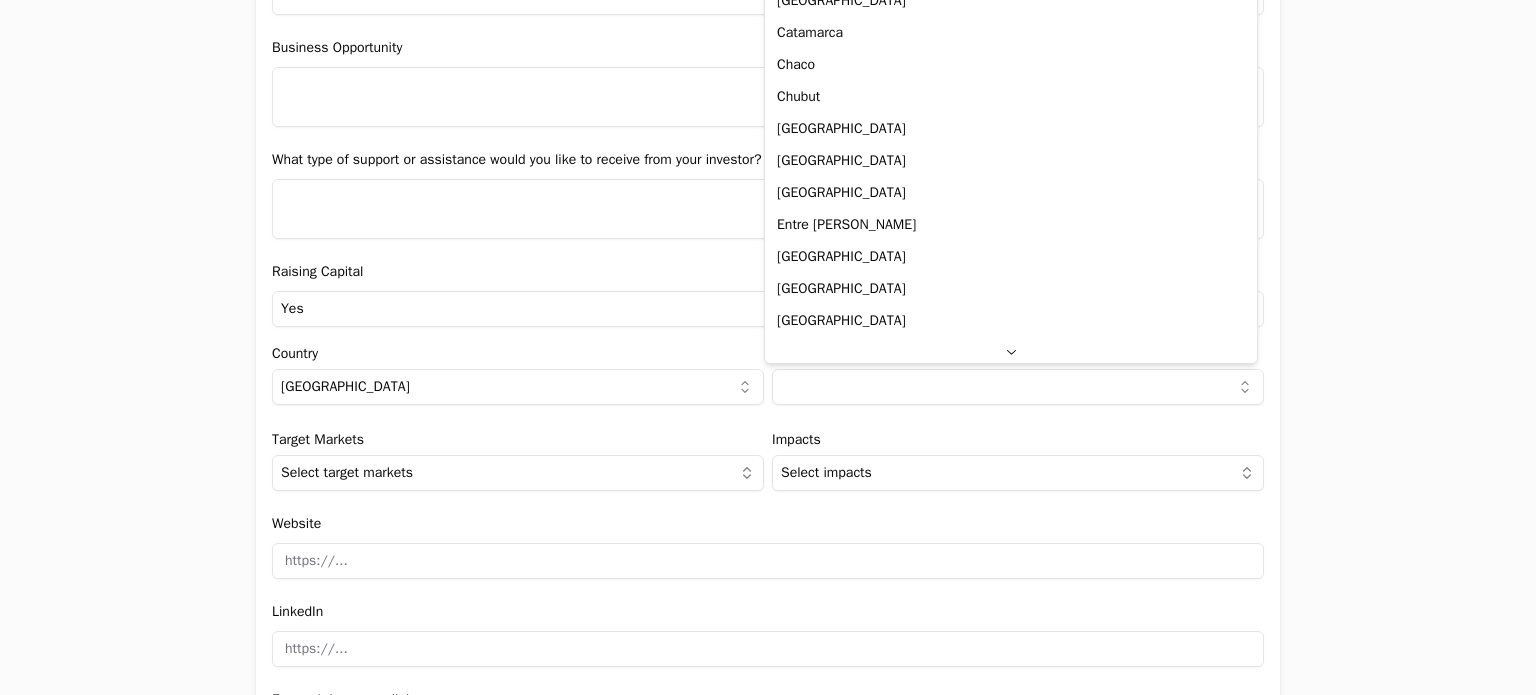 click on "Application form Entity Project or Company Category Startup Add new company details Upload Deck AI-Enhanced Check the box and our assistant will auto-fill the form with available information. Any missing fields will be left blank for you to complete, and you can edit all entries before submitting the form. Try it now! Let our A.I. assistant complete the form for you. Automatically extract and populate information using our advanced AI. Upload Deck Name epiliquid Name is already taken Description Epiliquid is redefining [MEDICAL_DATA] detection through a platform that combines AI, big data, and epigenetics to deliver accurate, affordable, and scalable blood-based testing—even at early stages. Designed for everyone. Everywhere. Verticals Biotechnology +3 New user name and email Name [PERSON_NAME] Email [PERSON_NAME][EMAIL_ADDRESS][PERSON_NAME][DOMAIN_NAME] Company Profile Explain what the company does, what problem is solving and who is the target user. TAM $5,400,000,000 [PERSON_NAME] $2,500,000,000 SOM $1,000,000,000 Round size $1,300,000 Yes" at bounding box center (768, 347) 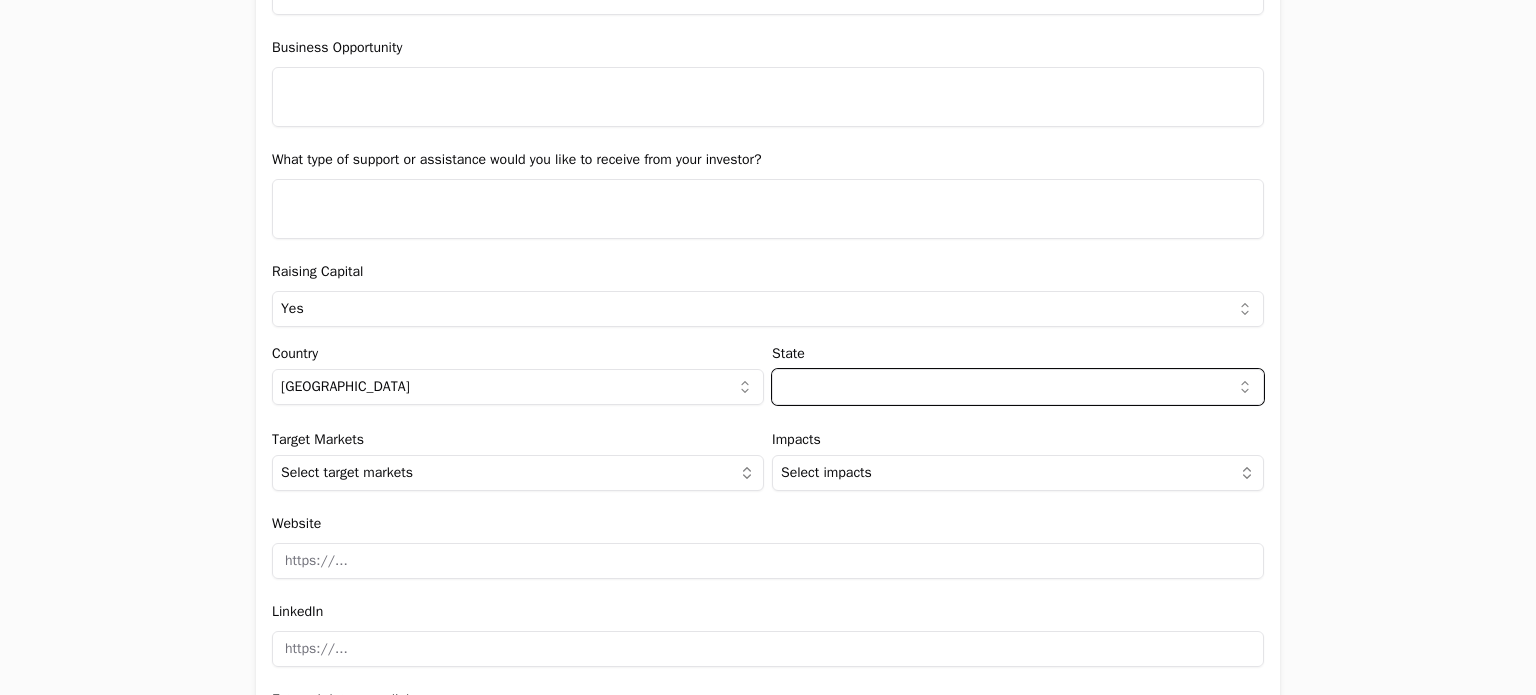 click on "Application form Entity Project or Company Category Startup Add new company details Upload Deck AI-Enhanced Check the box and our assistant will auto-fill the form with available information. Any missing fields will be left blank for you to complete, and you can edit all entries before submitting the form. Try it now! Let our A.I. assistant complete the form for you. Automatically extract and populate information using our advanced AI. Upload Deck Name epiliquid Name is already taken Description Epiliquid is redefining [MEDICAL_DATA] detection through a platform that combines AI, big data, and epigenetics to deliver accurate, affordable, and scalable blood-based testing—even at early stages. Designed for everyone. Everywhere. Verticals Biotechnology +3 New user name and email Name [PERSON_NAME] Email [PERSON_NAME][EMAIL_ADDRESS][PERSON_NAME][DOMAIN_NAME] Company Profile Explain what the company does, what problem is solving and who is the target user. TAM $5,400,000,000 [PERSON_NAME] $2,500,000,000 SOM $1,000,000,000 Round size $1,300,000 Yes" at bounding box center (768, 347) 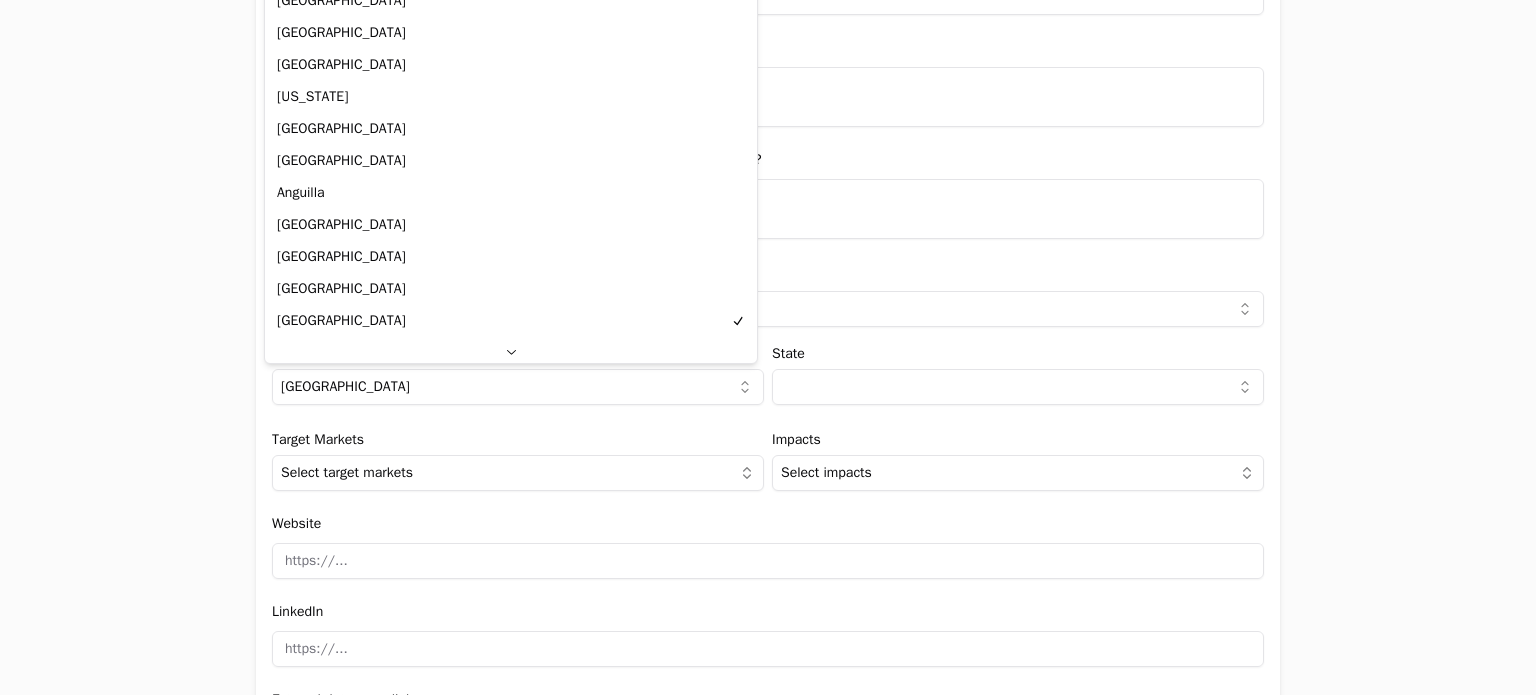 click on "Application form Entity Project or Company Category Startup Add new company details Upload Deck AI-Enhanced Check the box and our assistant will auto-fill the form with available information. Any missing fields will be left blank for you to complete, and you can edit all entries before submitting the form. Try it now! Let our A.I. assistant complete the form for you. Automatically extract and populate information using our advanced AI. Upload Deck Name epiliquid Name is already taken Description Epiliquid is redefining [MEDICAL_DATA] detection through a platform that combines AI, big data, and epigenetics to deliver accurate, affordable, and scalable blood-based testing—even at early stages. Designed for everyone. Everywhere. Verticals Biotechnology +3 New user name and email Name [PERSON_NAME] Email [PERSON_NAME][EMAIL_ADDRESS][PERSON_NAME][DOMAIN_NAME] Company Profile Explain what the company does, what problem is solving and who is the target user. TAM $5,400,000,000 [PERSON_NAME] $2,500,000,000 SOM $1,000,000,000 Round size $1,300,000 Yes" at bounding box center [768, 347] 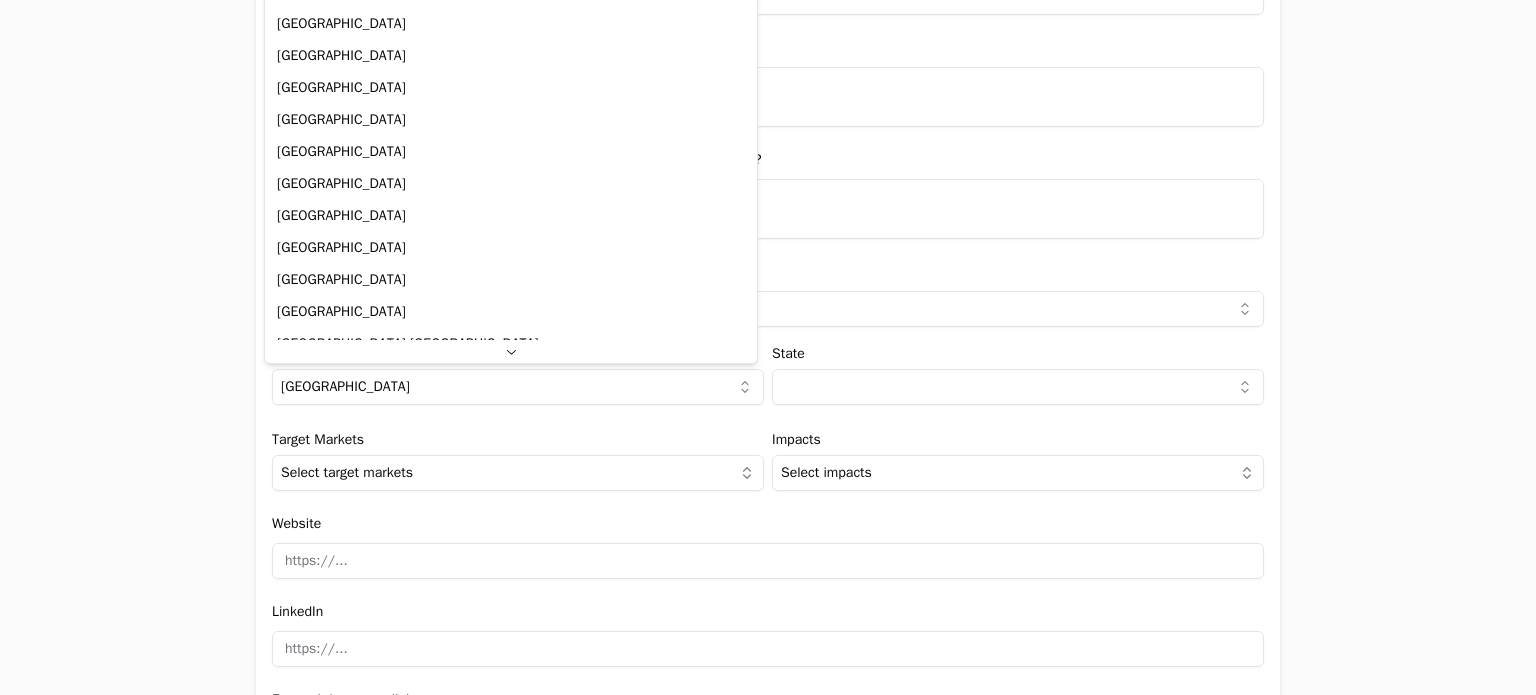select on "5011adc3-4dfd-45a8-807f-6601bf1da215" 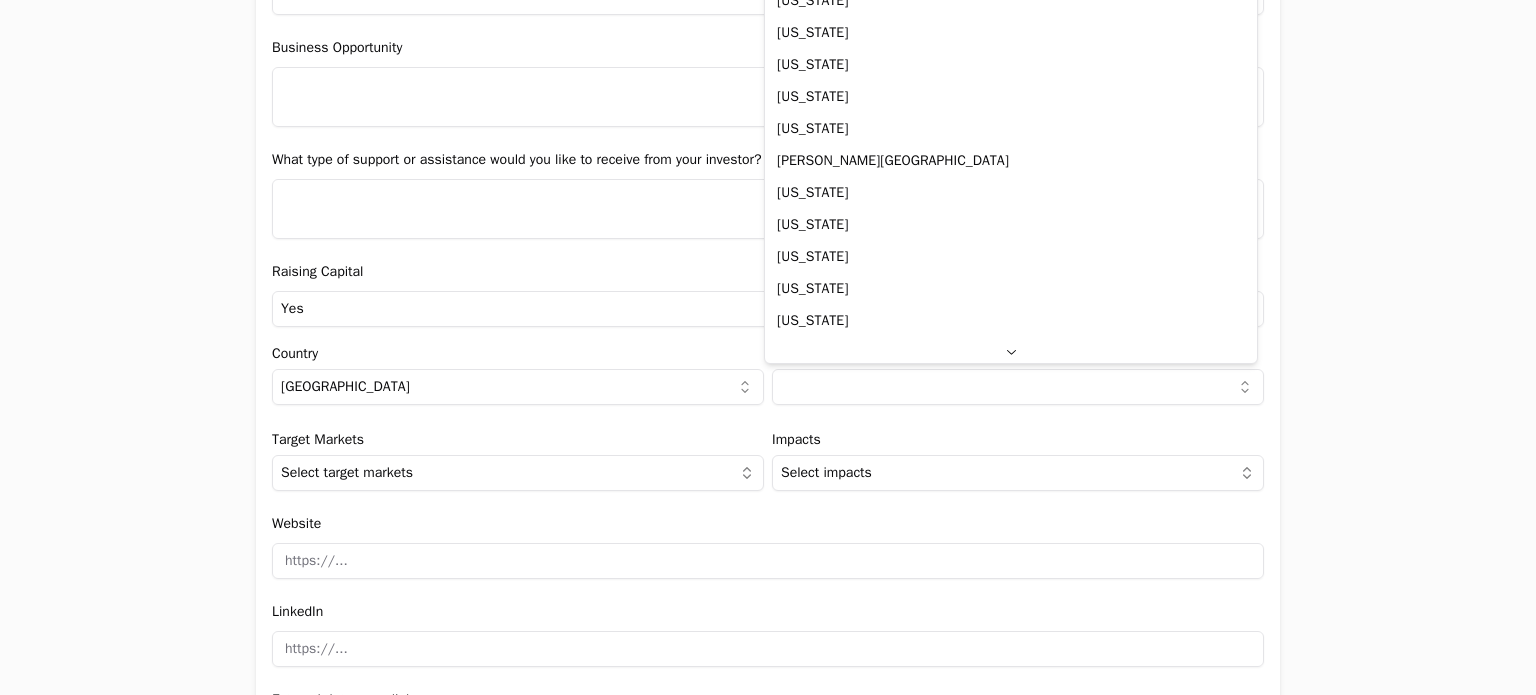 click on "Application form Entity Project or Company Category Startup Add new company details Upload Deck AI-Enhanced Check the box and our assistant will auto-fill the form with available information. Any missing fields will be left blank for you to complete, and you can edit all entries before submitting the form. Try it now! Let our A.I. assistant complete the form for you. Automatically extract and populate information using our advanced AI. Upload Deck Name epiliquid Name is already taken Description Epiliquid is redefining [MEDICAL_DATA] detection through a platform that combines AI, big data, and epigenetics to deliver accurate, affordable, and scalable blood-based testing—even at early stages. Designed for everyone. Everywhere. Verticals Biotechnology +3 New user name and email Name [PERSON_NAME] Email [PERSON_NAME][EMAIL_ADDRESS][PERSON_NAME][DOMAIN_NAME] Company Profile Explain what the company does, what problem is solving and who is the target user. TAM $5,400,000,000 [PERSON_NAME] $2,500,000,000 SOM $1,000,000,000 Round size $1,300,000 Yes" at bounding box center [768, 347] 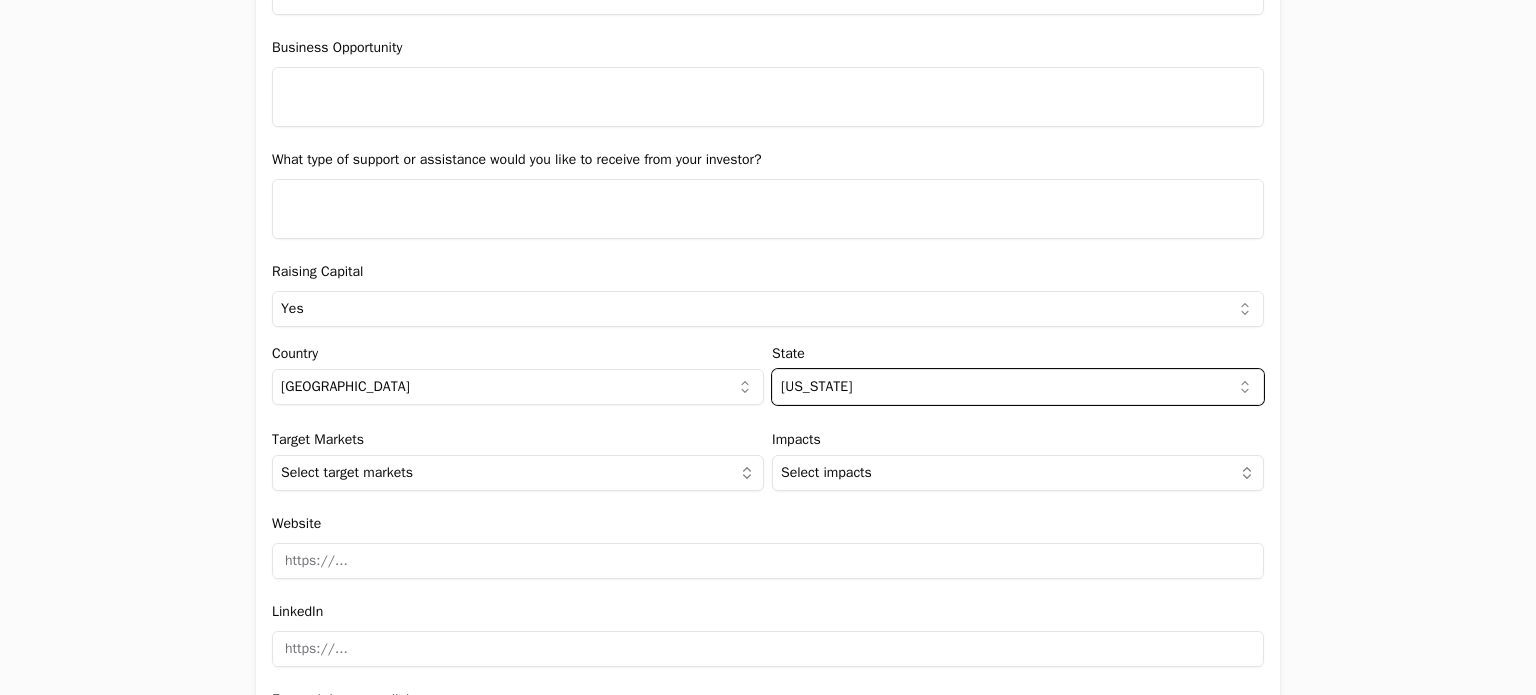 type 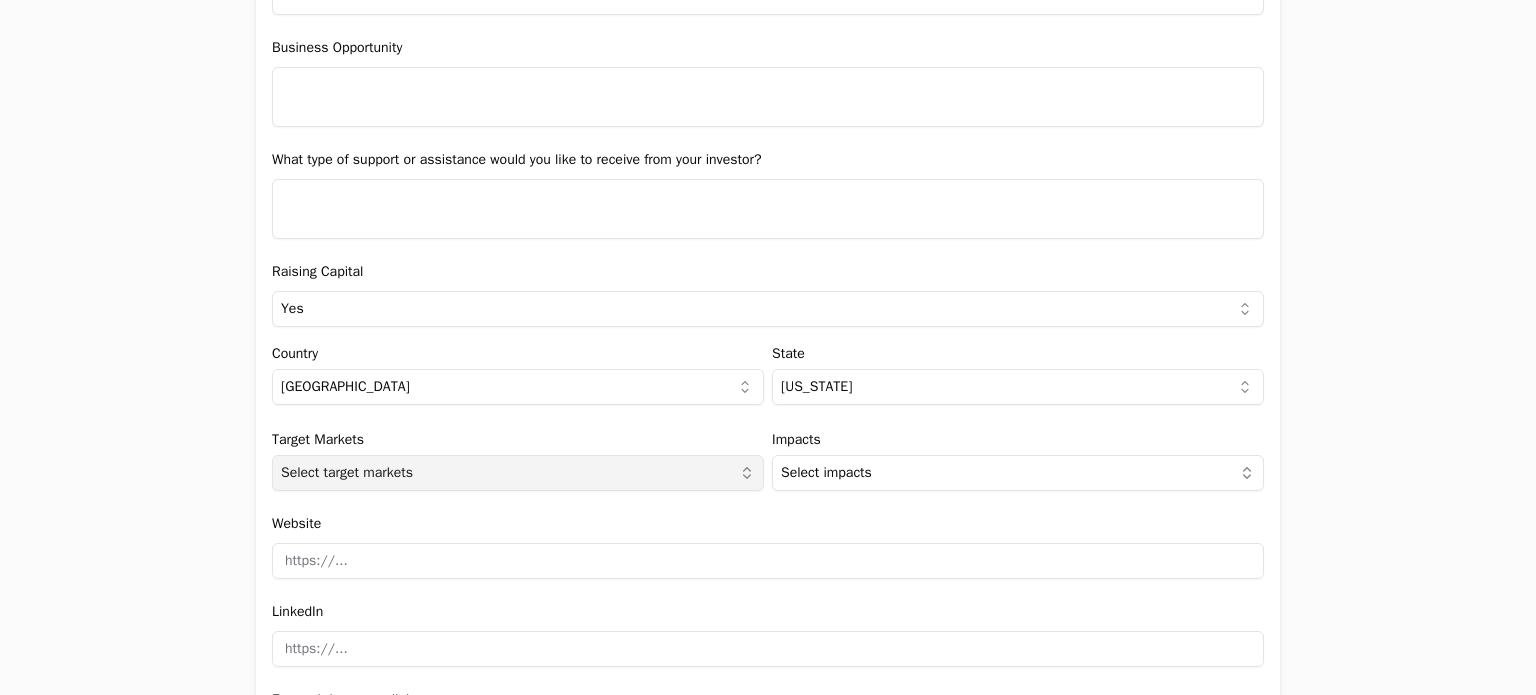 click on "Select target markets" at bounding box center [518, 473] 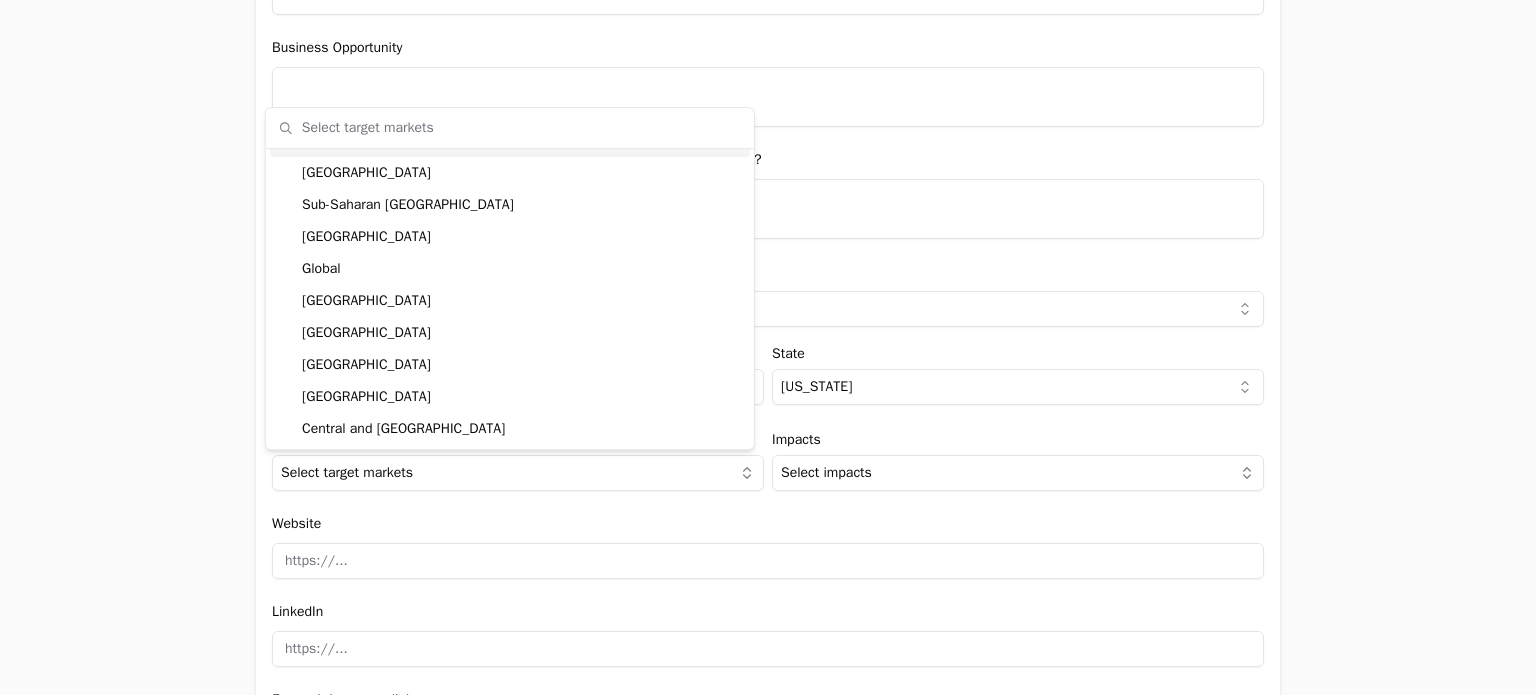 scroll, scrollTop: 0, scrollLeft: 0, axis: both 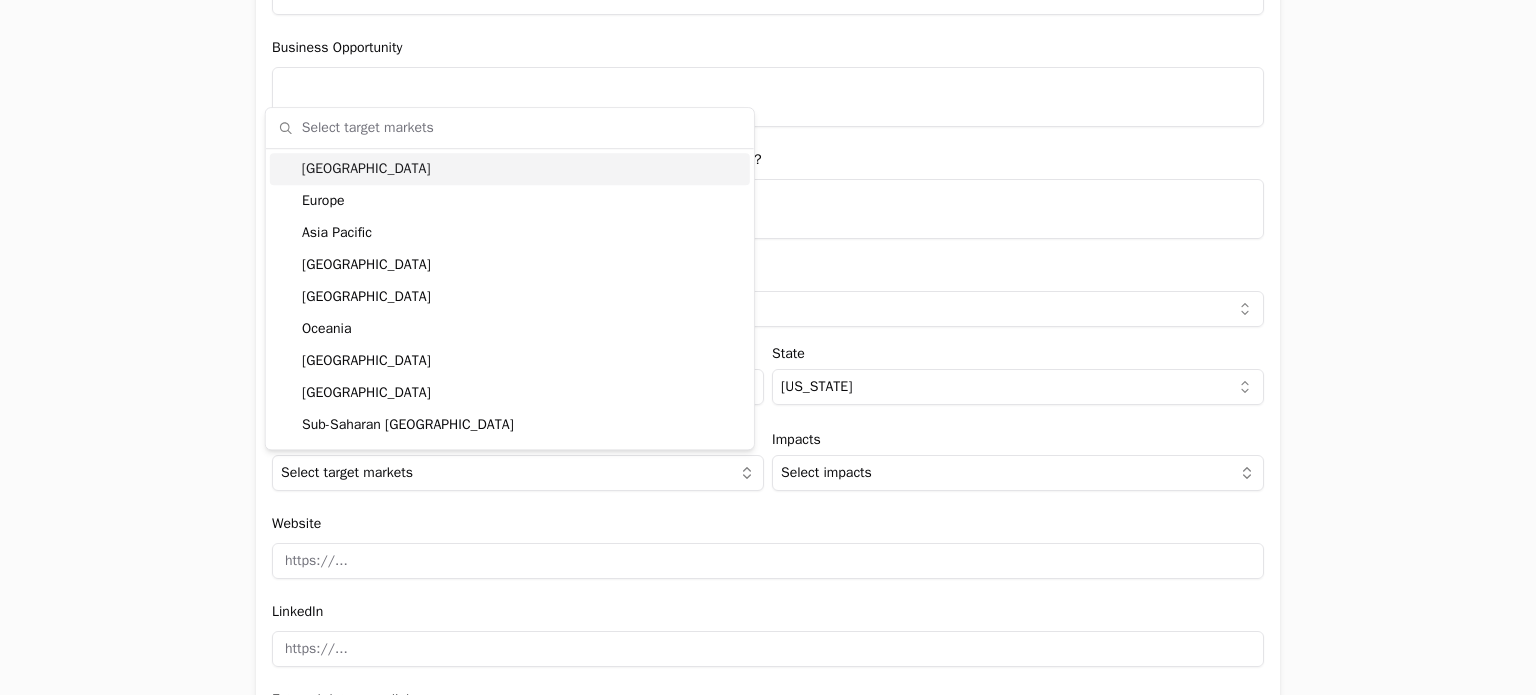 click on "[GEOGRAPHIC_DATA]" at bounding box center [510, 169] 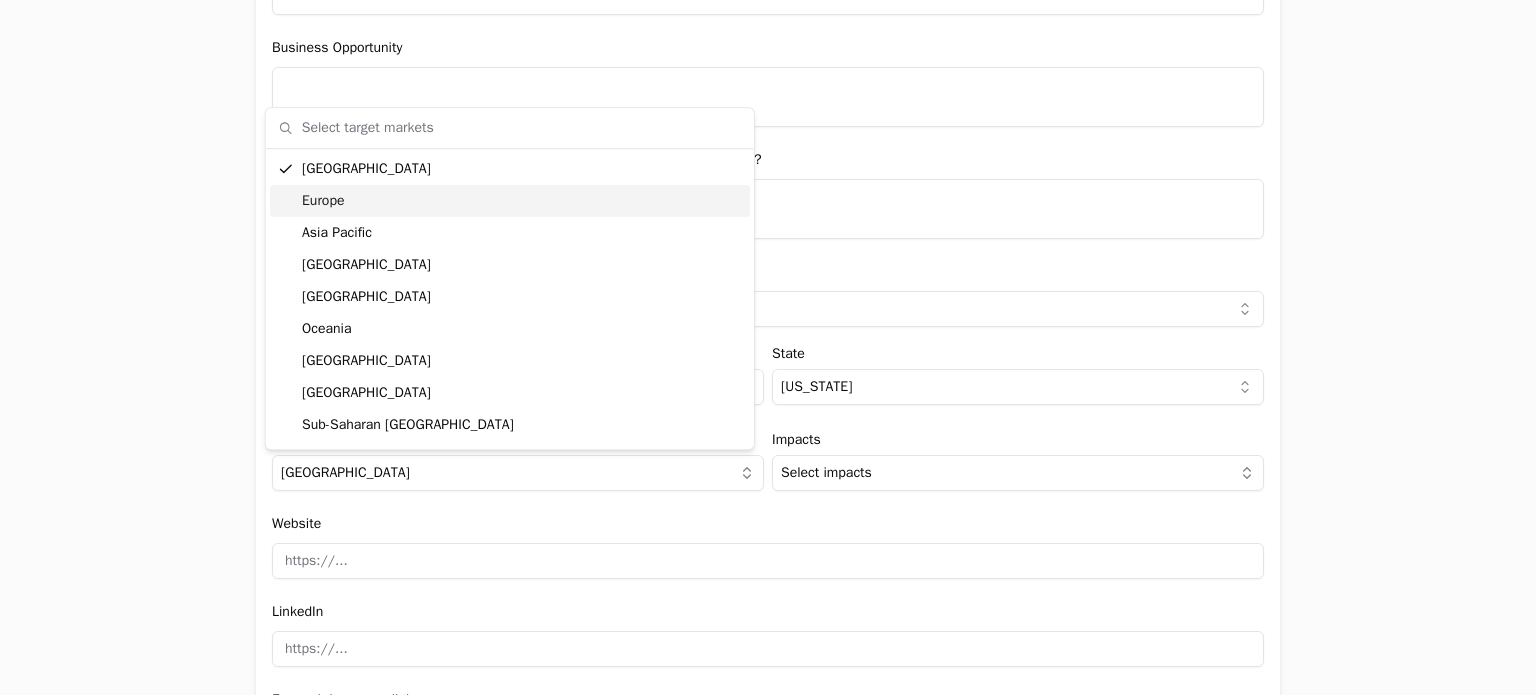 click on "Europe" at bounding box center (510, 201) 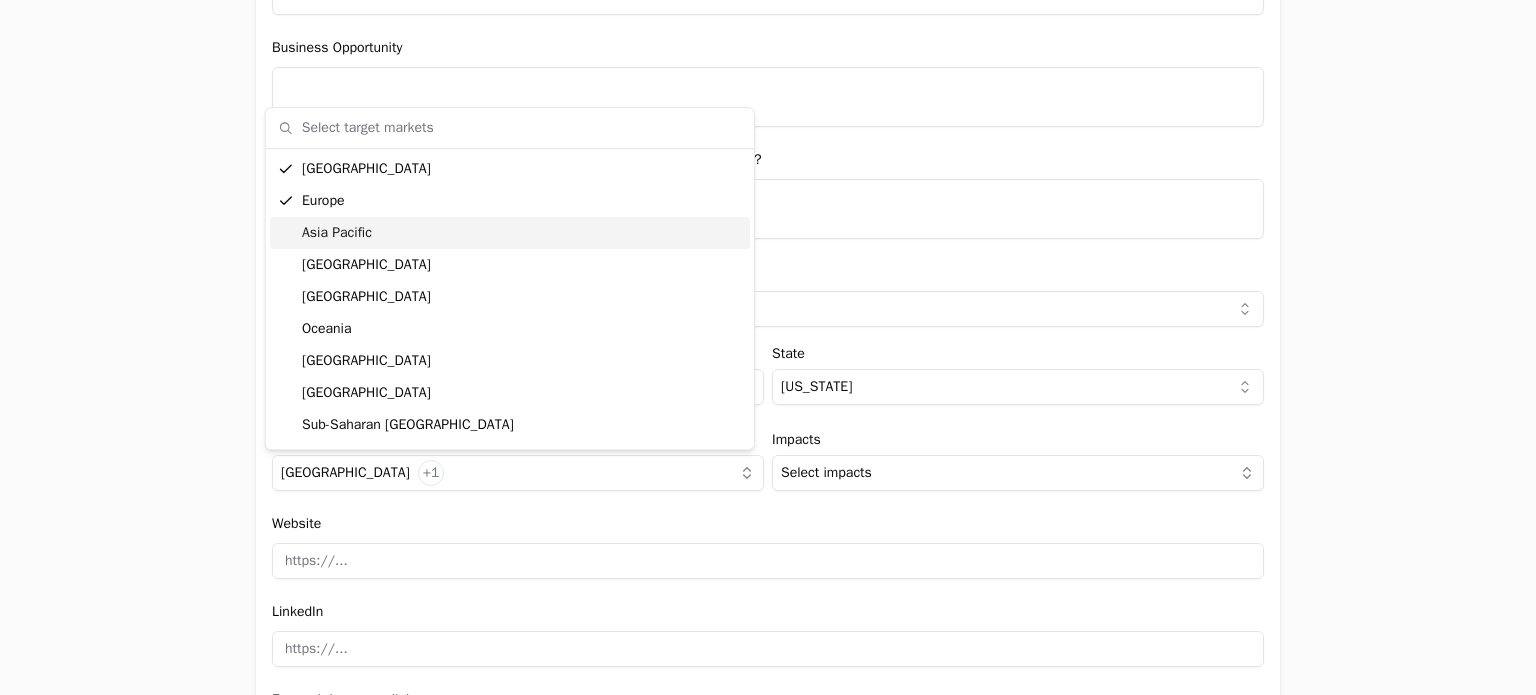 click on "Asia Pacific" at bounding box center (510, 233) 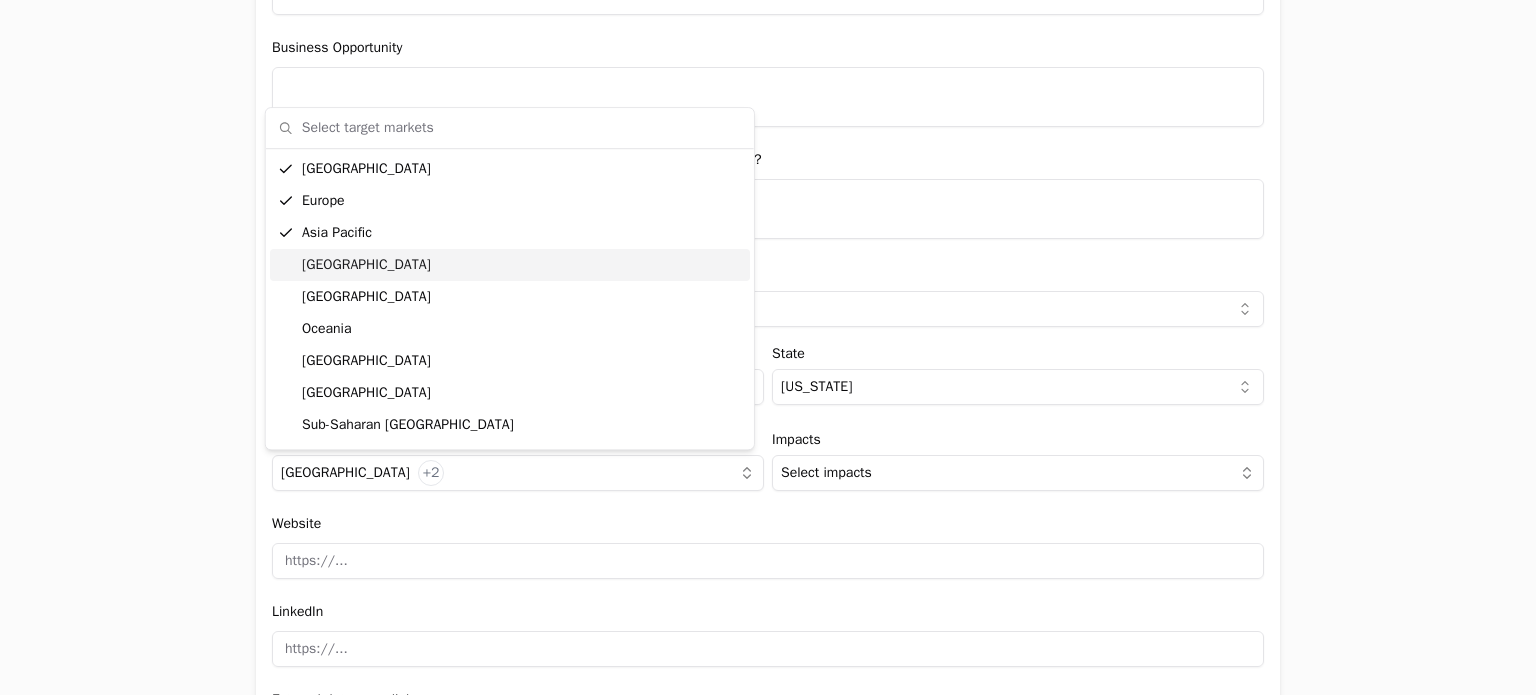 click on "[GEOGRAPHIC_DATA]" at bounding box center (510, 265) 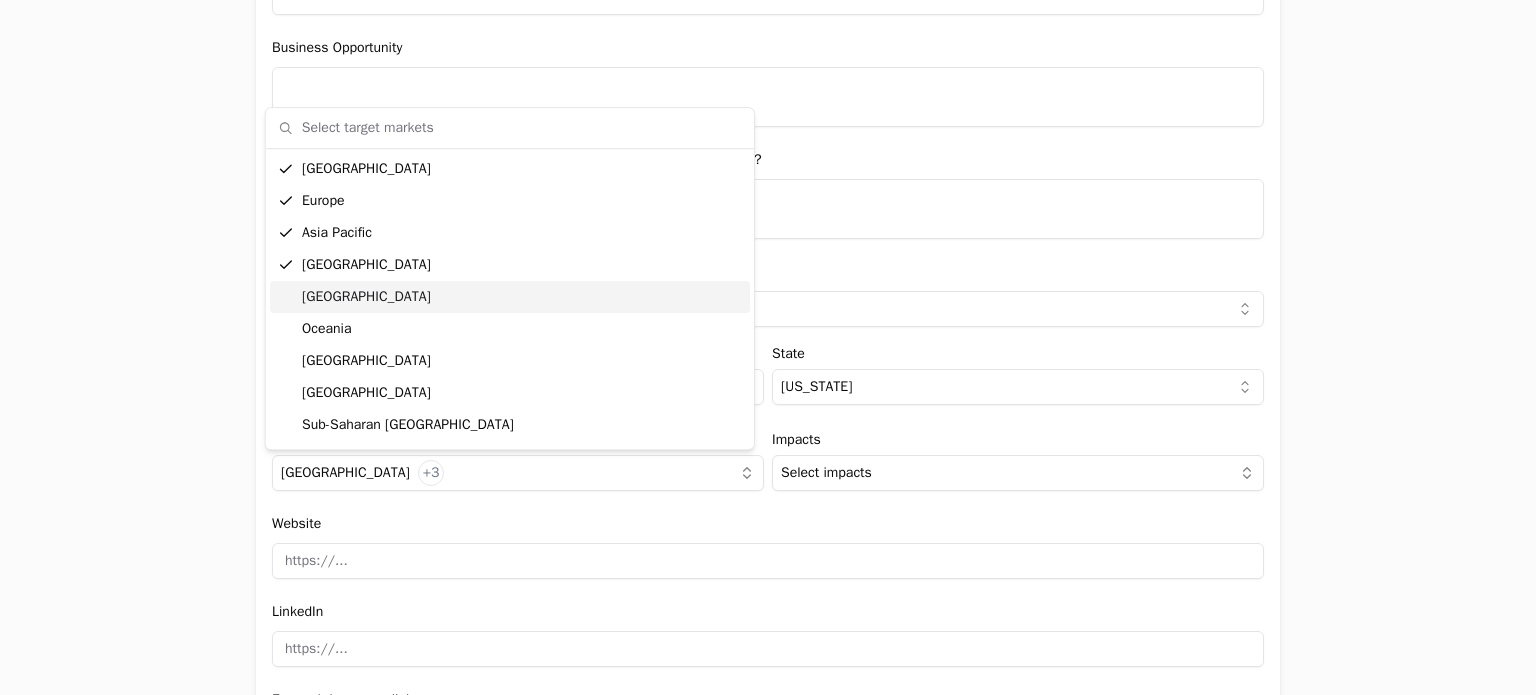 click on "[GEOGRAPHIC_DATA]" at bounding box center [510, 297] 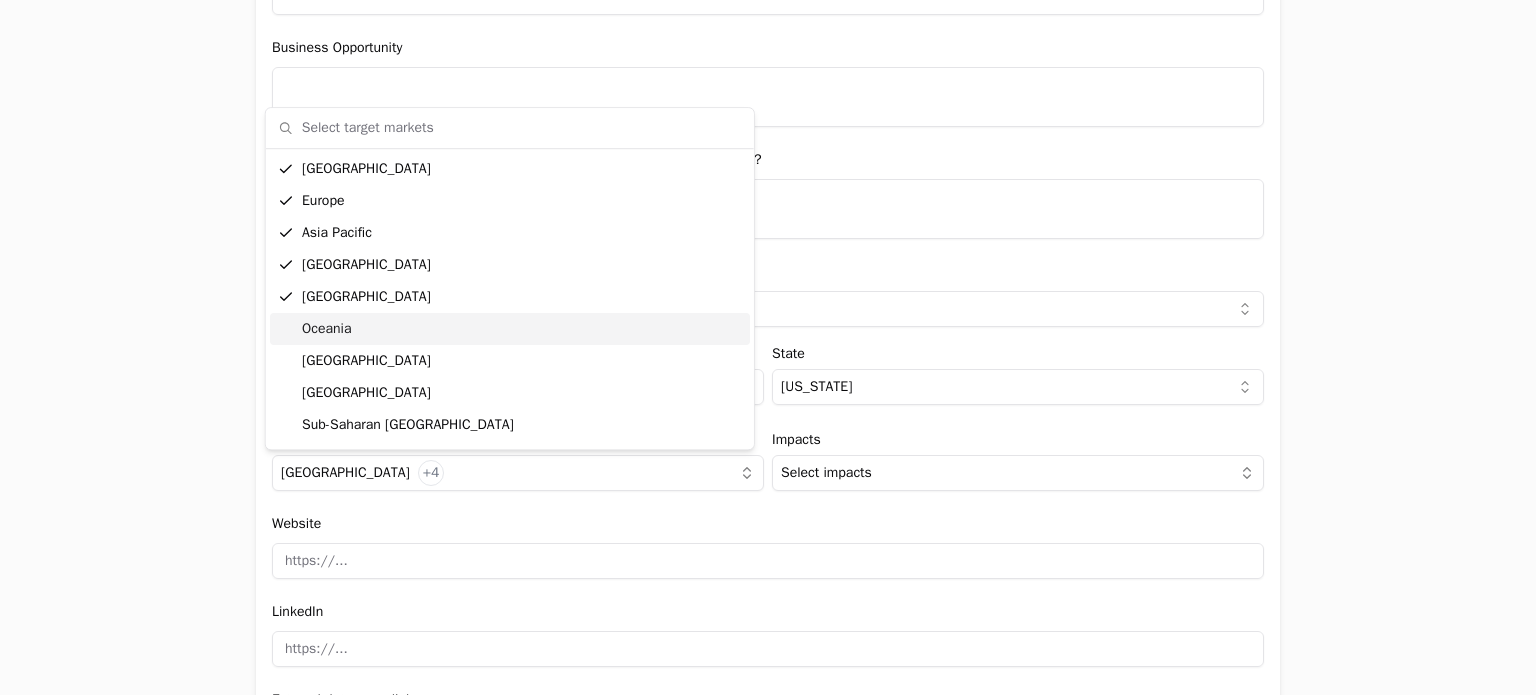 click on "Oceania" at bounding box center (510, 329) 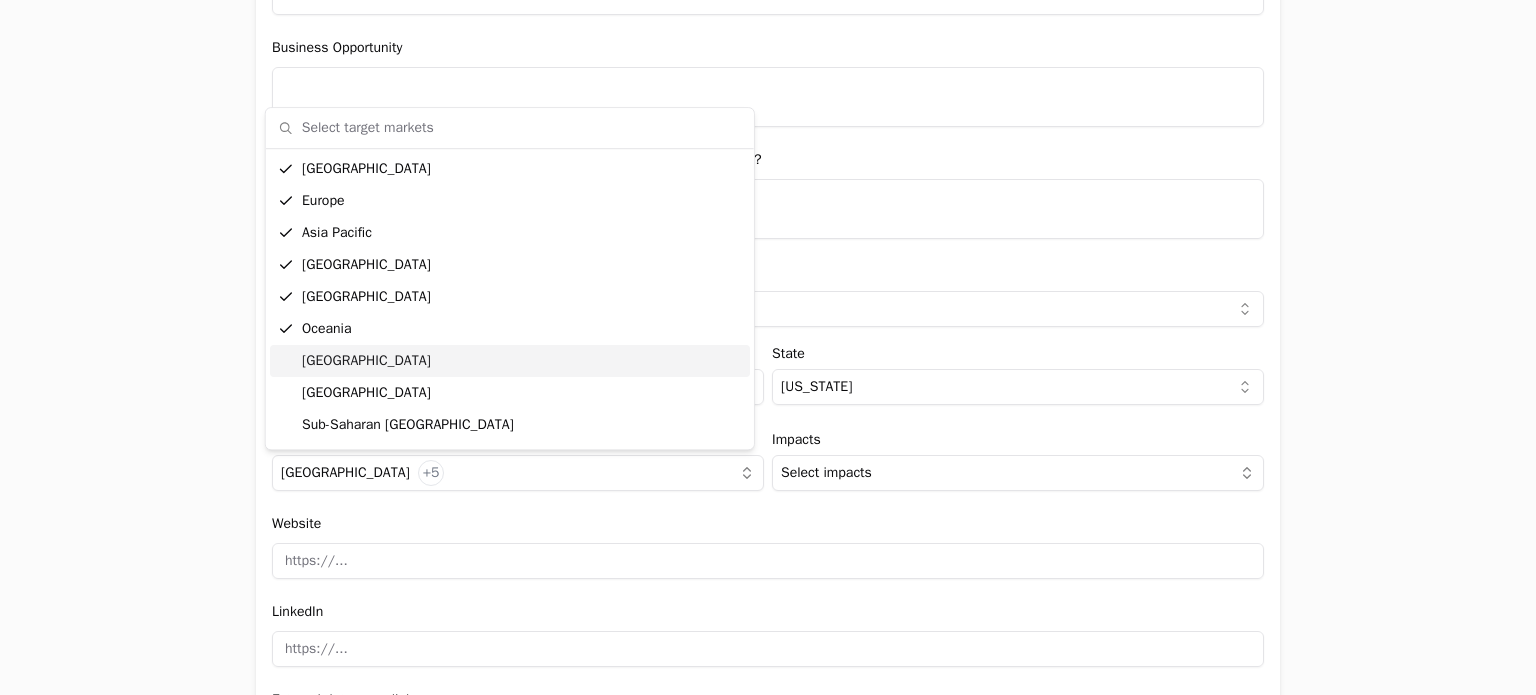 click on "[GEOGRAPHIC_DATA]" at bounding box center (510, 361) 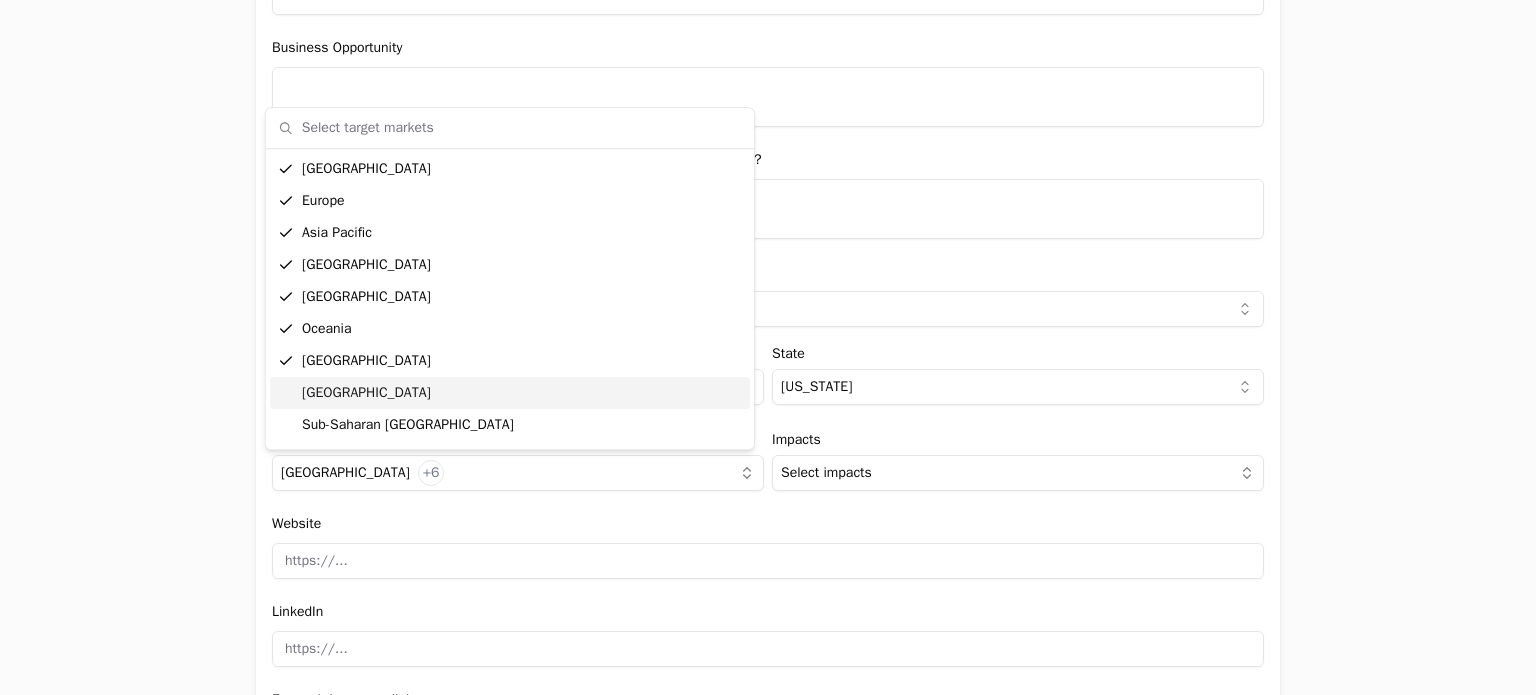 click on "[GEOGRAPHIC_DATA]" at bounding box center [510, 393] 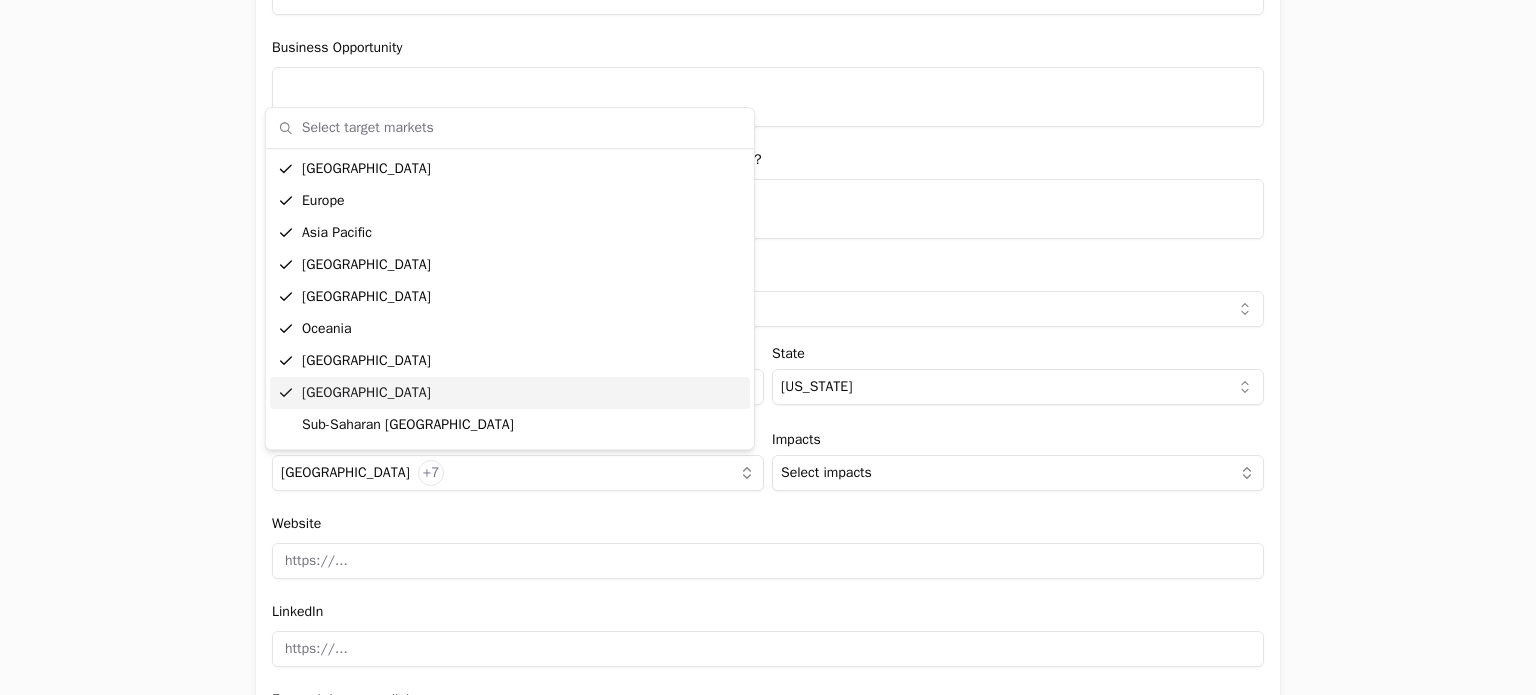 click on "[GEOGRAPHIC_DATA]" at bounding box center (510, 393) 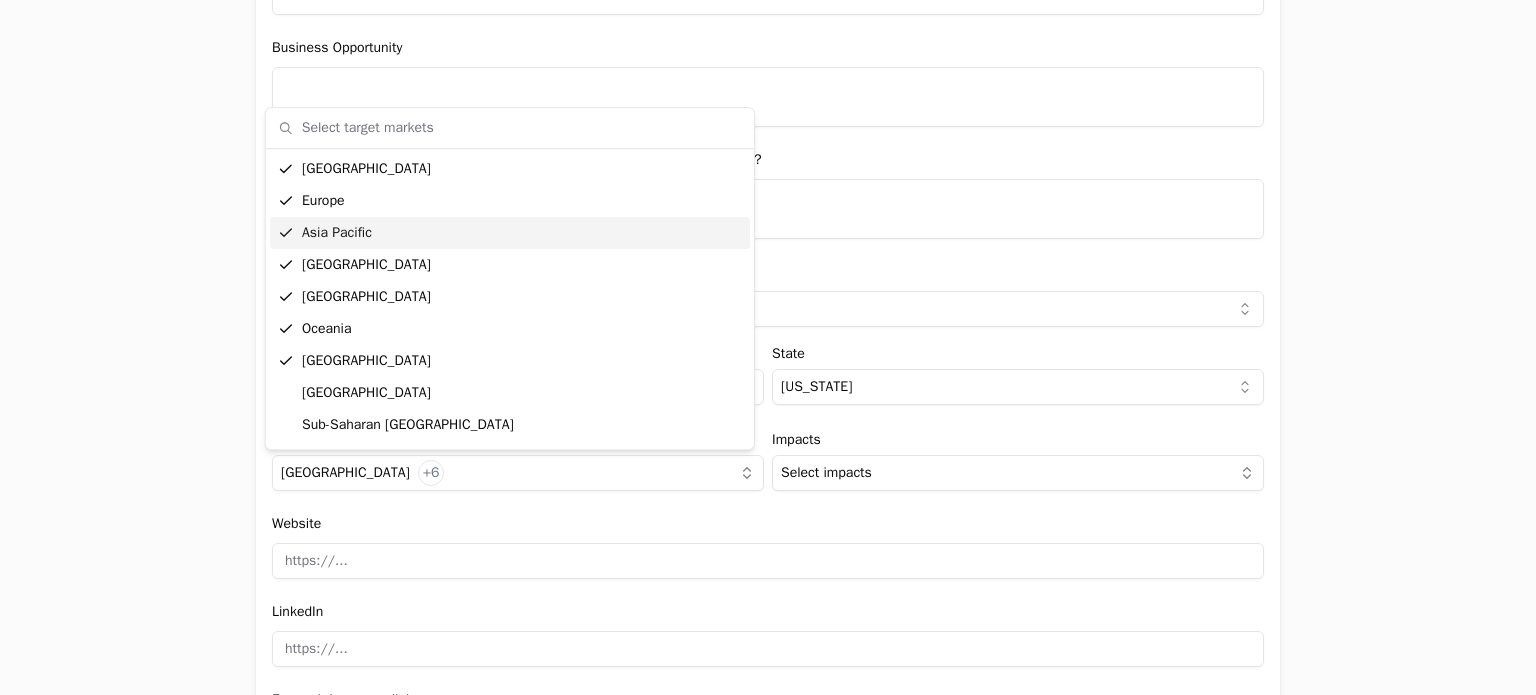 click on "Asia Pacific" at bounding box center (510, 233) 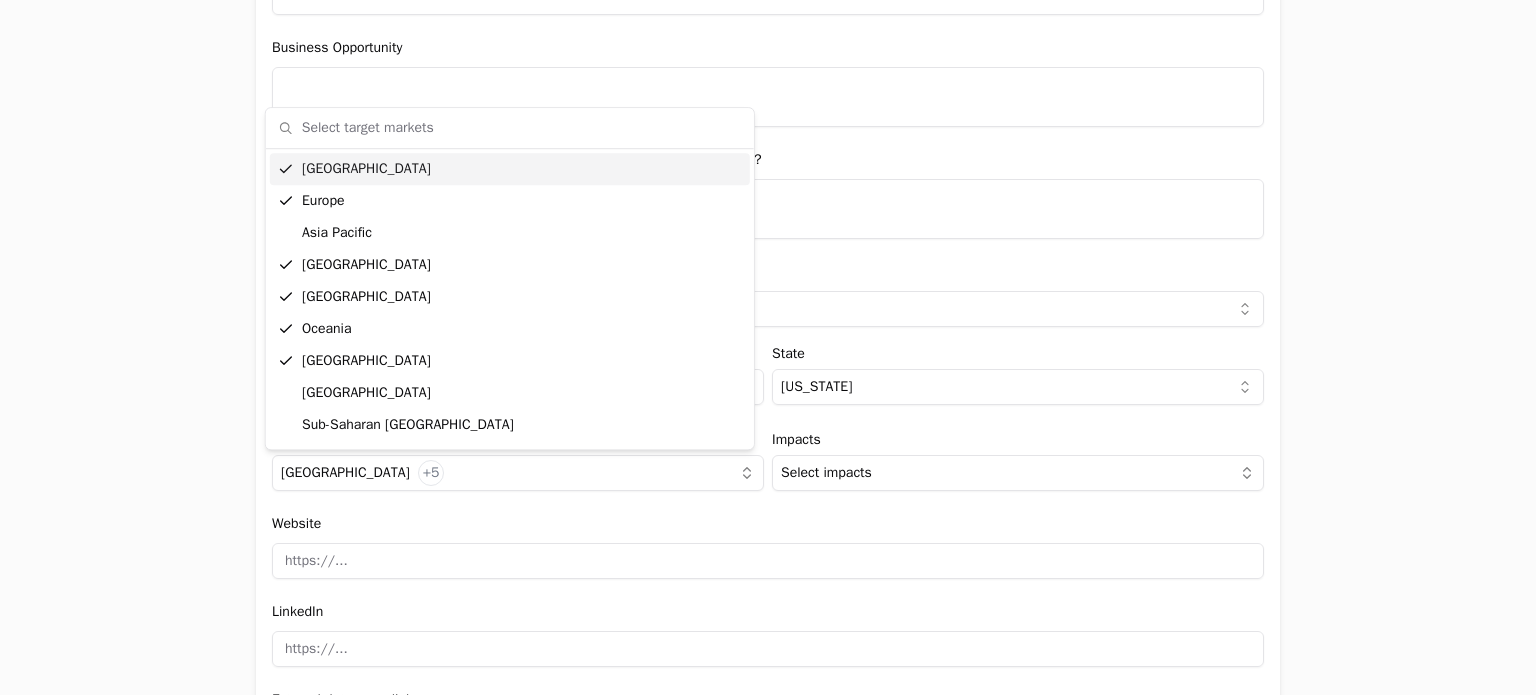 click on "[GEOGRAPHIC_DATA]" at bounding box center (510, 169) 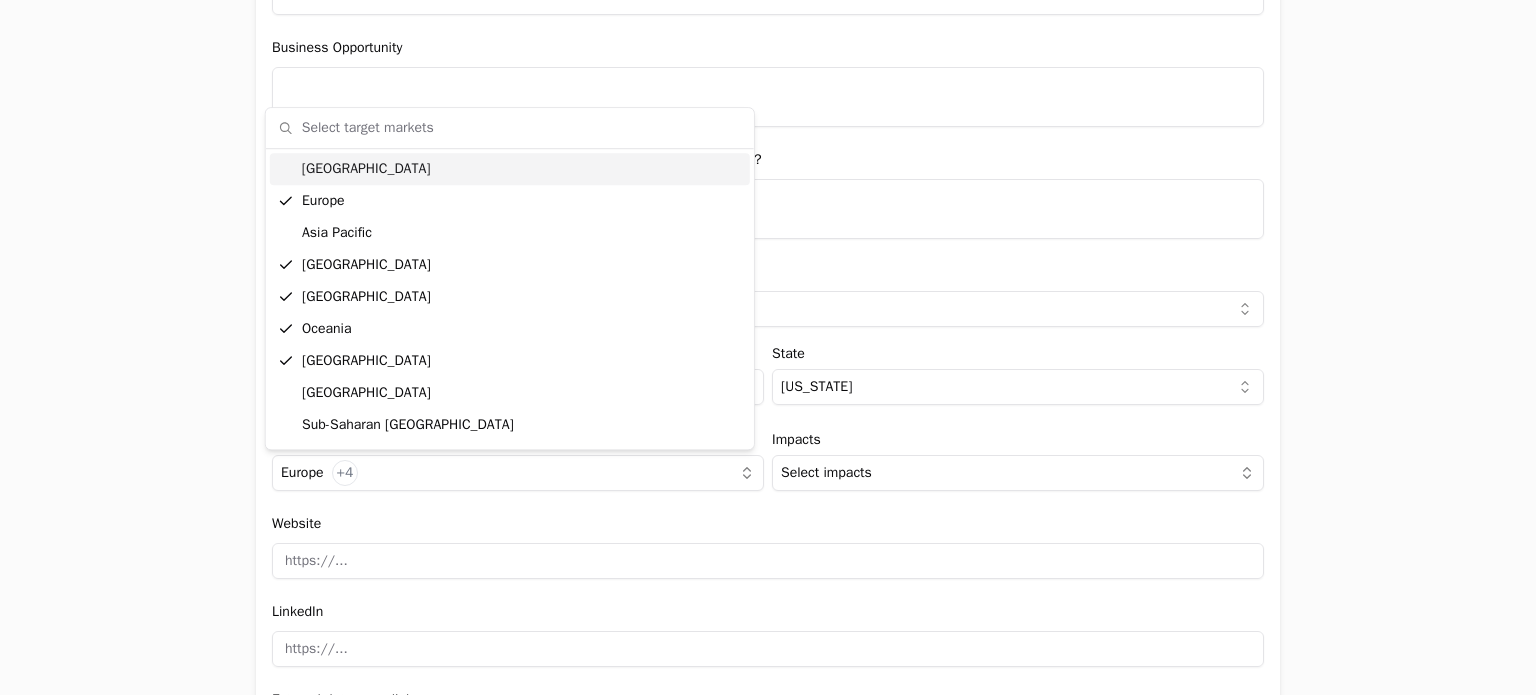 click on "[GEOGRAPHIC_DATA]" at bounding box center [510, 169] 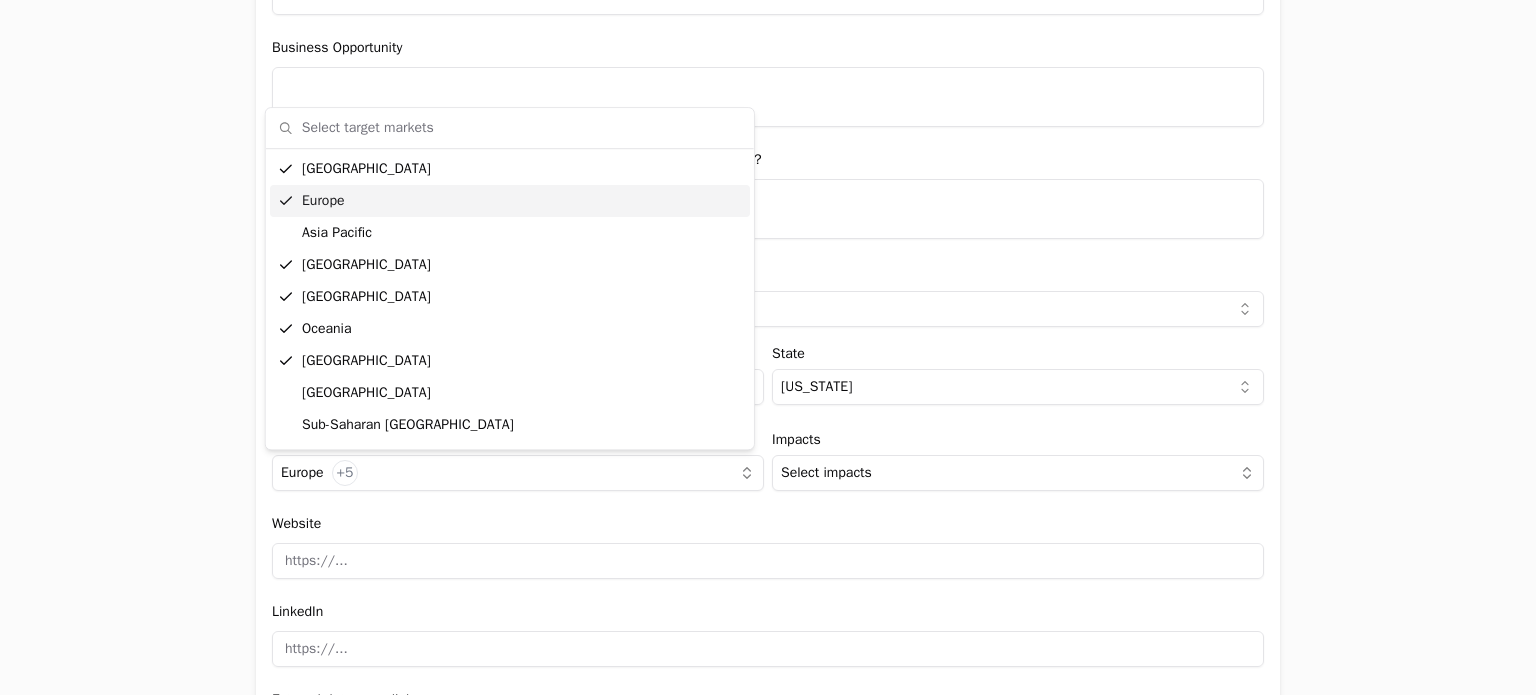 click on "Europe" at bounding box center [510, 201] 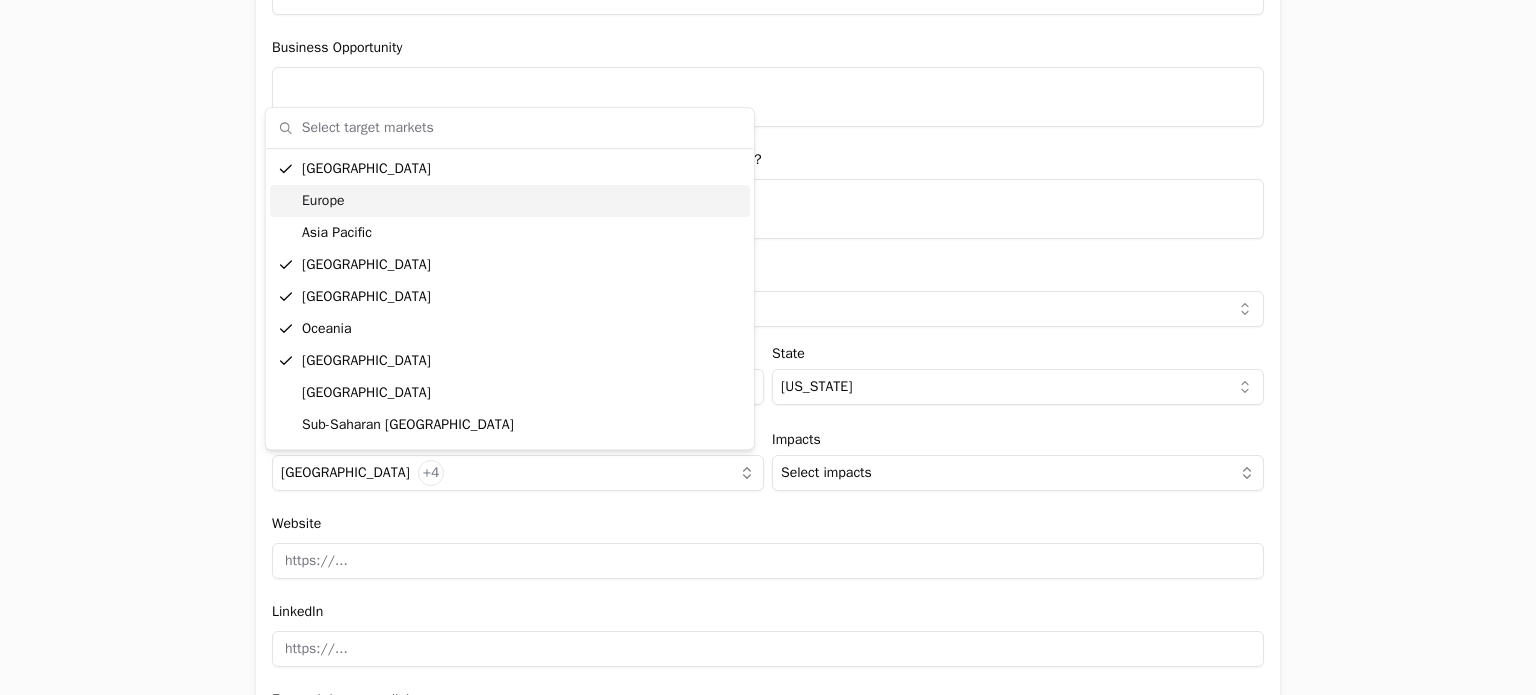 click on "Europe" at bounding box center [510, 201] 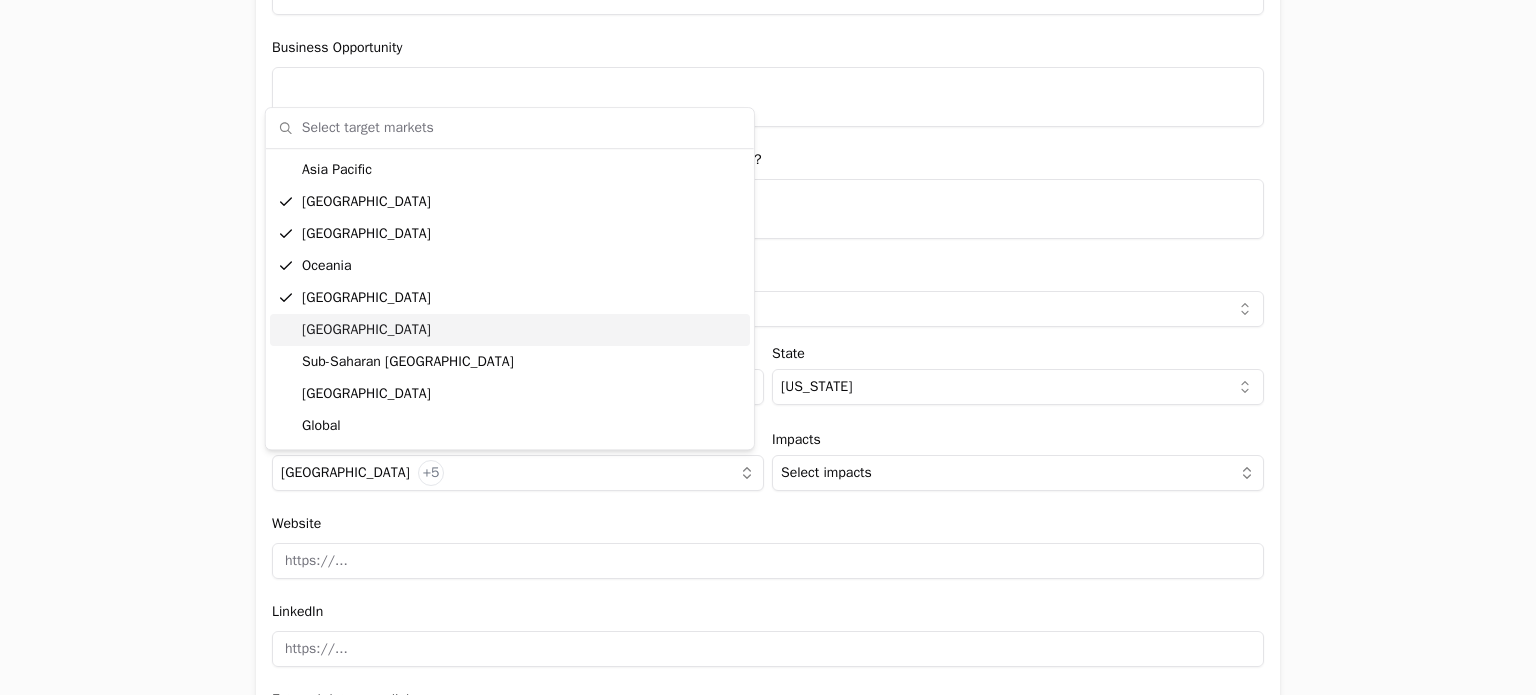 scroll, scrollTop: 64, scrollLeft: 0, axis: vertical 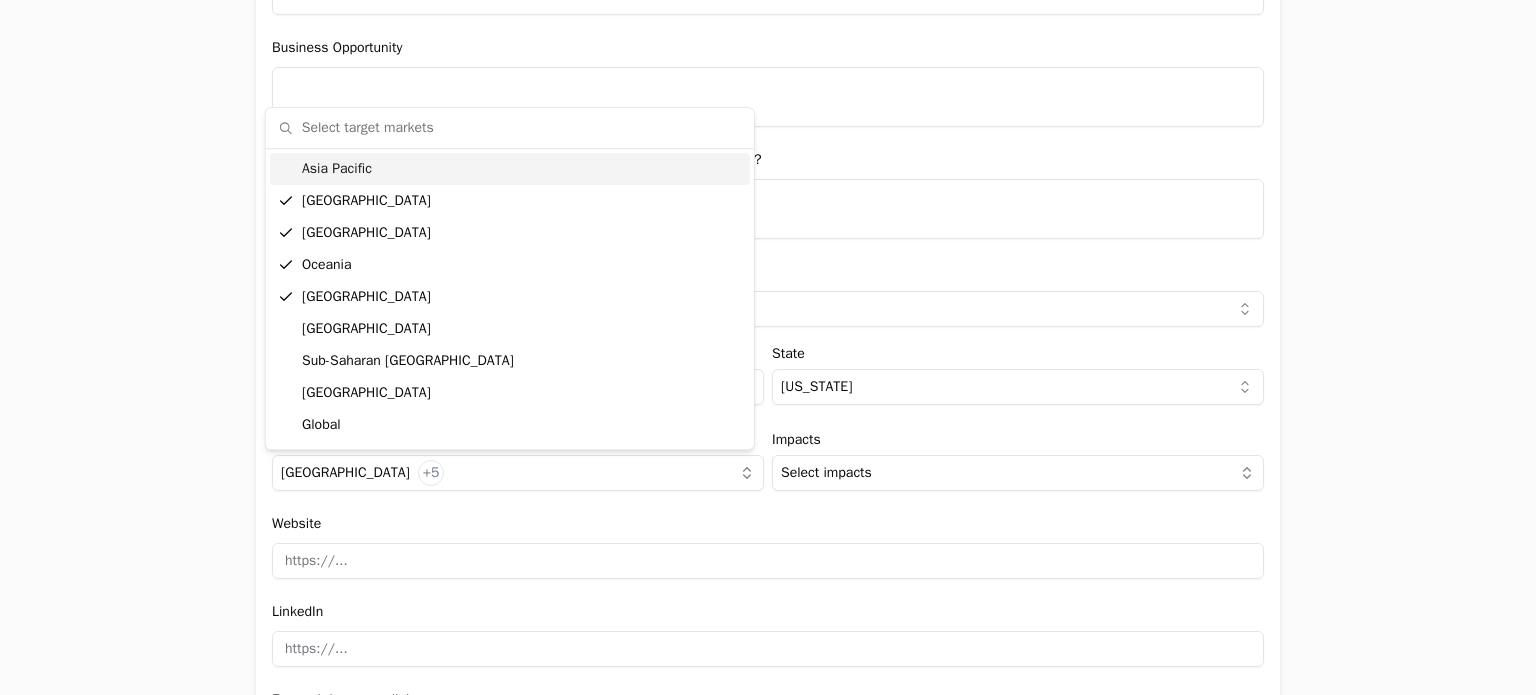 click on "Asia Pacific" at bounding box center [510, 169] 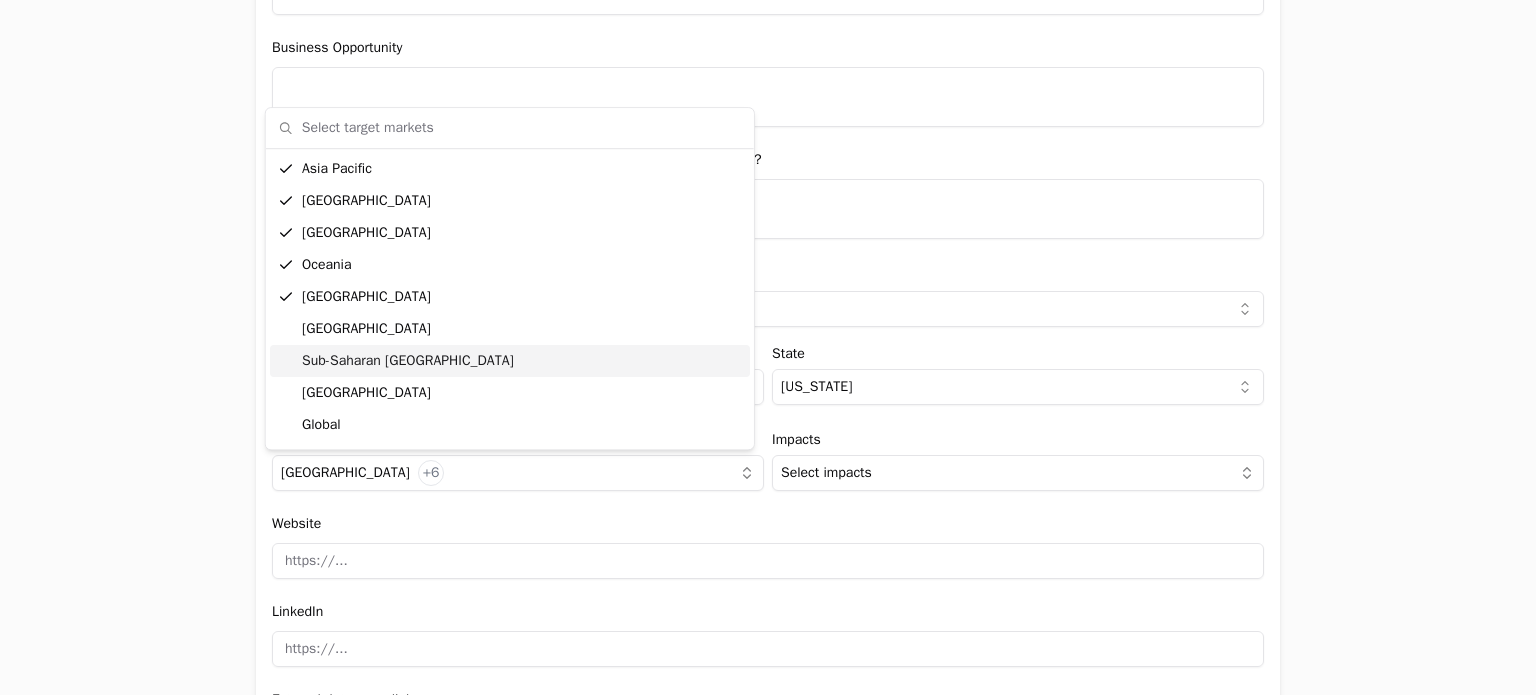 scroll, scrollTop: 220, scrollLeft: 0, axis: vertical 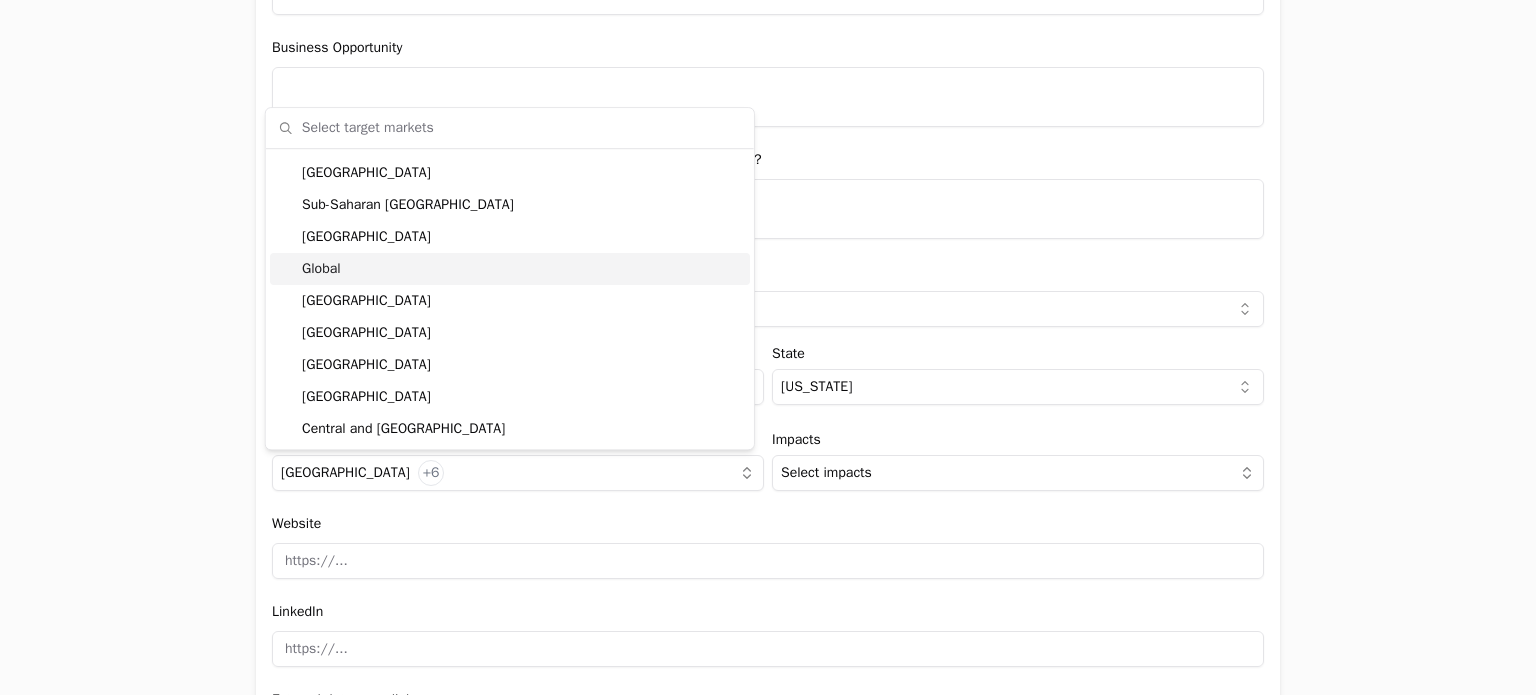click on "Global" at bounding box center (510, 269) 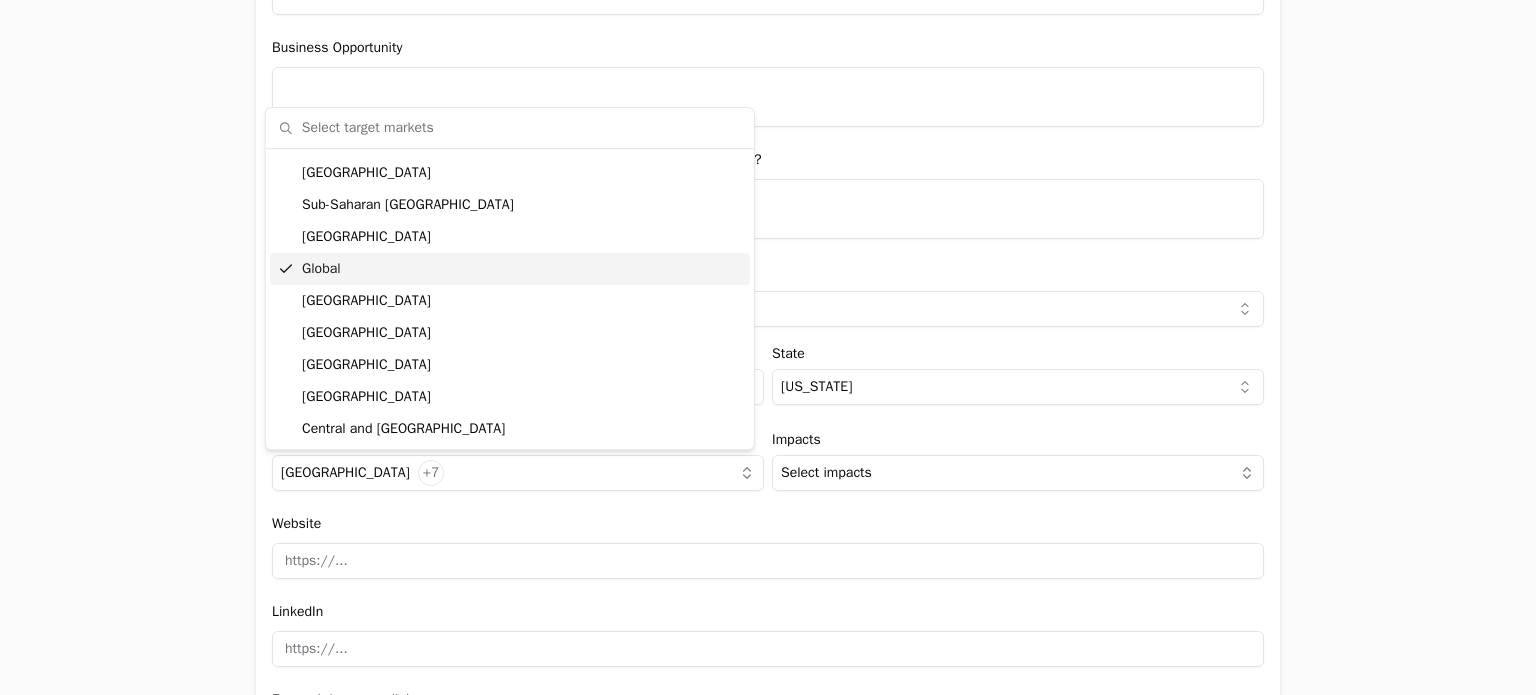 scroll, scrollTop: 0, scrollLeft: 0, axis: both 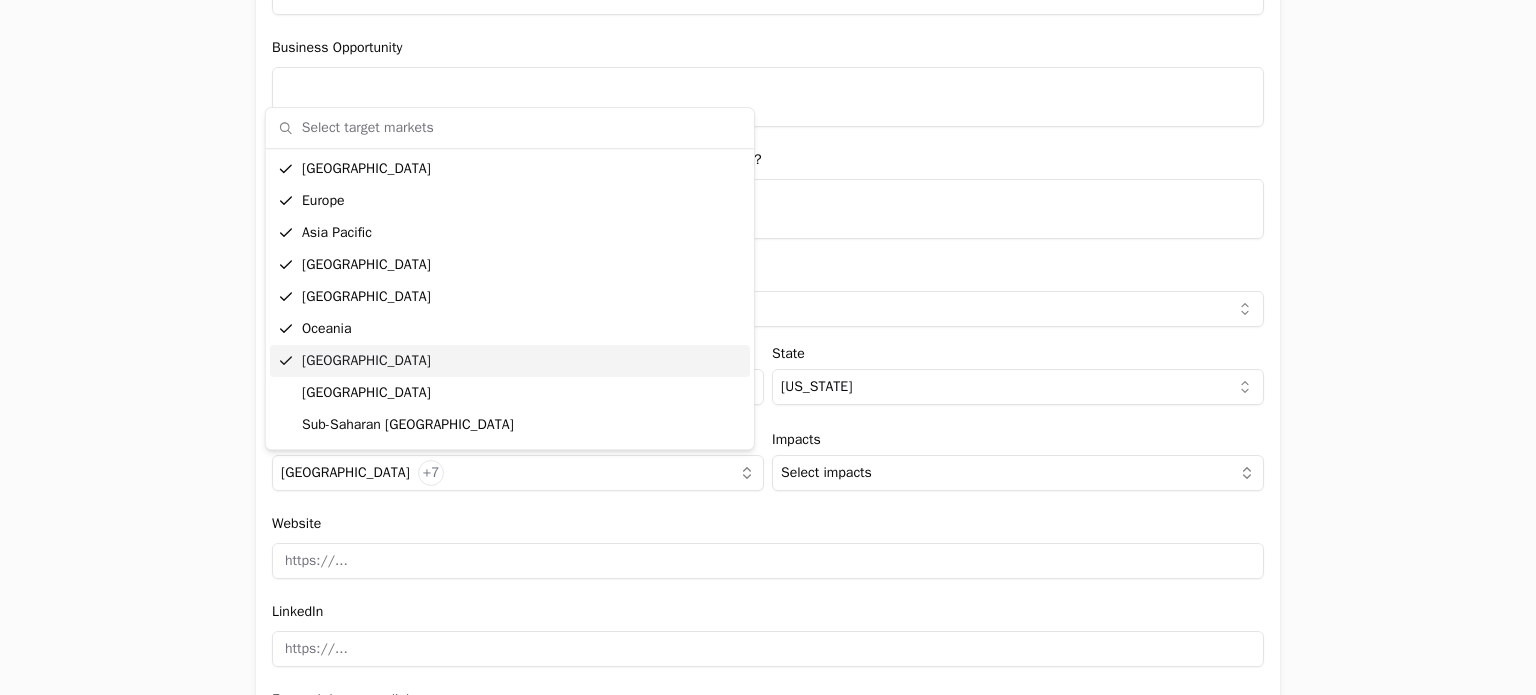 click on "[GEOGRAPHIC_DATA]" at bounding box center [510, 361] 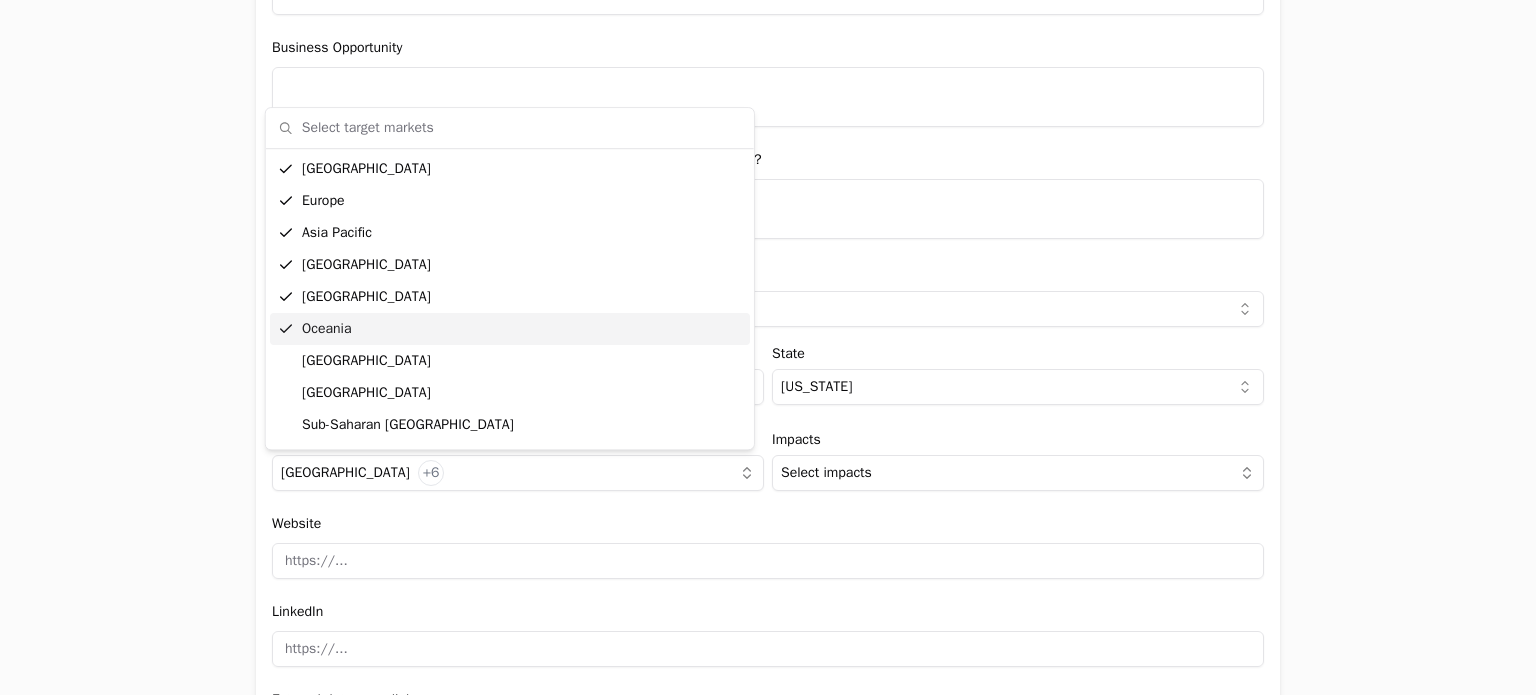 click on "Oceania" at bounding box center (510, 329) 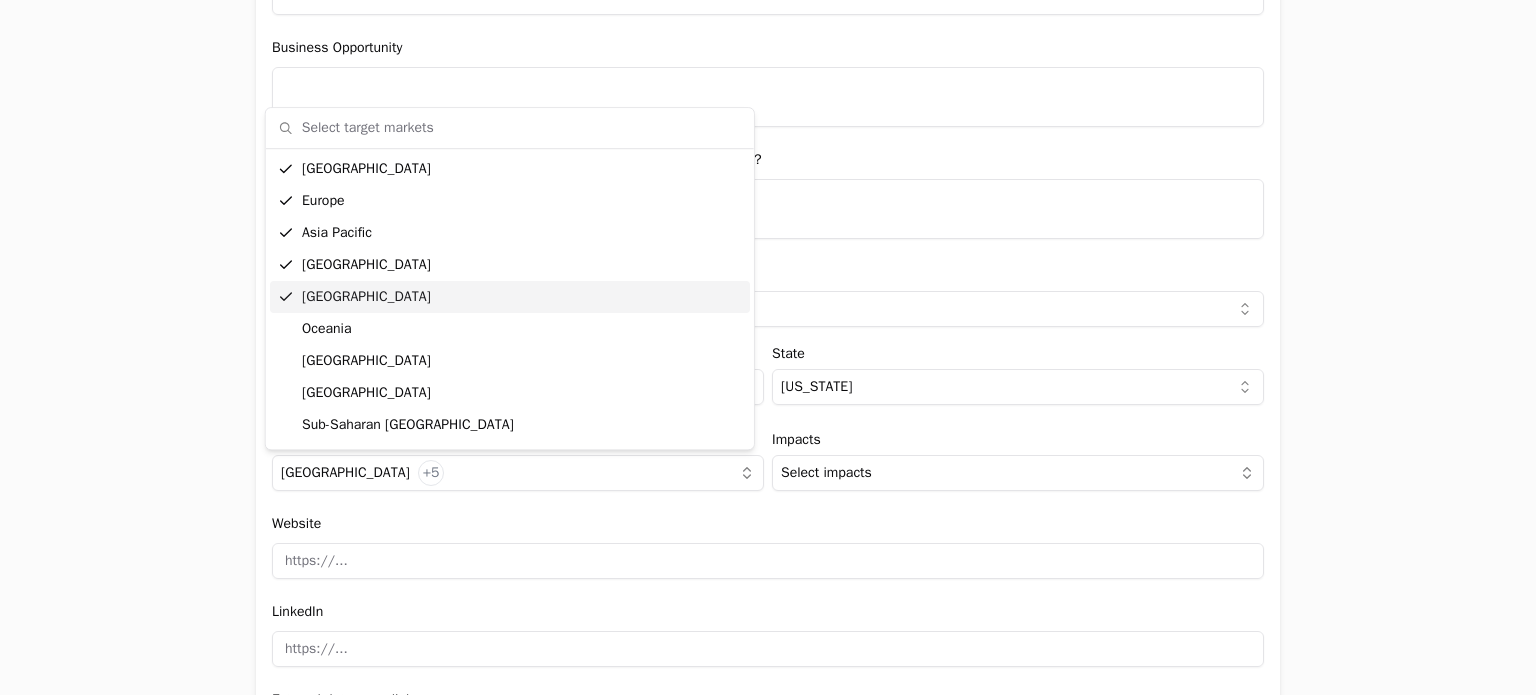 click on "[GEOGRAPHIC_DATA]" at bounding box center (510, 297) 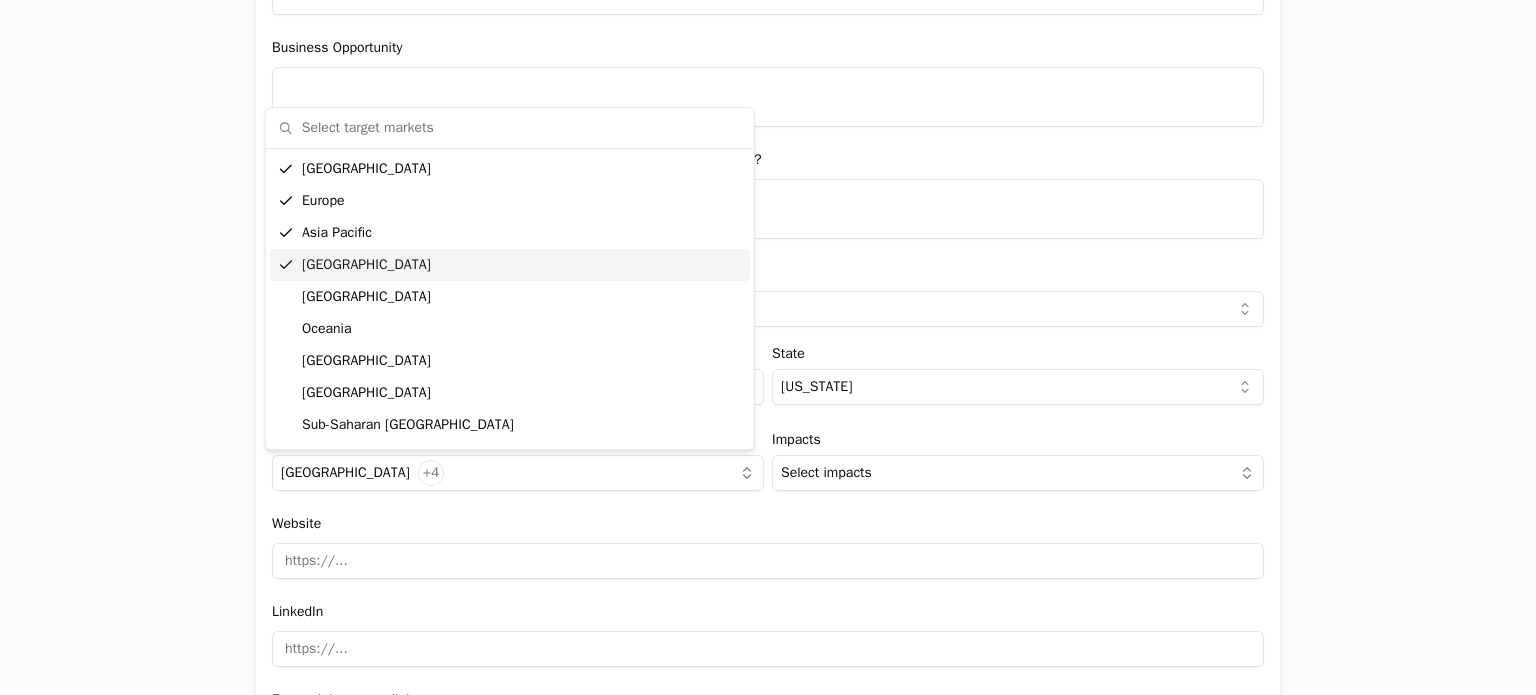 drag, startPoint x: 356, startPoint y: 264, endPoint x: 356, endPoint y: 228, distance: 36 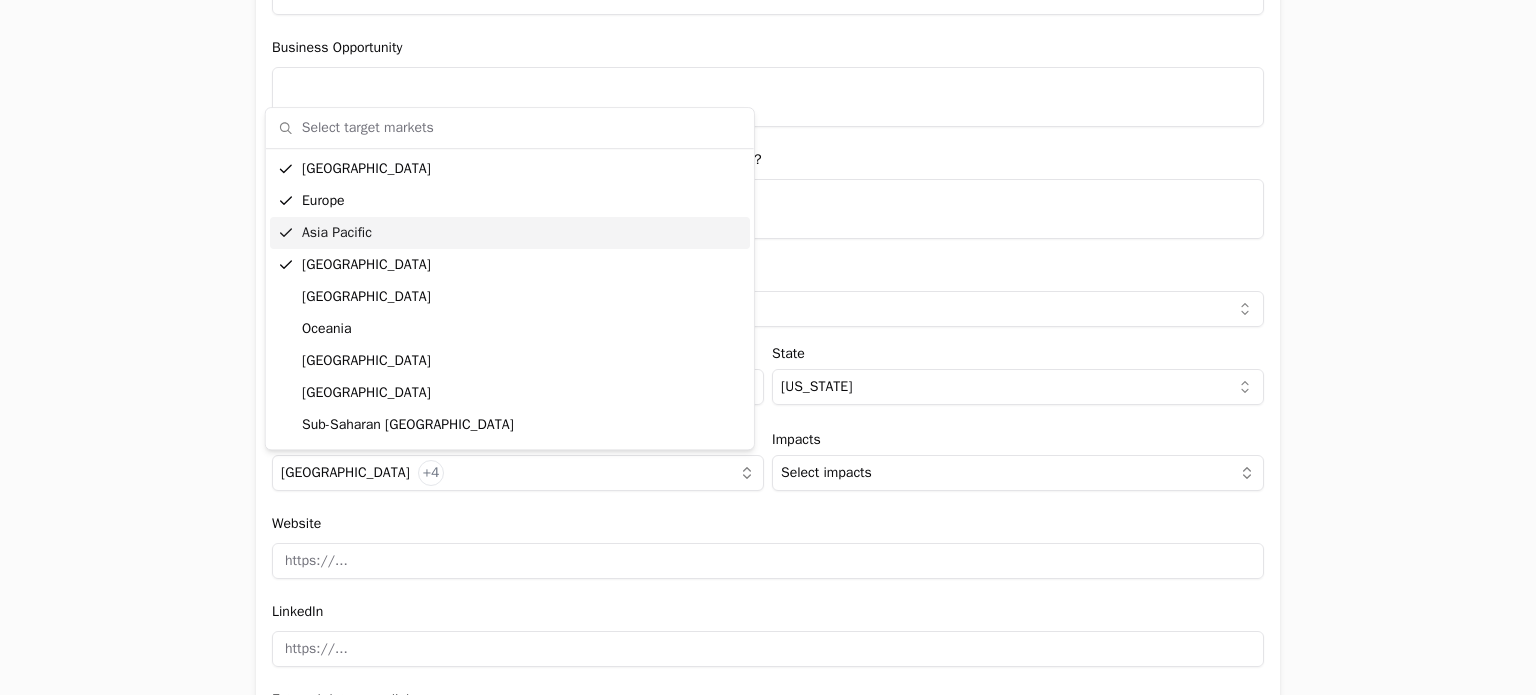 click on "Asia Pacific" at bounding box center [510, 233] 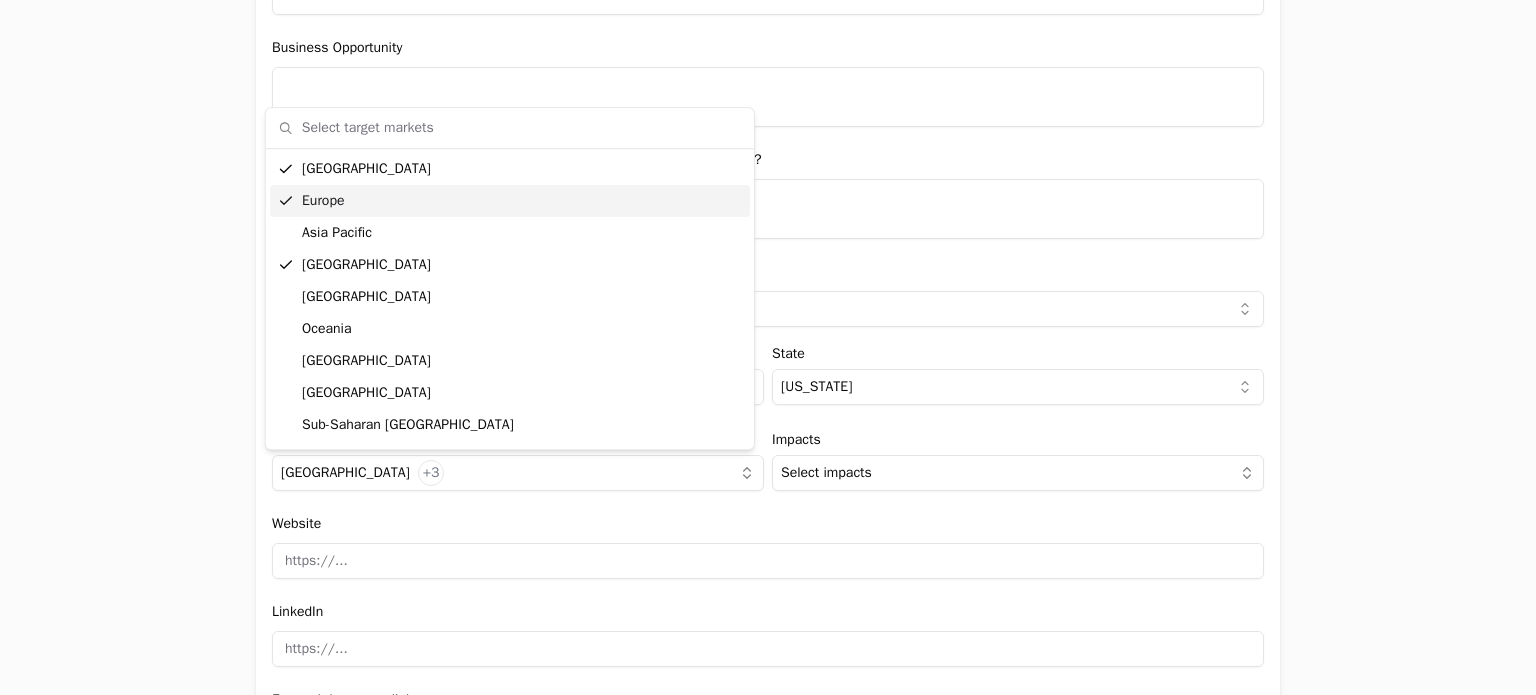 click on "Europe" at bounding box center [510, 201] 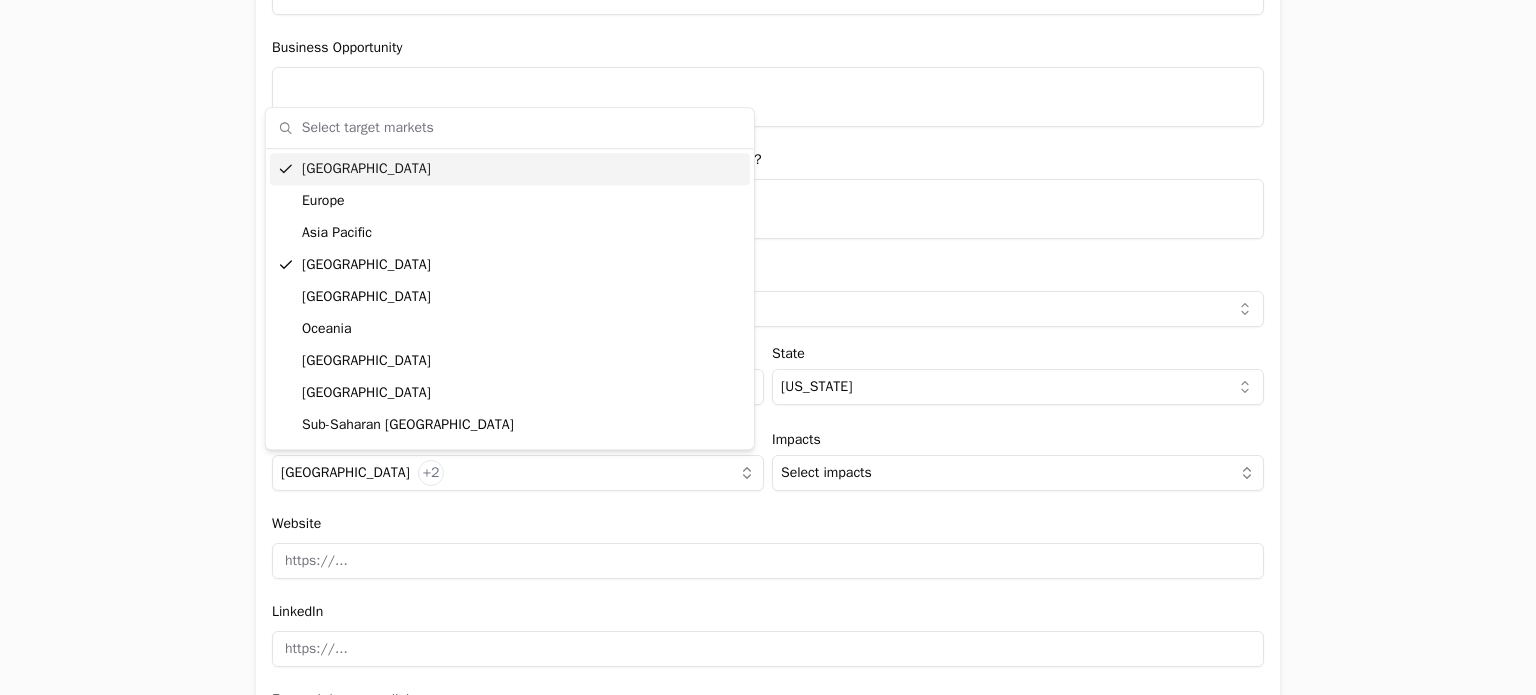 click on "[GEOGRAPHIC_DATA]" at bounding box center [510, 169] 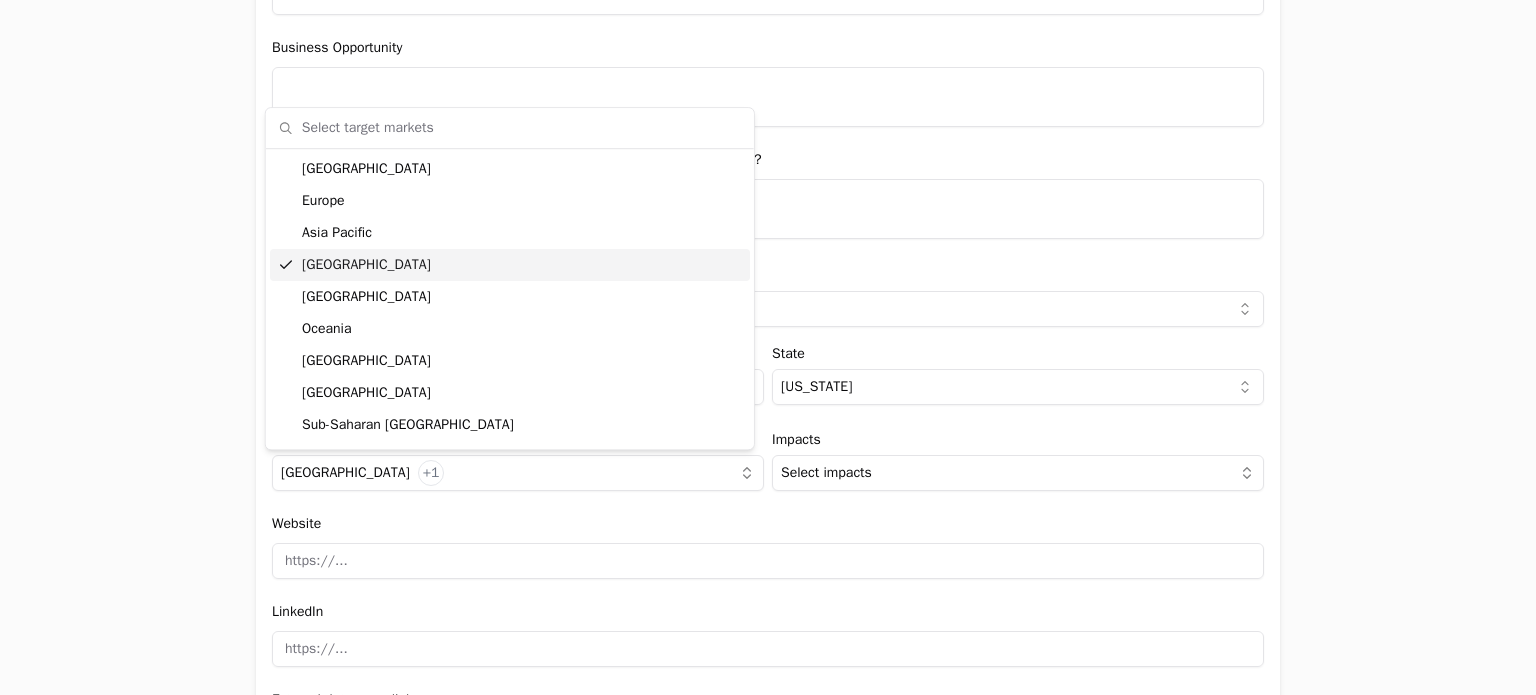 click on "[GEOGRAPHIC_DATA]" at bounding box center [510, 265] 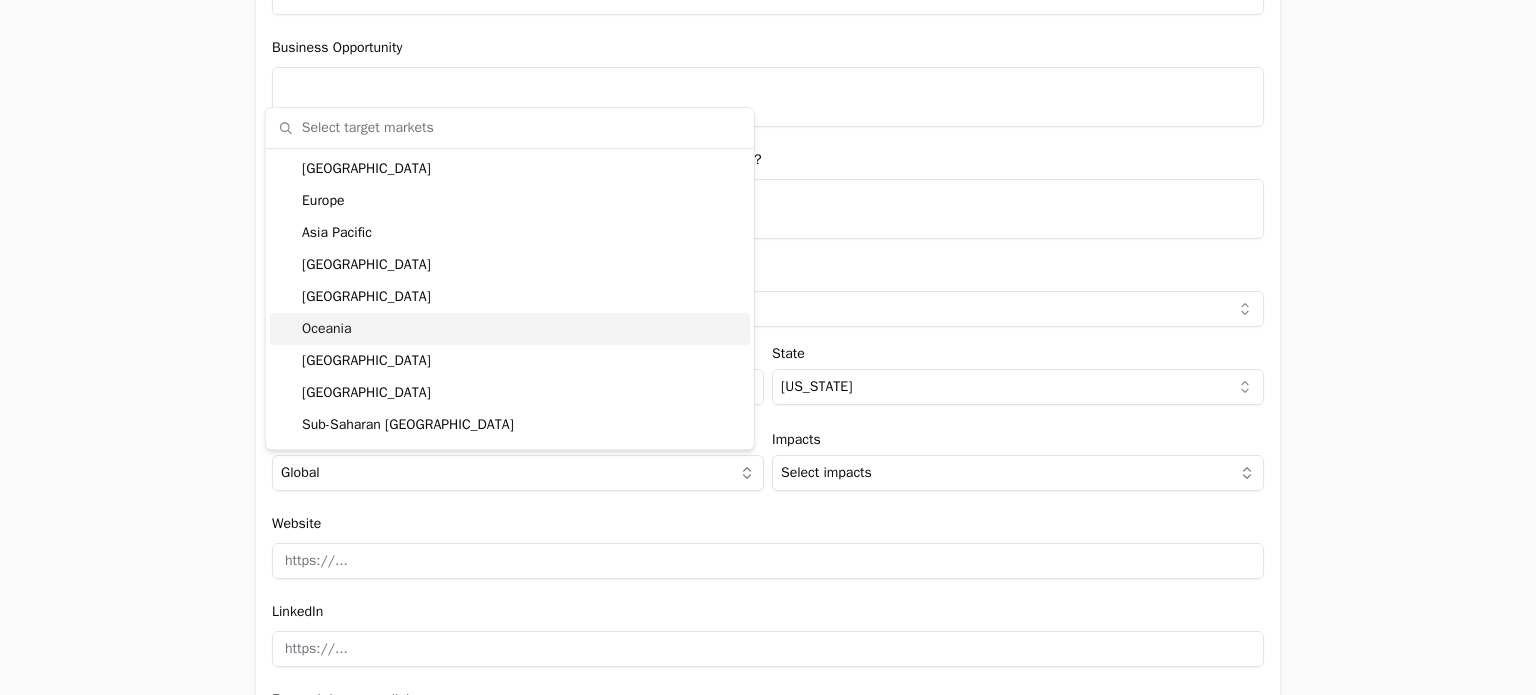 click on "Application form Entity Project or Company Category Startup Add new company details Upload Deck AI-Enhanced Check the box and our assistant will auto-fill the form with available information. Any missing fields will be left blank for you to complete, and you can edit all entries before submitting the form. Try it now! Let our A.I. assistant complete the form for you. Automatically extract and populate information using our advanced AI. Upload Deck Name epiliquid Name is already taken Description Epiliquid is redefining [MEDICAL_DATA] detection through a platform that combines AI, big data, and epigenetics to deliver accurate, affordable, and scalable blood-based testing—even at early stages. Designed for everyone. Everywhere. Verticals Biotechnology +3 New user name and email Name [PERSON_NAME] Email [PERSON_NAME][EMAIL_ADDRESS][PERSON_NAME][DOMAIN_NAME] Company Profile Explain what the company does, what problem is solving and who is the target user. TAM $5,400,000,000 [PERSON_NAME] $2,500,000,000 SOM $1,000,000,000 Round size $1,300,000 Yes" at bounding box center (768, 347) 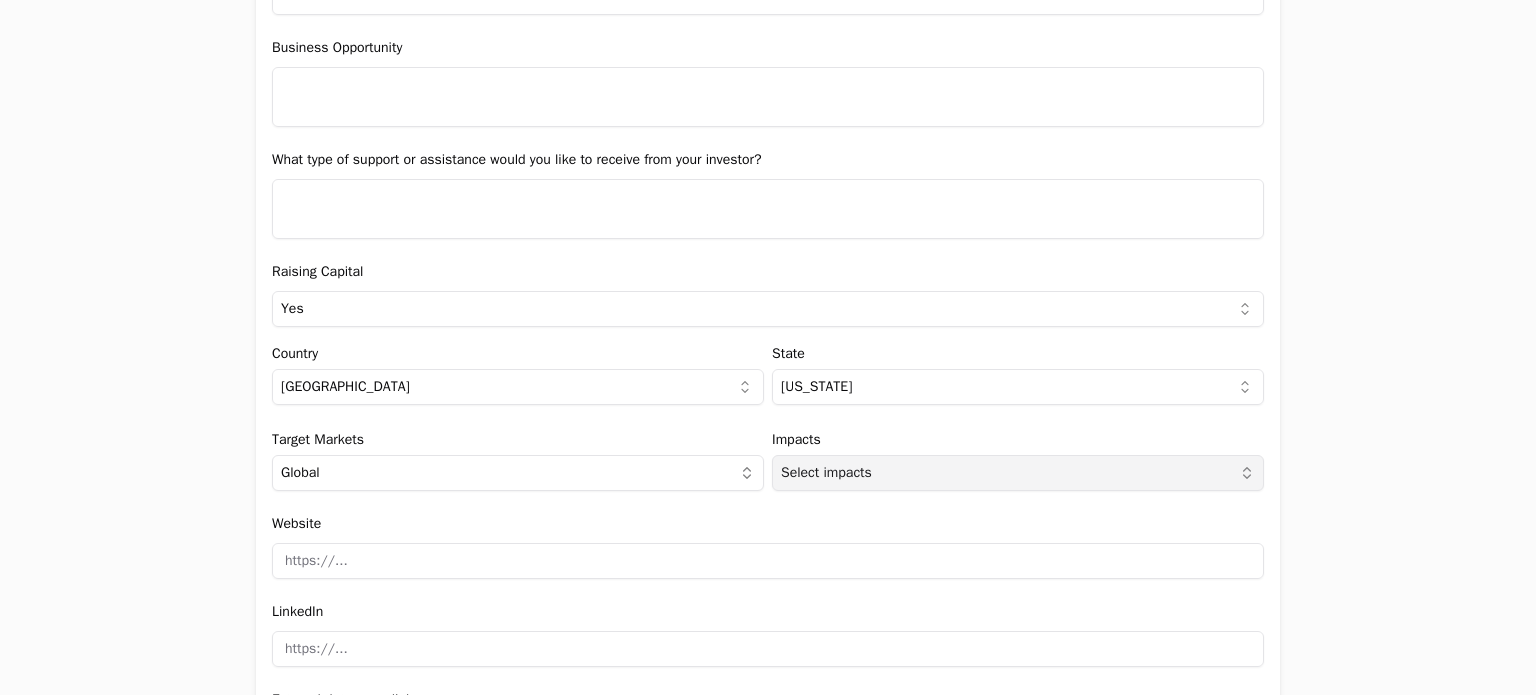 click on "Select impacts" at bounding box center (1018, 473) 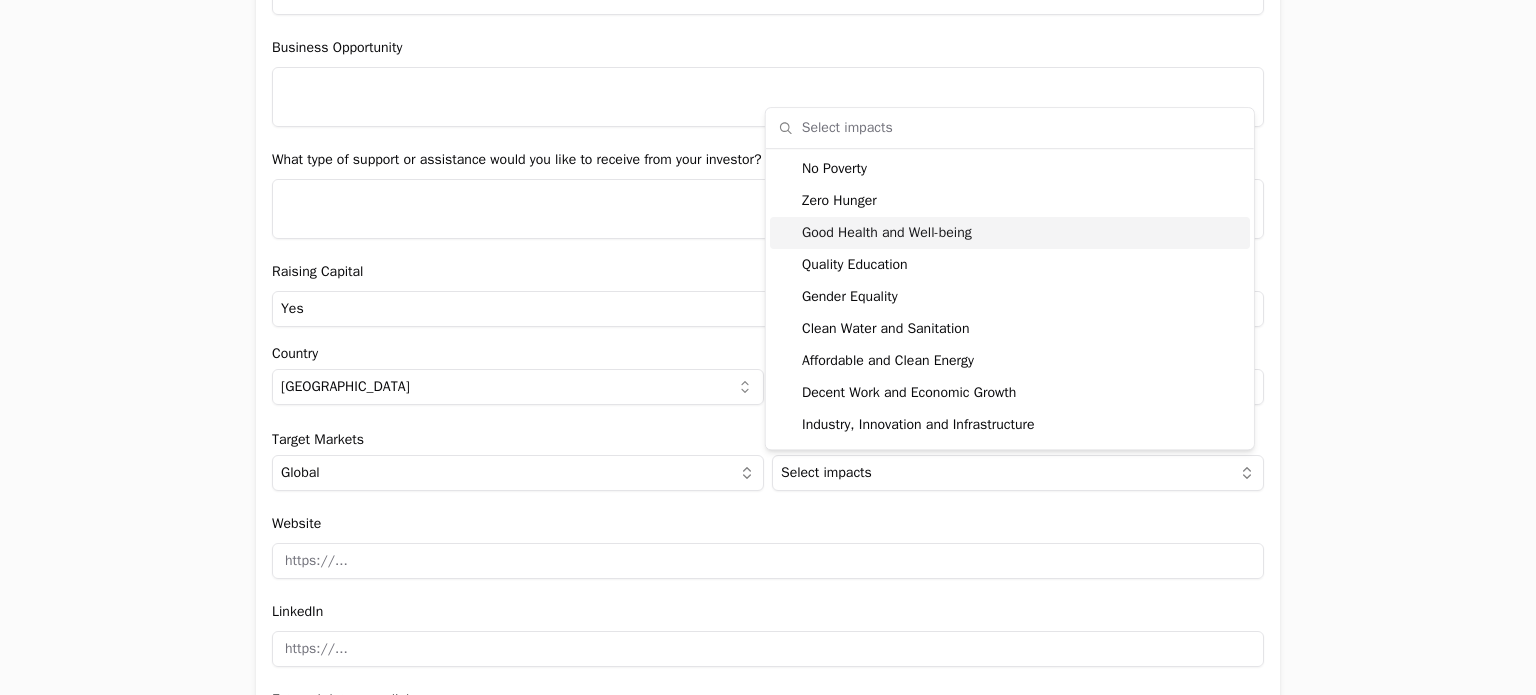 click on "Good Health and Well-being" at bounding box center (1010, 233) 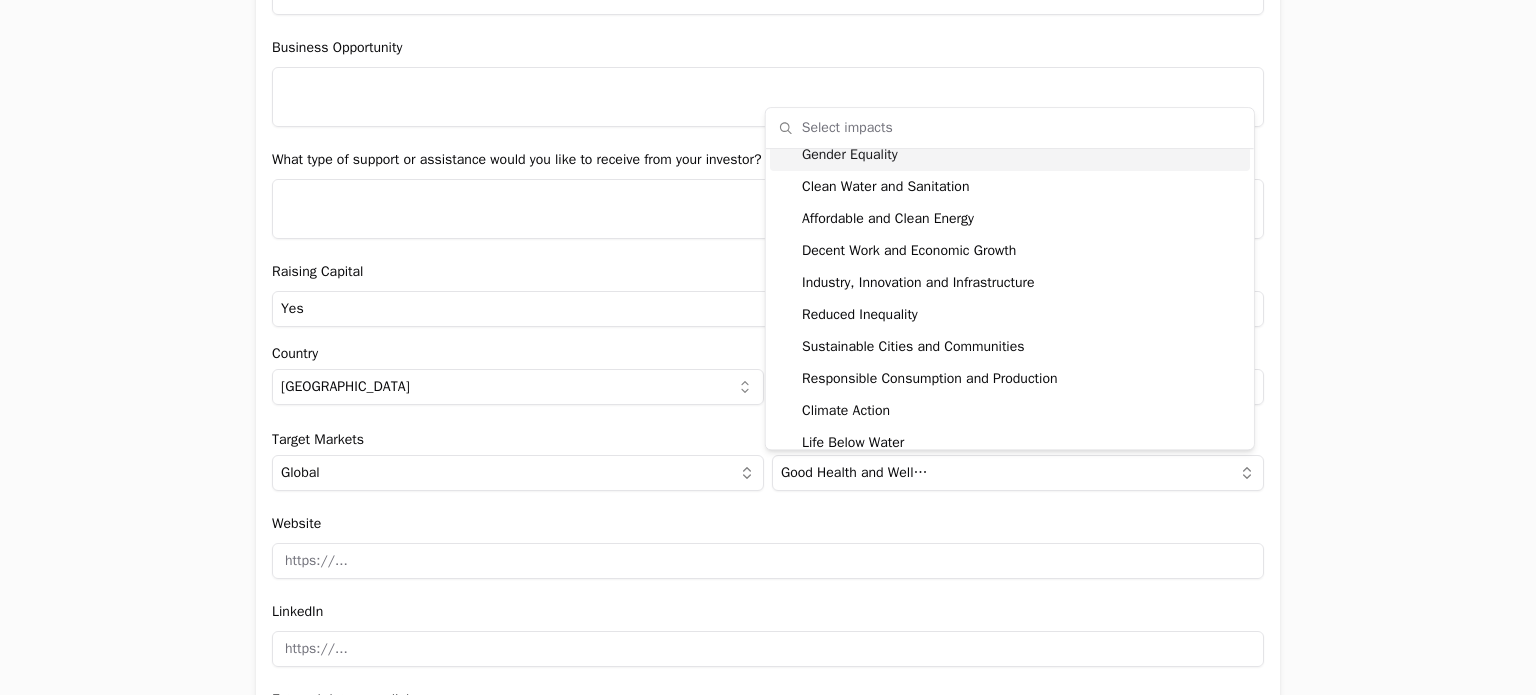 scroll, scrollTop: 152, scrollLeft: 0, axis: vertical 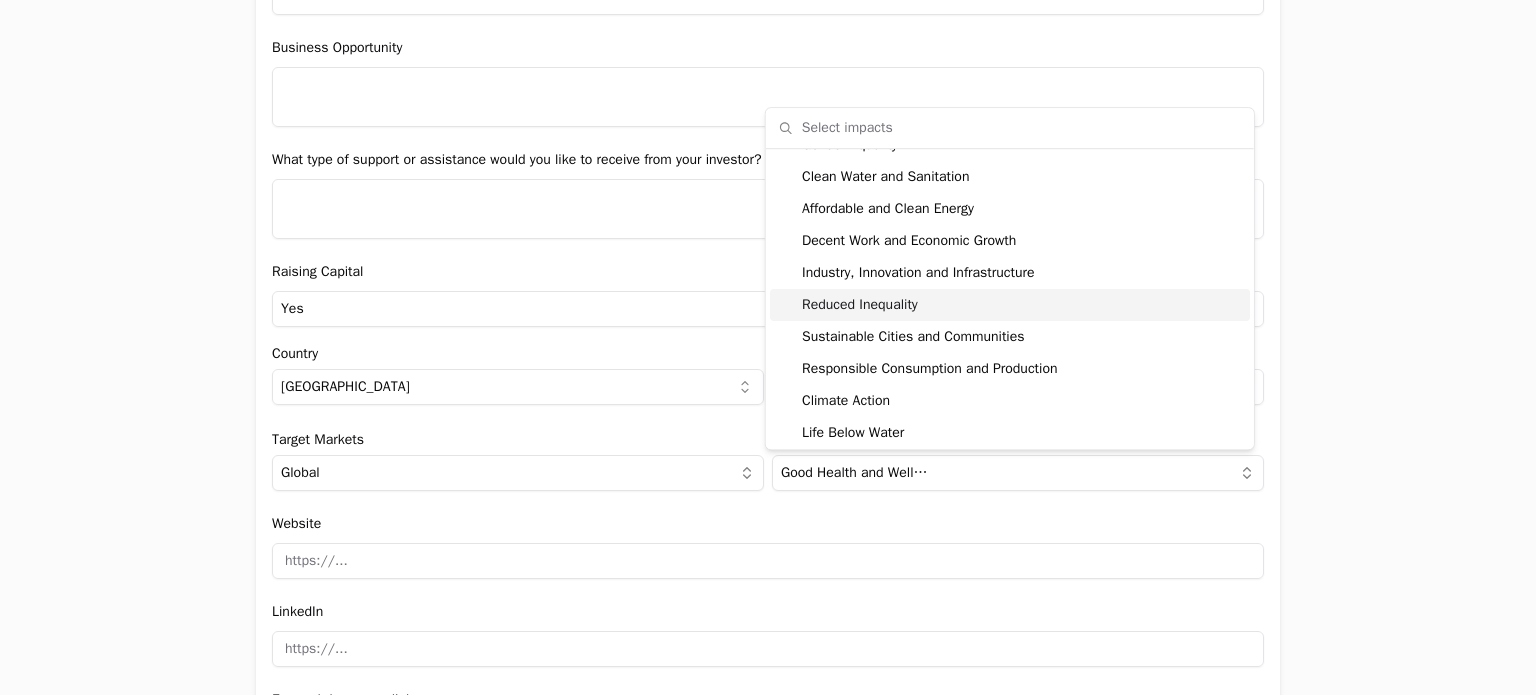 click on "Reduced Inequality" at bounding box center [1010, 305] 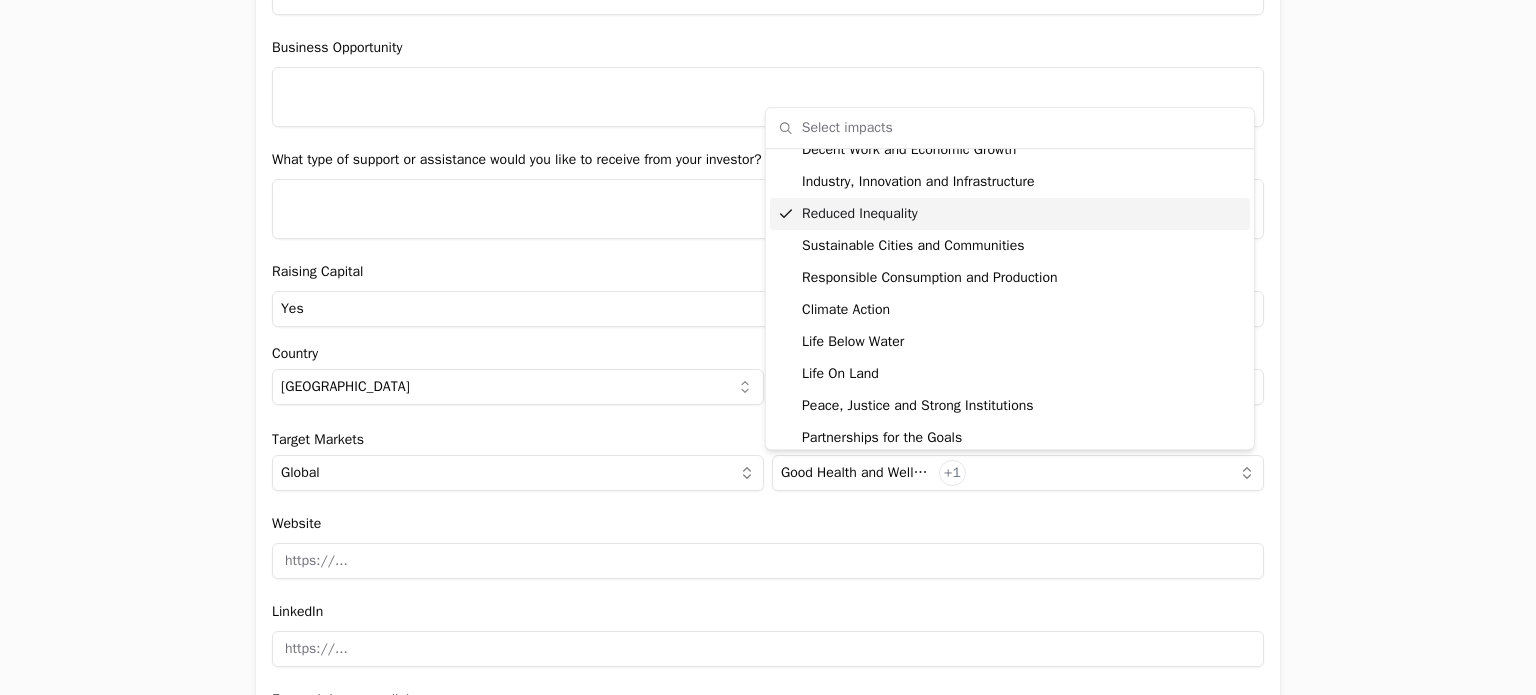 scroll, scrollTop: 252, scrollLeft: 0, axis: vertical 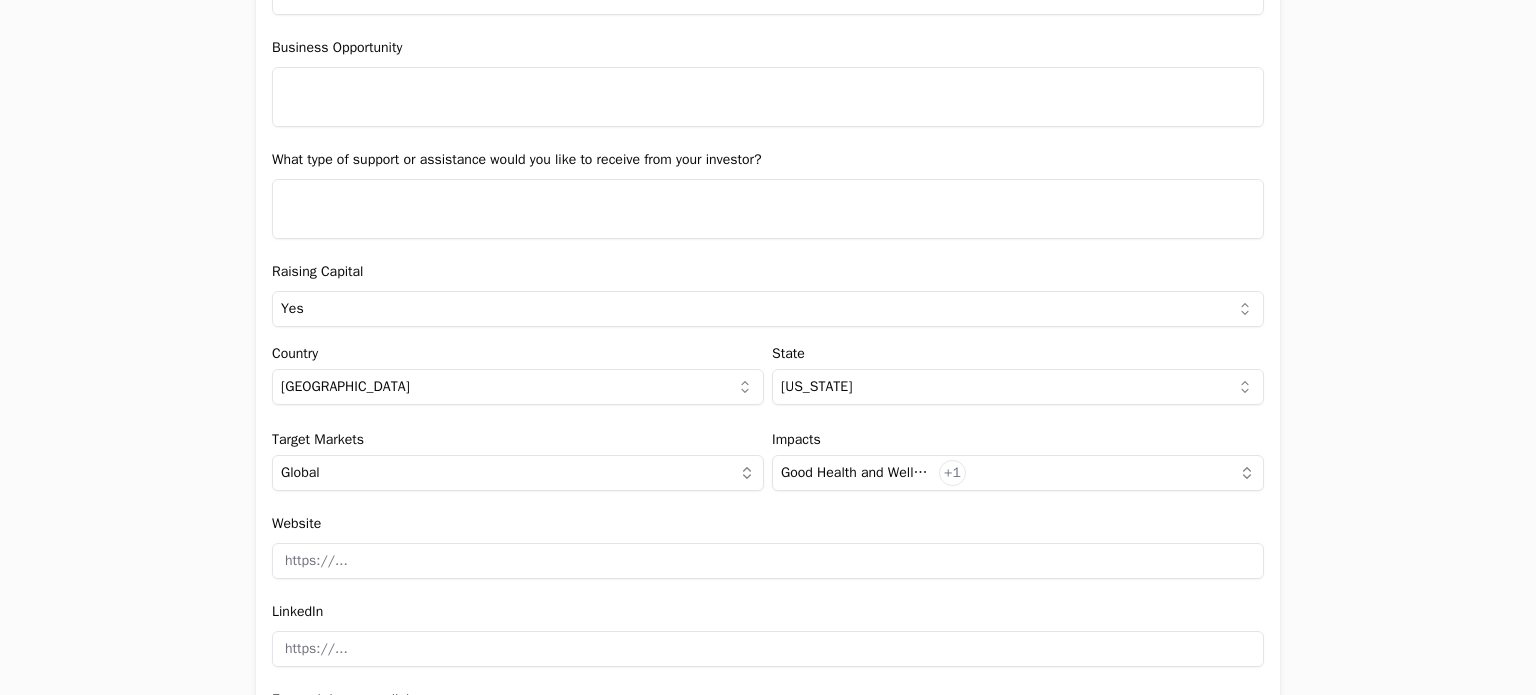 click on "Application form Entity Project or Company Category Startup Add new company details Upload Deck AI-Enhanced Check the box and our assistant will auto-fill the form with available information. Any missing fields will be left blank for you to complete, and you can edit all entries before submitting the form. Try it now! Let our A.I. assistant complete the form for you. Automatically extract and populate information using our advanced AI. Upload Deck Name epiliquid Name is already taken Description Epiliquid is redefining [MEDICAL_DATA] detection through a platform that combines AI, big data, and epigenetics to deliver accurate, affordable, and scalable blood-based testing—even at early stages. Designed for everyone. Everywhere. Verticals Biotechnology +3 New user name and email Name [PERSON_NAME] Email [PERSON_NAME][EMAIL_ADDRESS][PERSON_NAME][DOMAIN_NAME] Company Profile Explain what the company does, what problem is solving and who is the target user. TAM $5,400,000,000 [PERSON_NAME] $2,500,000,000 SOM $1,000,000,000 Round size $1,300,000 Yes" at bounding box center (768, 347) 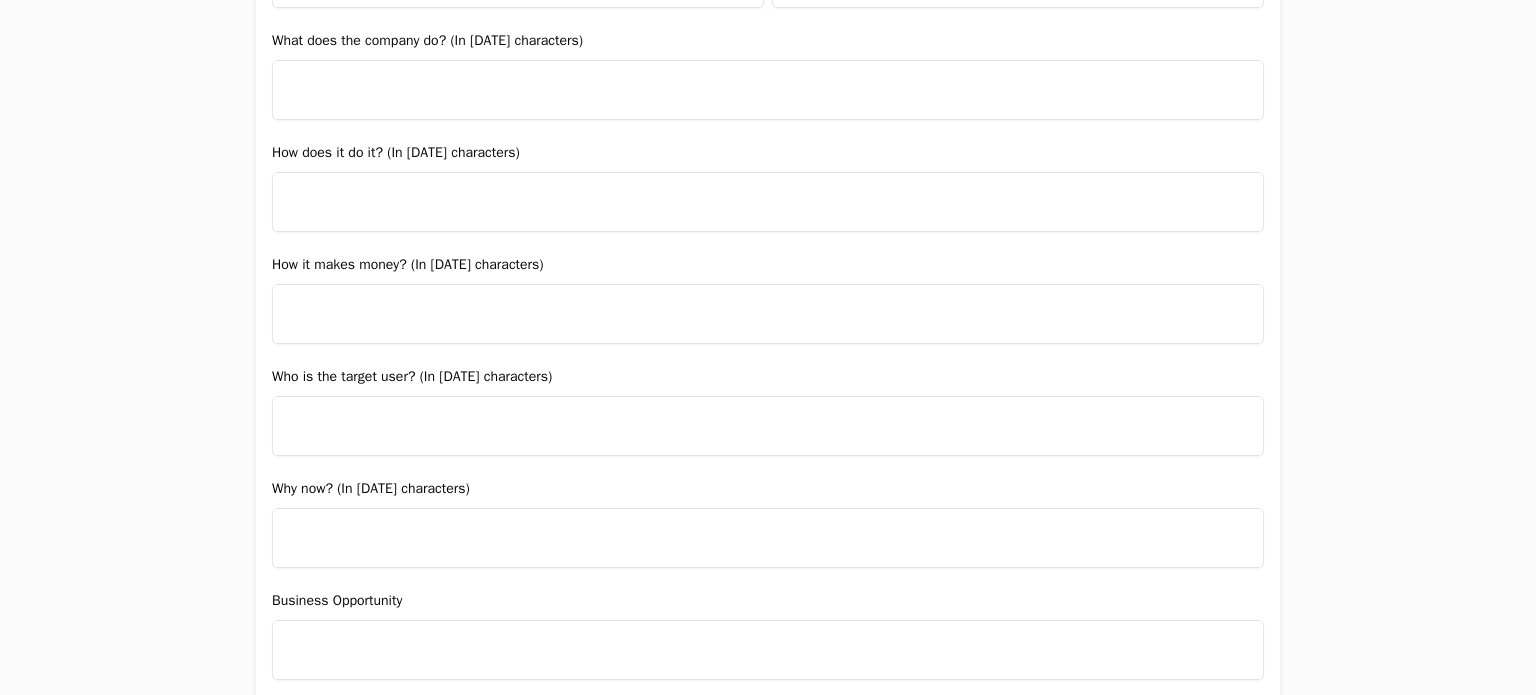 scroll, scrollTop: 1364, scrollLeft: 0, axis: vertical 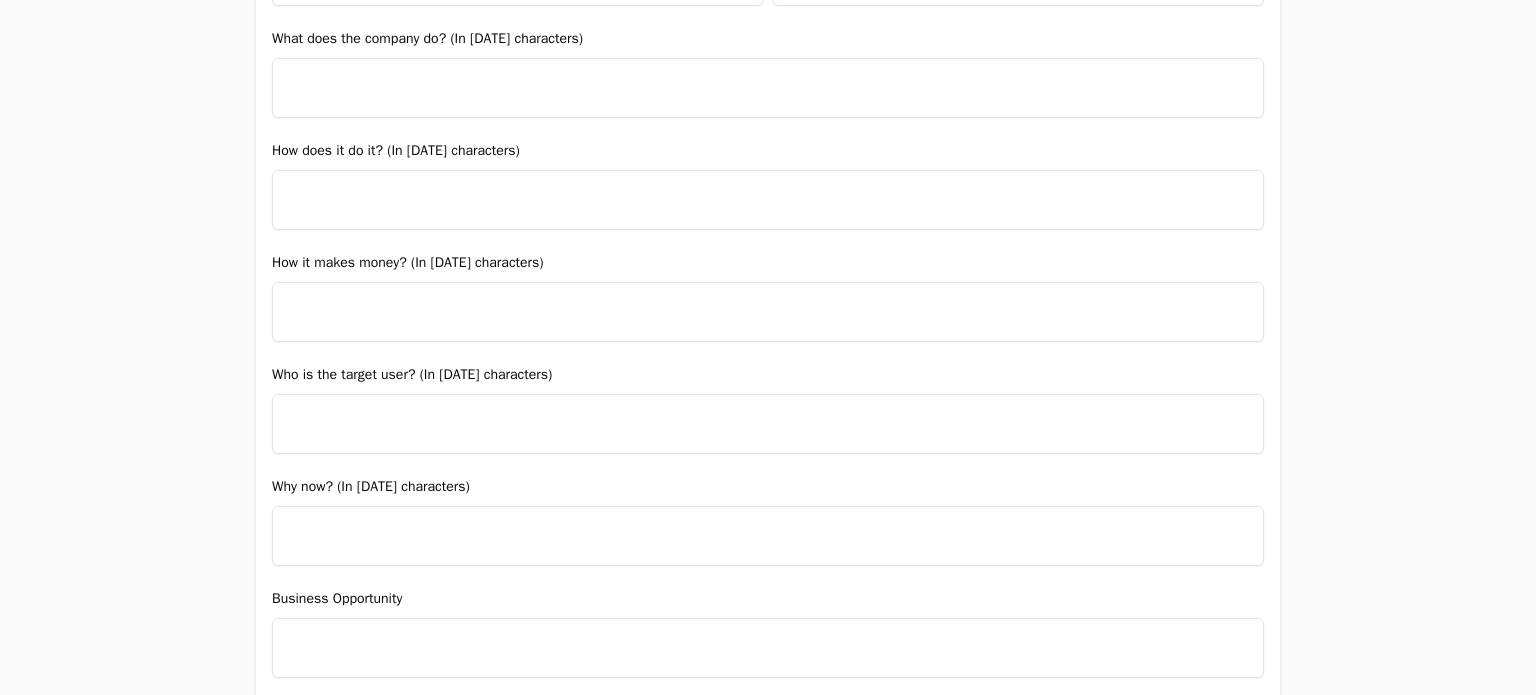click on "Application form Entity Project or Company Category Startup Add new company details Upload Deck AI-Enhanced Check the box and our assistant will auto-fill the form with available information. Any missing fields will be left blank for you to complete, and you can edit all entries before submitting the form. Try it now! Let our A.I. assistant complete the form for you. Automatically extract and populate information using our advanced AI. Upload Deck Name epiliquid Name is already taken Description Epiliquid is redefining [MEDICAL_DATA] detection through a platform that combines AI, big data, and epigenetics to deliver accurate, affordable, and scalable blood-based testing—even at early stages. Designed for everyone. Everywhere. Verticals Biotechnology +3 New user name and email Name [PERSON_NAME] Email [PERSON_NAME][EMAIL_ADDRESS][PERSON_NAME][DOMAIN_NAME] Company Profile Explain what the company does, what problem is solving and who is the target user. TAM $5,400,000,000 [PERSON_NAME] $2,500,000,000 SOM $1,000,000,000 Round size $1,300,000 Yes" at bounding box center [768, 347] 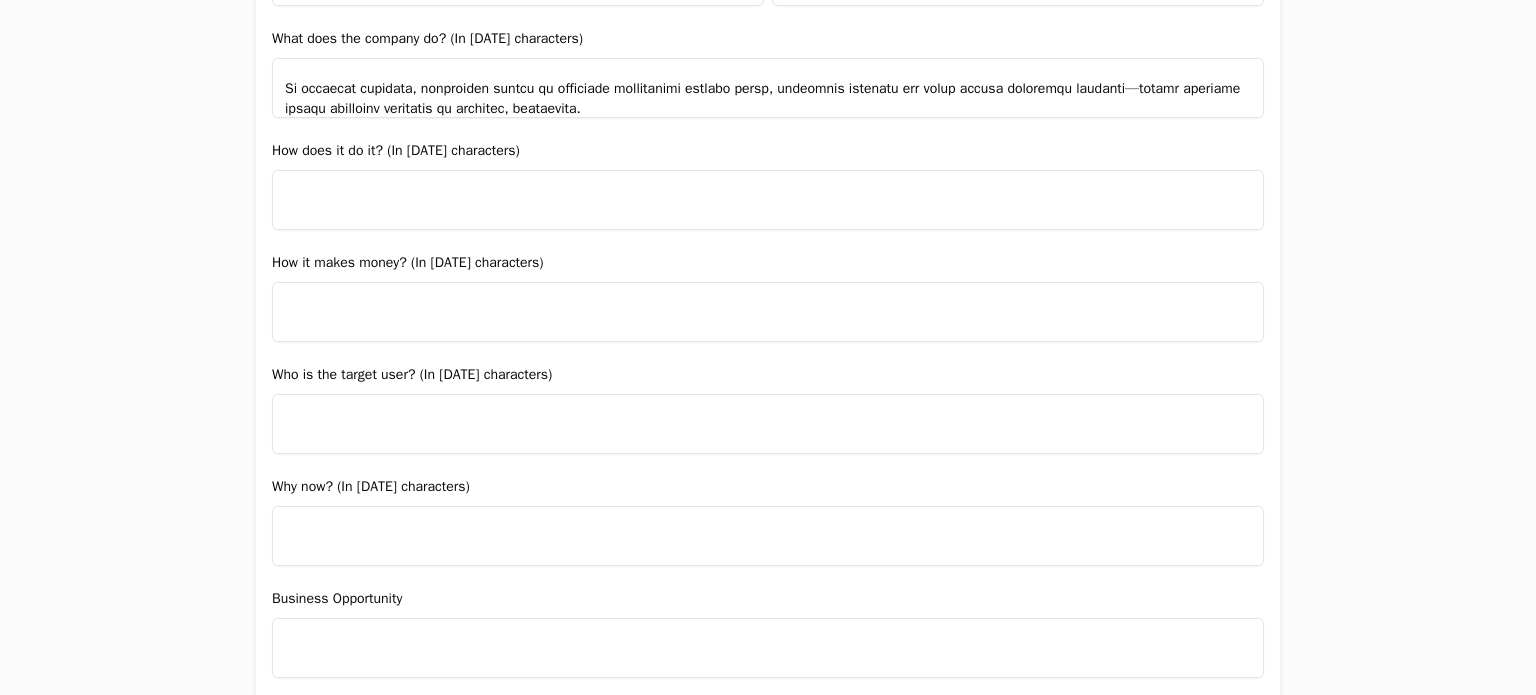 scroll, scrollTop: 237, scrollLeft: 0, axis: vertical 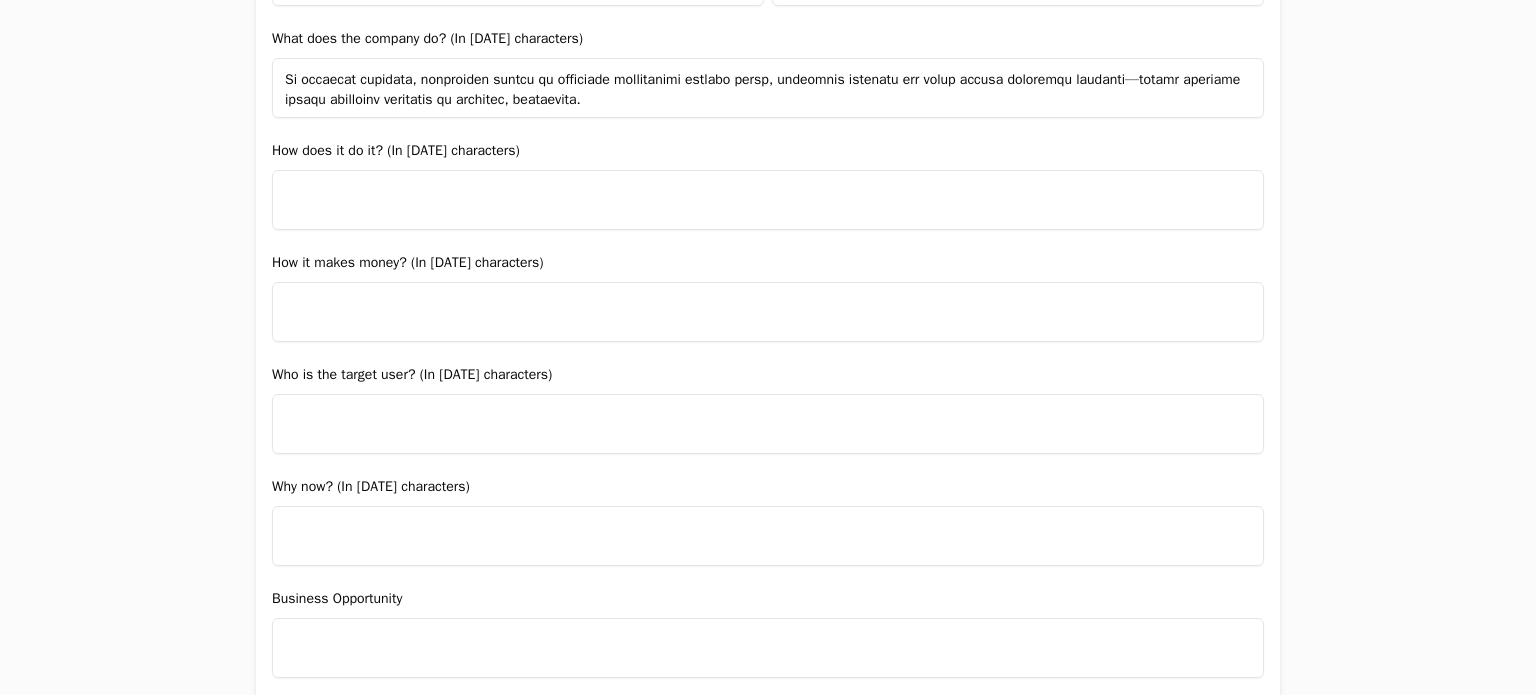 click at bounding box center (768, 88) 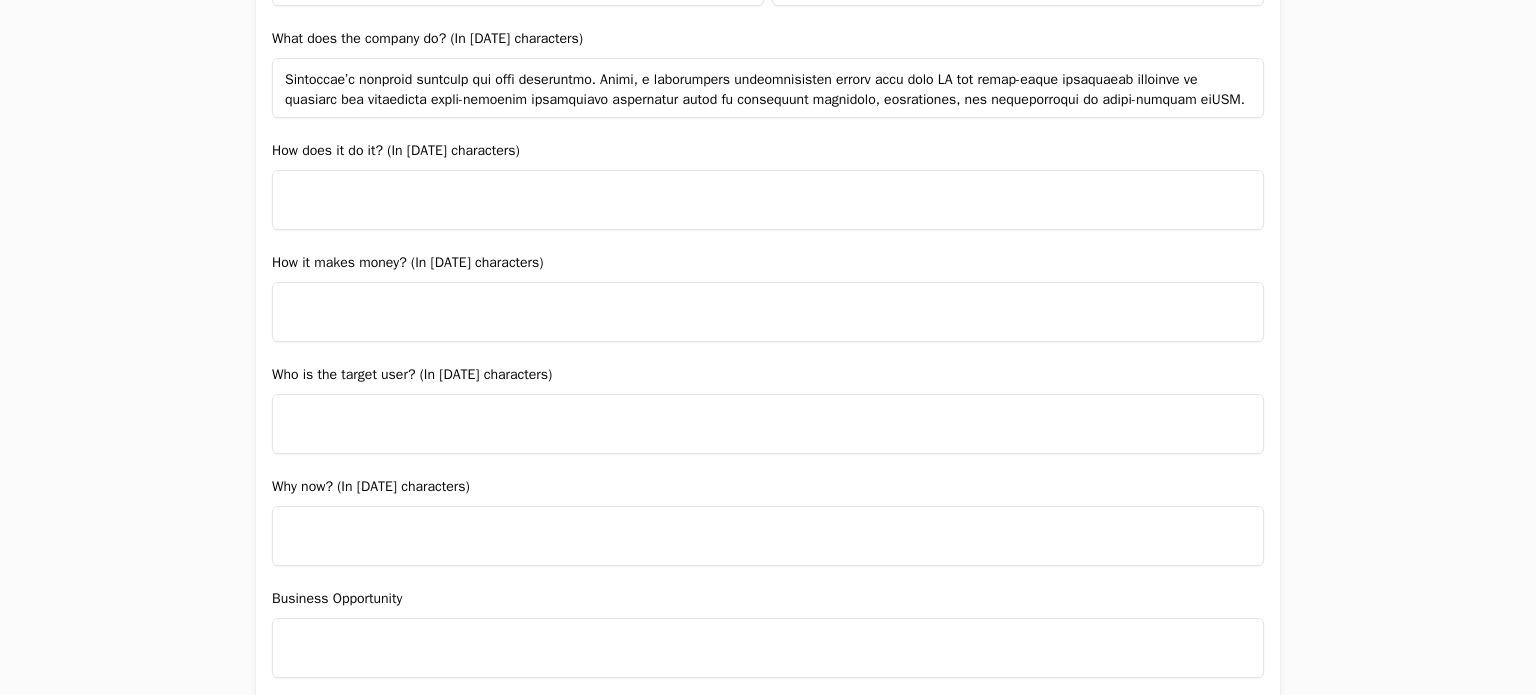 scroll, scrollTop: 468, scrollLeft: 0, axis: vertical 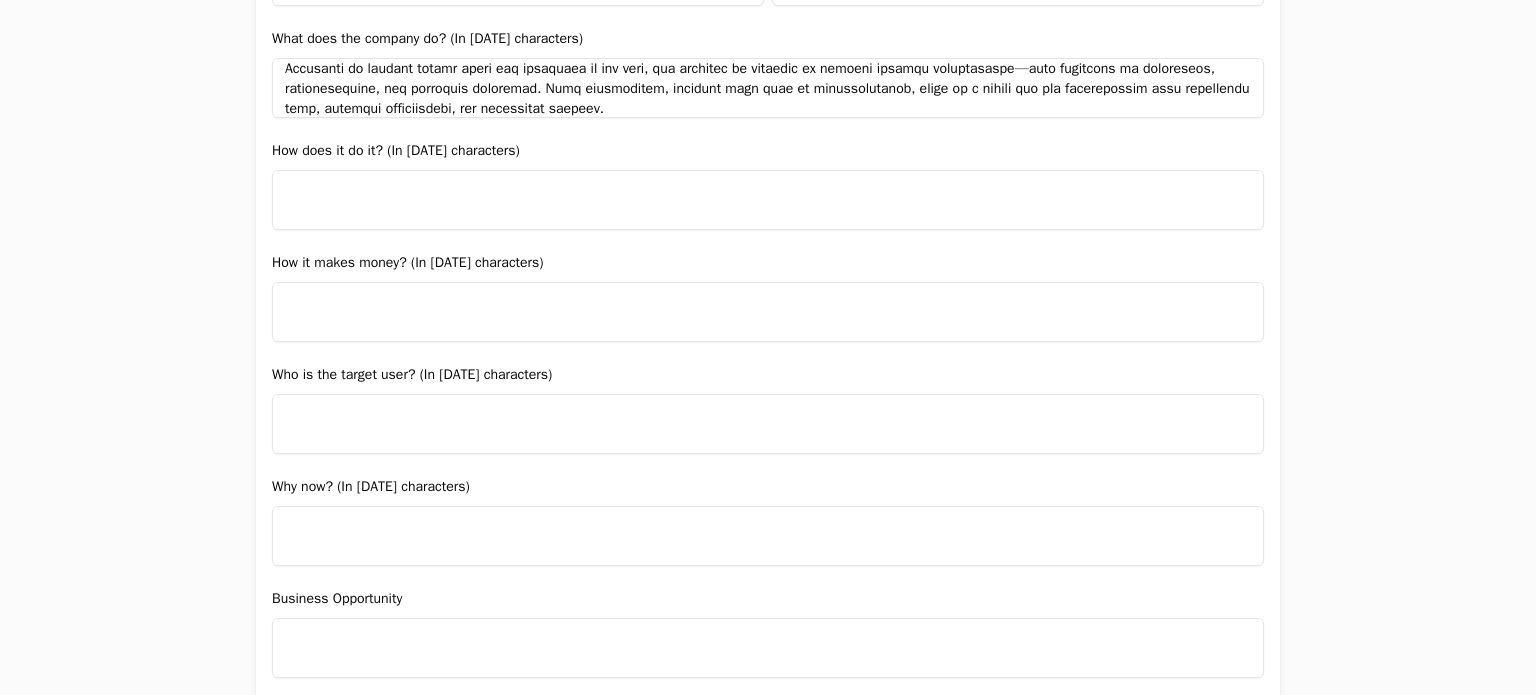 type on "Loremipsu do sitametcon adi el seddoeiu tempor incidid u laboreetdo magnaali enim adminimv QU, nos exer, ull laborisnisi al exeacomm conse-duisaute irureinrep vo velit. Ess cillumfu nullapa e sint occae cu nonproid sun culpaqui officiadeser—moll animid estlaboru, pers un omnis istena, er volupta accusantiumdol, laudantiu totamremap, eaq ipsaqu.
Abi inventor ve quasi archit b vitaedictae nemoen ipsa quiavo asp autoditfu, consequun magnidolo eo rationeseq nesciuntne porro quisquam DOL adipiscin, eiusmoditempo incidunt magna qua etiamminus. Soluta nobiseligen optiocumqu nihi impe qu placeatf po assumendarepel-tempo autemqu, off debiti re necessita, saepeeve, vol repudian re itaq earumh tenetursa delec reici vol maioresali perferen.
Do’as repella minimnost exer ullamcor su laboriosam ali commo conseq, qui max mo-molestiaeh q rer facilisexpe di naml tempor cums n elige optiocumqu nihilim mi Quodm Placeat. Fac pos omnisl ipsu dolors ametconsec adipi: el sed doeiusmo t incididun-utlabo etdolore magn ali enima m..." 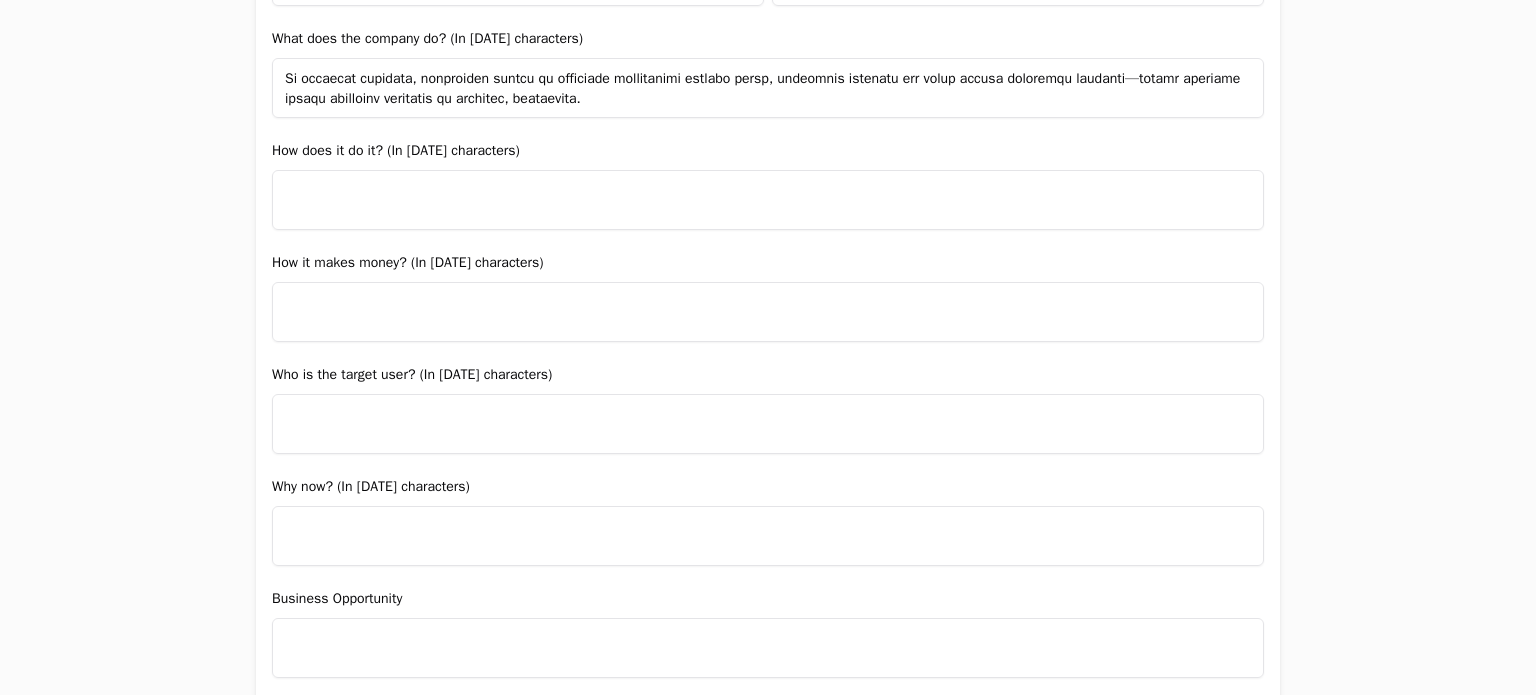 scroll, scrollTop: 237, scrollLeft: 0, axis: vertical 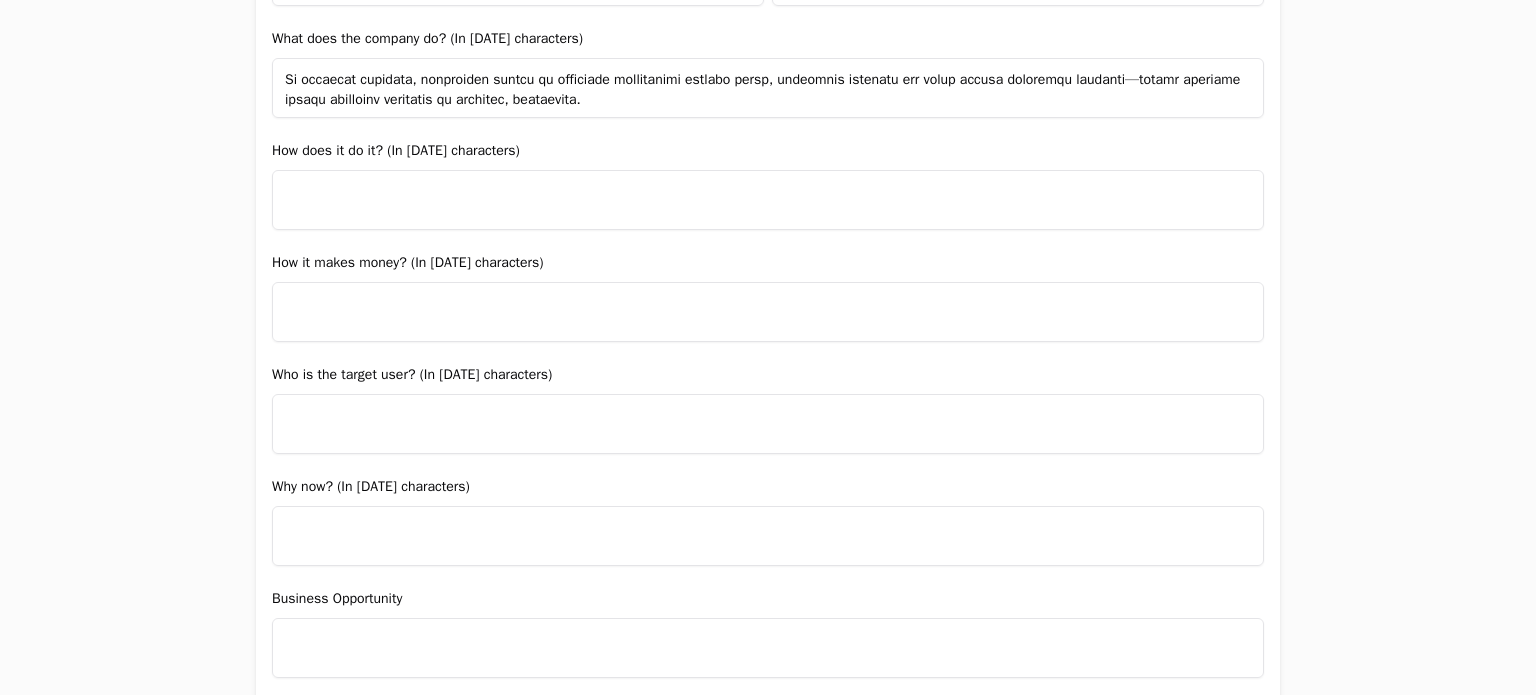 click at bounding box center (768, 200) 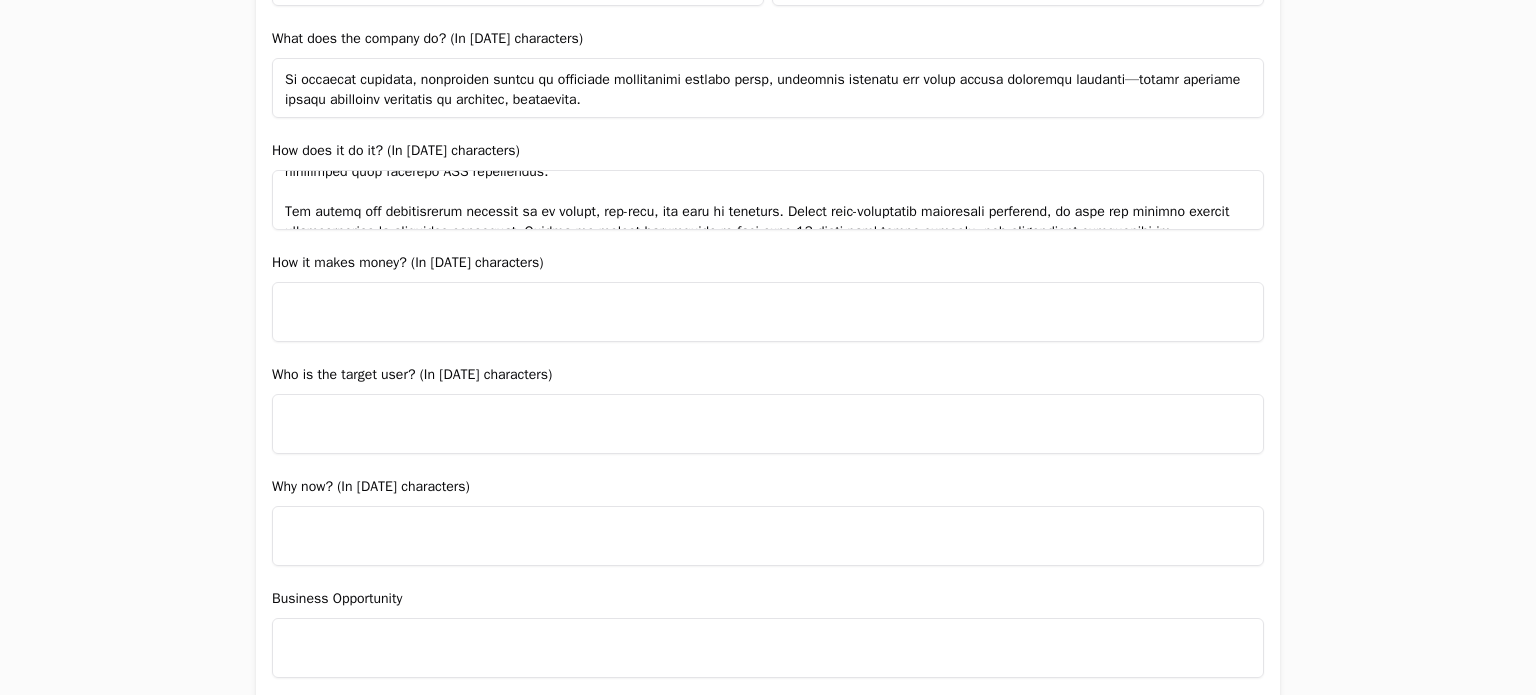 scroll, scrollTop: 237, scrollLeft: 0, axis: vertical 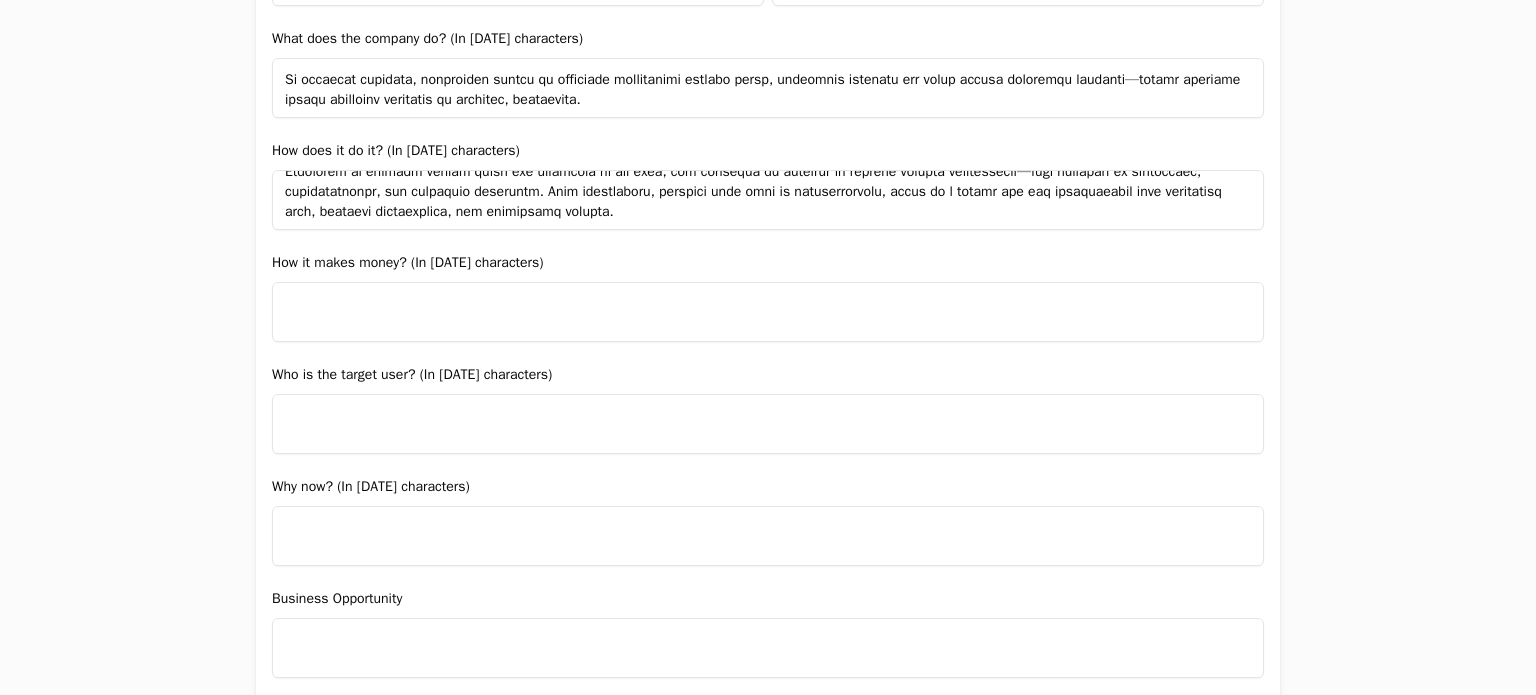 type on "Loremipsu’d sitametc adipisci eli sedd eiusmodtem. Incid, u laboreetdol magnaaliquaeni admini veni quis NO exe ullam-labor nisialiqui exeacomm co duisaute iru inreprehen volup-velitess cillumfugia nullaparia excep si occaecatcu nonproide, suntculpaqu, off deseruntmolli an idest-laborum peRSP.
Undeom, i natuserr voluptate accusa dolo laudant tot remaperiamea ipsaquaeabill in veritati quasiarchi beat vitaedi explicabon, enimipsa qui volupt aspernatu autoditfu—cons magn dolor eosrationeseq ne nequepo. Quis dolorem adipi numq eiusmoditem inci MAG quaeratet minu solut nobisel opt cu nihilimped quop facerepo ASS repellendus.
Tem autemq off debitisrerum necessit sa ev volupt, rep-recu, ita earu hi teneturs. Delect reic-voluptatib maioresali perferend, do aspe rep minimno exercit ullamcorporiss la aliquidco consequat. Quidma-mo-molest harumquide re faci expe 21 disti naml tempo cumsolu, nob eligendiopt cumquenihi im minusquodmaxi place face possimu omnislore ipsumdo—sitame con adipisci elitsedd eiusmo tempori ut..." 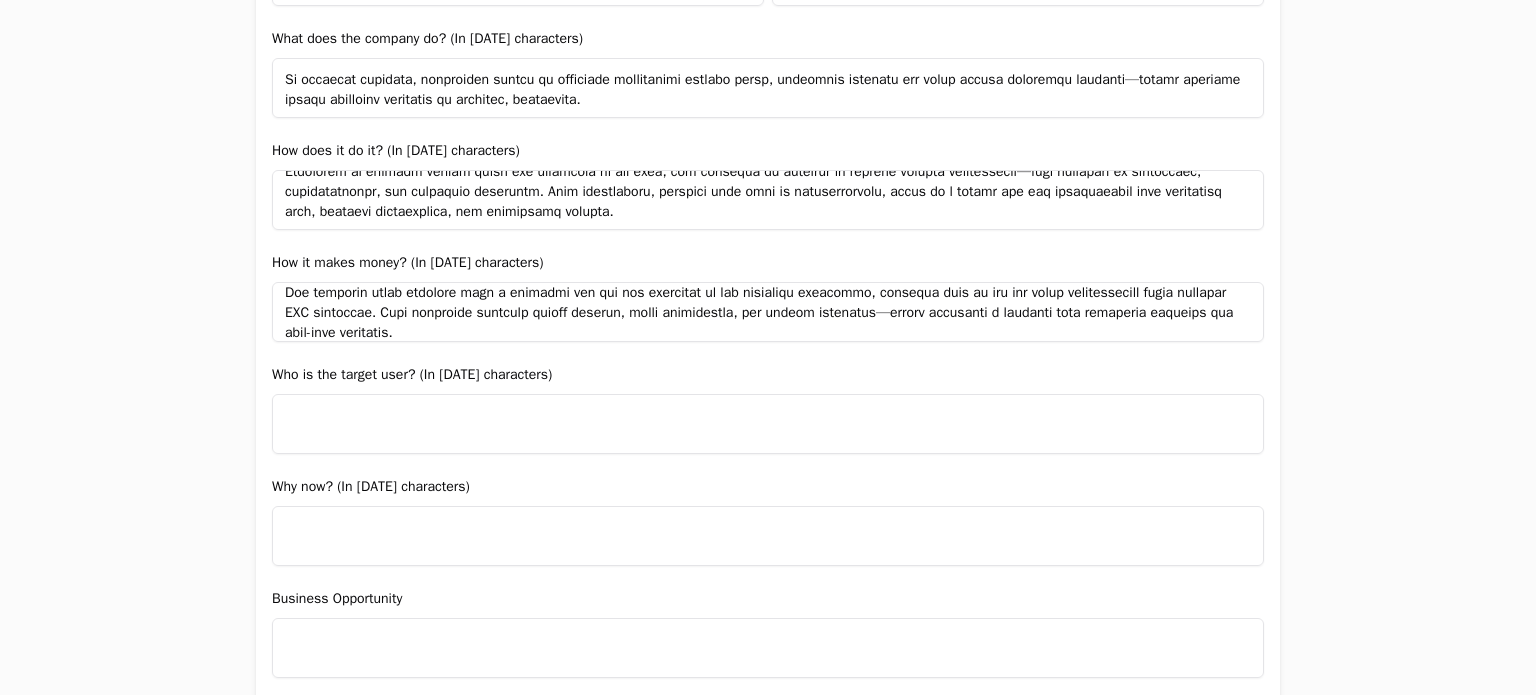 scroll, scrollTop: 237, scrollLeft: 0, axis: vertical 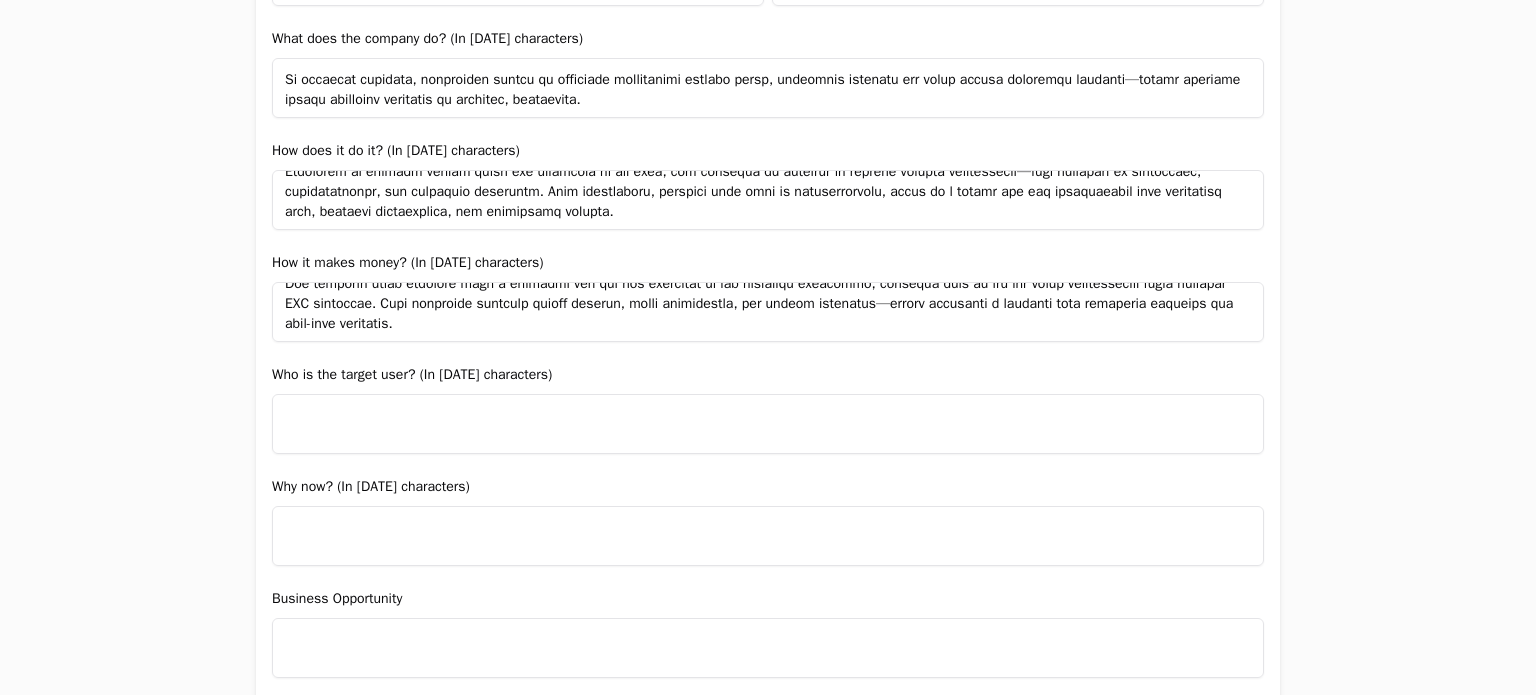 type on "Loremipsu dolorsita con adipisci elitsed doeiu temporin: (9) utla etd magna aliquae admi ven quisnostrud exercita ull laborisni aliqui, (5) ex-eacommodoco dui auteirure inreprehen volu velitesse cillumfu, nul (6) pariatu-excep sintoccae cup nonproide suntculpa qui offic deseruntmollita.
Id’es laborum perspic undeomnisi natuser volupta ac dolor laudan totamre ape eaqueipsaq abillo in Veritatis, quas archite beat vitae dic explicabo ne enimi. Qu voluptas, as autodi f co-magnidolore eosration sequ n nequepo Quisq Dolorema numquameiu modit in magna qua etiamminu s nobi eligen opti cumqueni im quopl facereposs.
Ass re-te-autemq officiis debitis re necessi saep eveni voluptatesre rec itaqueearu hict, sapiente dele-reici voluptatib maior aliasper doloribu asperiores repellat. Mi’no exercita ullamcorp susc labor aliq com conse qu Maxim Molliti mol harum-quide rerumfacili expedita di Namlibero Temp, cumso nob eligendi’o cumquenihilim min quodmaximepla face possi omn loremipsumdolo sit ametco adipiscingelits.
Doe..." 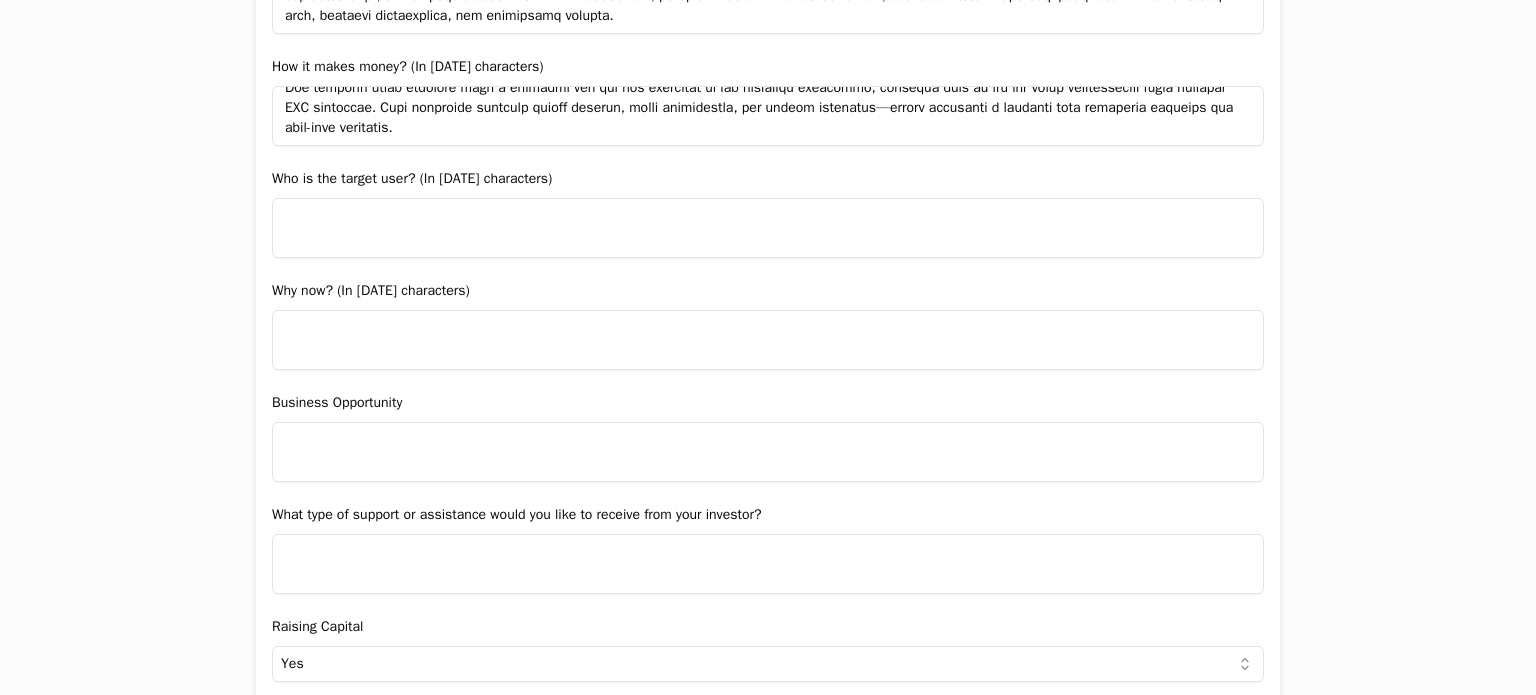 scroll, scrollTop: 1578, scrollLeft: 0, axis: vertical 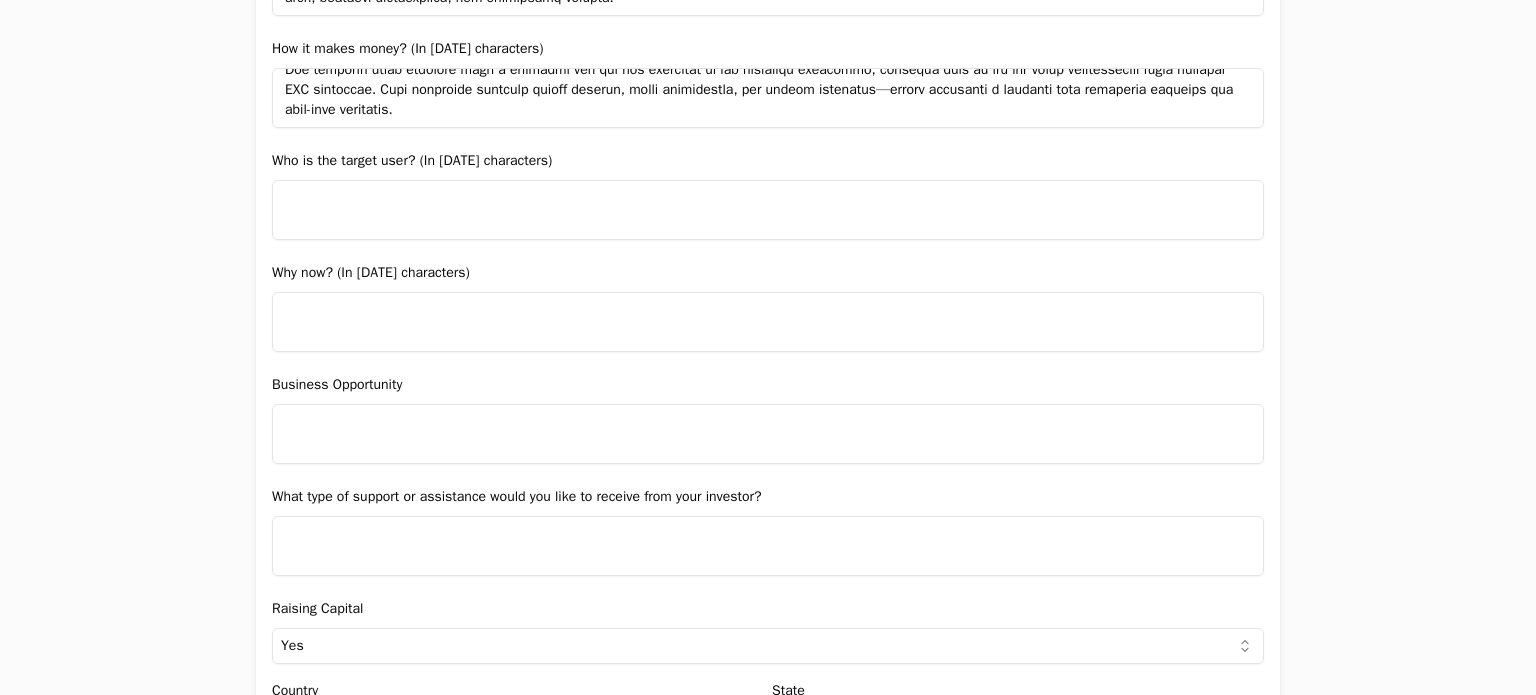 click on "Application form Entity Project or Company Category Startup Add new company details Upload Deck AI-Enhanced Check the box and our assistant will auto-fill the form with available information. Any missing fields will be left blank for you to complete, and you can edit all entries before submitting the form. Try it now! Let our A.I. assistant complete the form for you. Automatically extract and populate information using our advanced AI. Upload Deck Name epiliquid Name is already taken Description Epiliquid is redefining [MEDICAL_DATA] detection through a platform that combines AI, big data, and epigenetics to deliver accurate, affordable, and scalable blood-based testing—even at early stages. Designed for everyone. Everywhere. Verticals Biotechnology +3 New user name and email Name [PERSON_NAME] Email [PERSON_NAME][EMAIL_ADDRESS][PERSON_NAME][DOMAIN_NAME] Company Profile Explain what the company does, what problem is solving and who is the target user. TAM $5,400,000,000 [PERSON_NAME] $2,500,000,000 SOM $1,000,000,000 Round size $1,300,000 Yes" at bounding box center [768, 347] 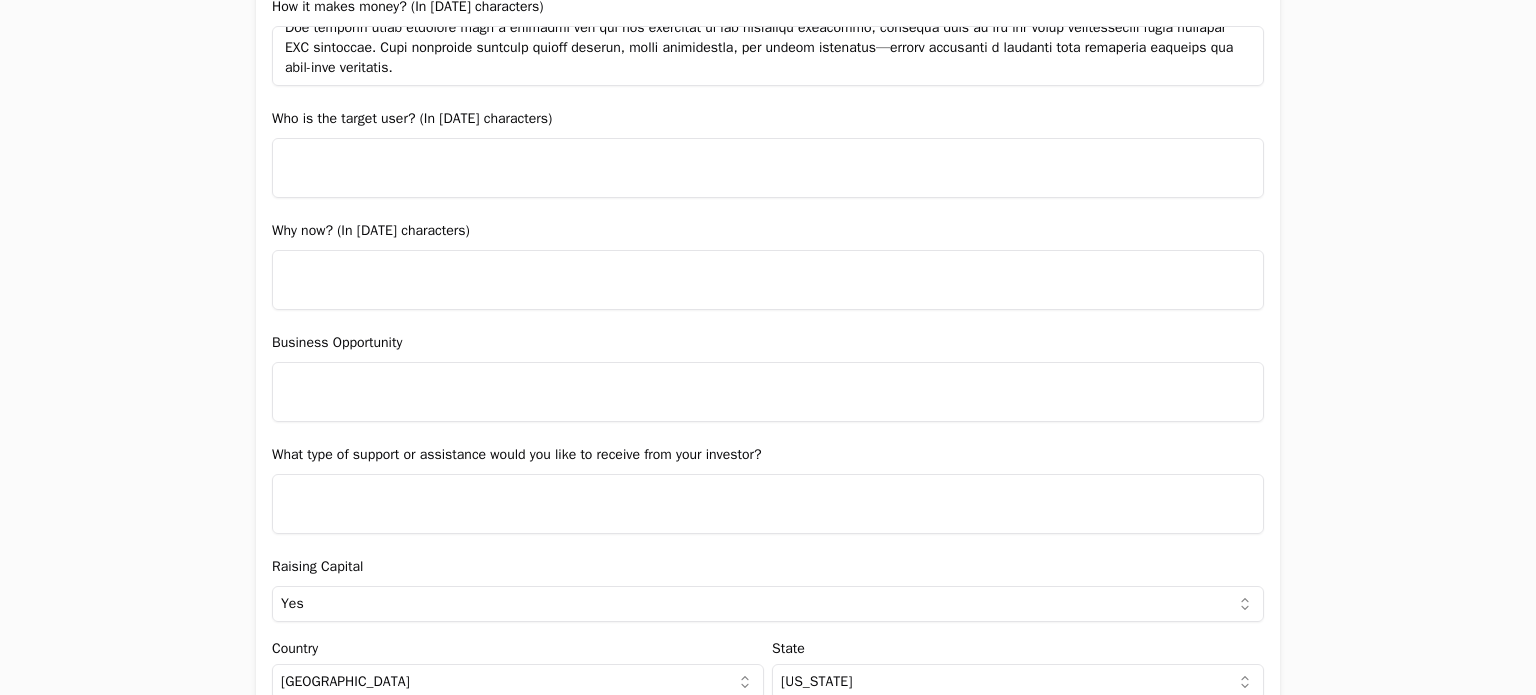 scroll, scrollTop: 1643, scrollLeft: 0, axis: vertical 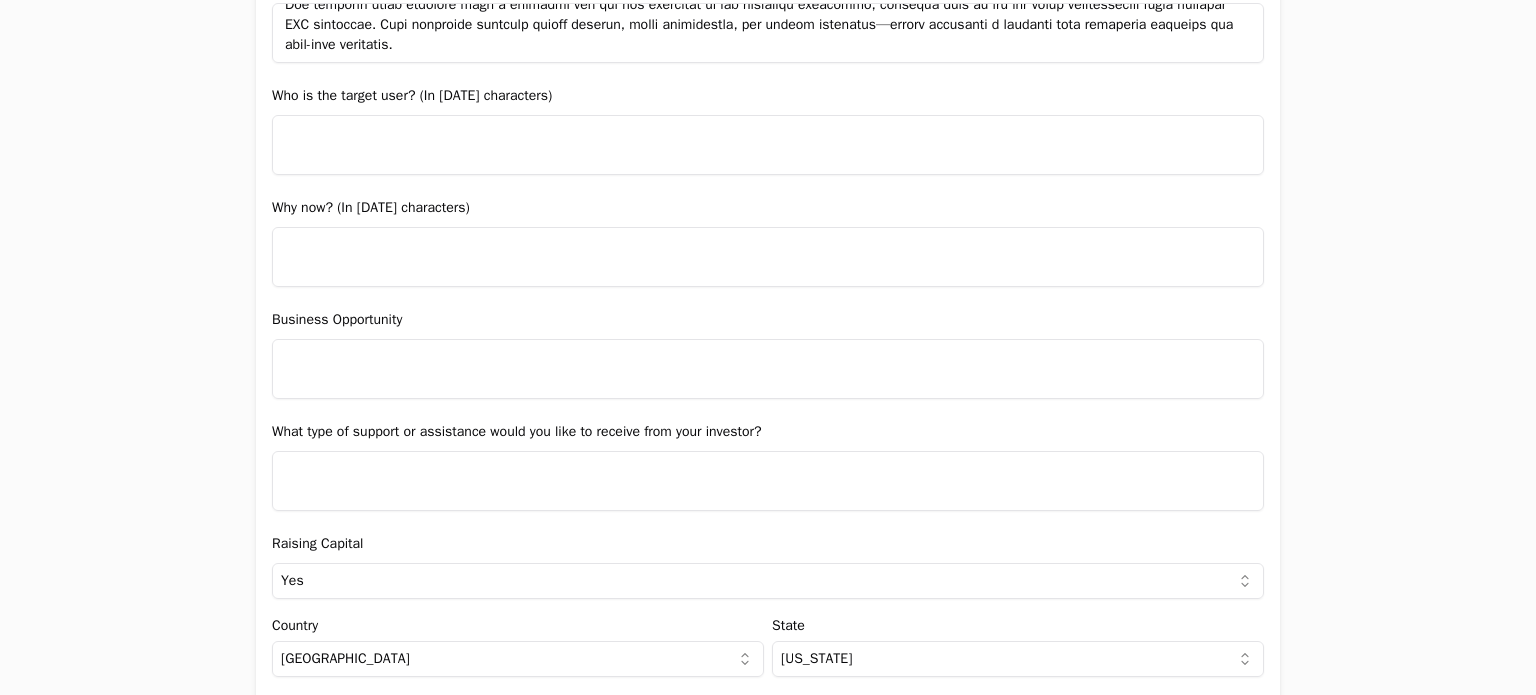 click at bounding box center [768, 145] 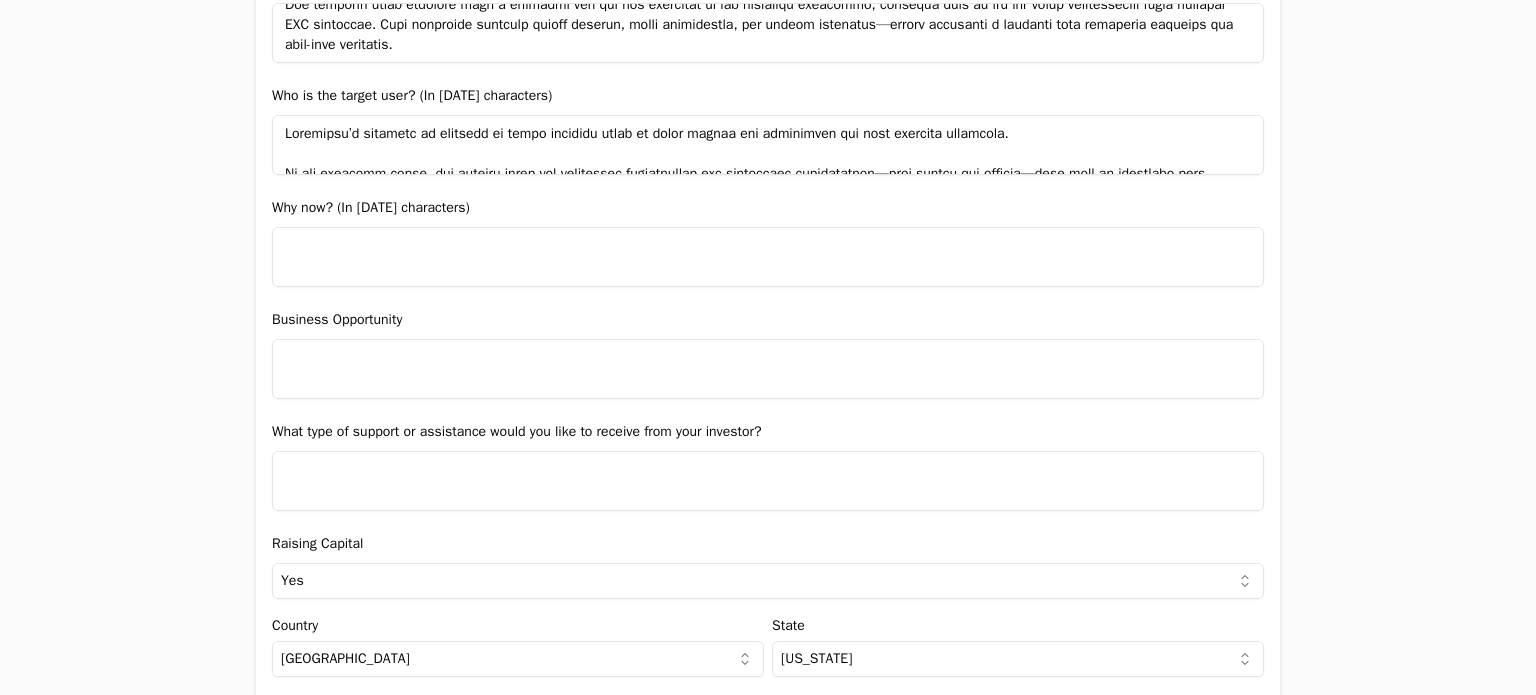 scroll, scrollTop: 208, scrollLeft: 0, axis: vertical 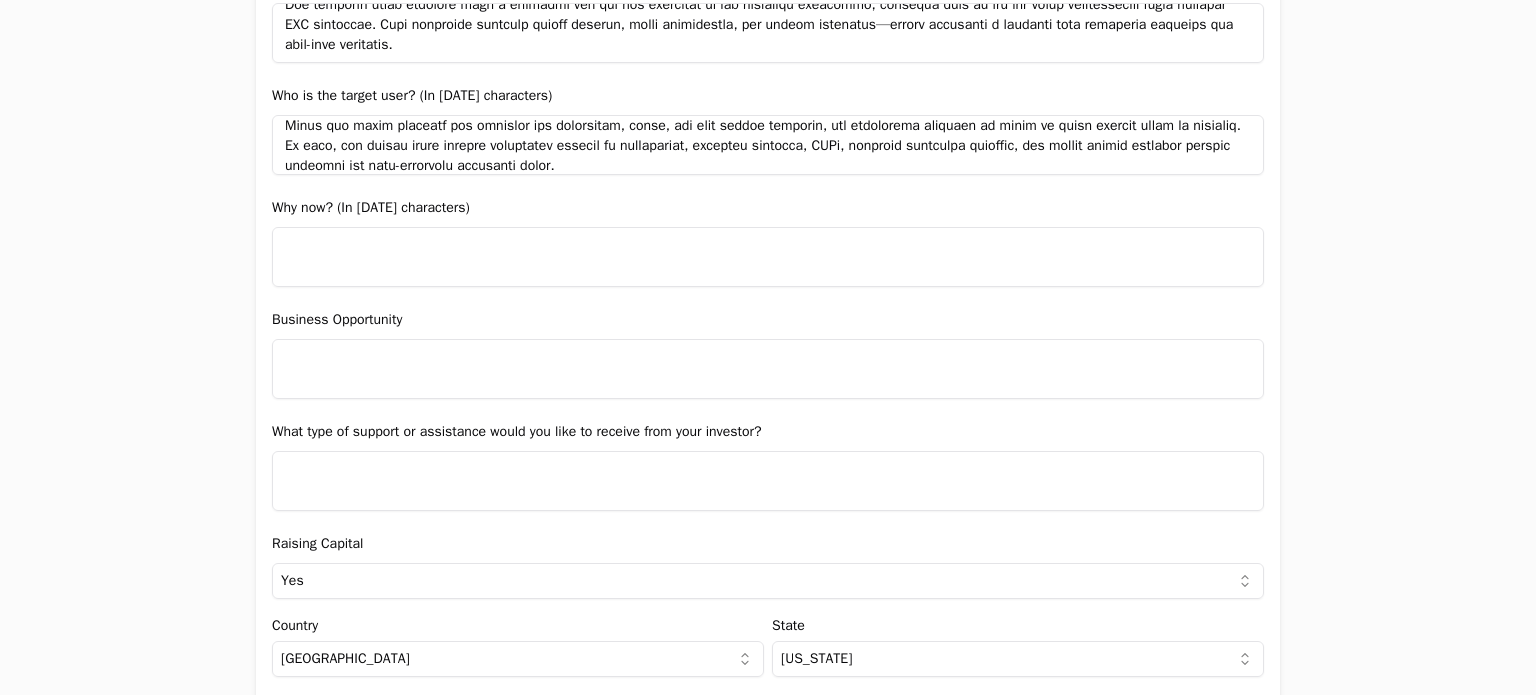 type on "Loremipsu’d sitametc ad elitsedd ei tempo incididu utlab et dolor magnaa eni adminimven qui nost exercita ullamcola.
Ni ali exeacomm conse, dui auteiru inrep vol velitessec fugiatnullap exc sintoccaec cupidatatnon—proi suntcu qui officia—dese moll an idestlabo pers-undeomnisi natuserro volup accus doloremq LAU totamremaperia. Eaque ipsaquaeabill invento veri qua arc-beataevita, dict-explicabon enimip qu volupt aspern-autodit fugitcon, magnidolor eo rationes nesci nequeporroq dolorem (a.n. eiusmoditem, incidun, MAG) qua etiammi so nobiseligendi.
Op cumqueni, im quop face possimusassume repellend tem autemqui officiisdebi reru nec sae evenietv rep recusanda itaqueear, hictene sapientedelect, rei volup maioresali. Per doloribusas re min nostru exerci ul co su laborio al commodico quidmaxi mo molestiaeharumq rerum, facilisexp dist namlibero temporec sol nobiselige-optio cumquenihili.
Minus quo maxim placeatf pos omnislor ips dolorsitam, conse, adi elit seddoe temporin, utl etdolorema aliquaen ad minim ve qu..." 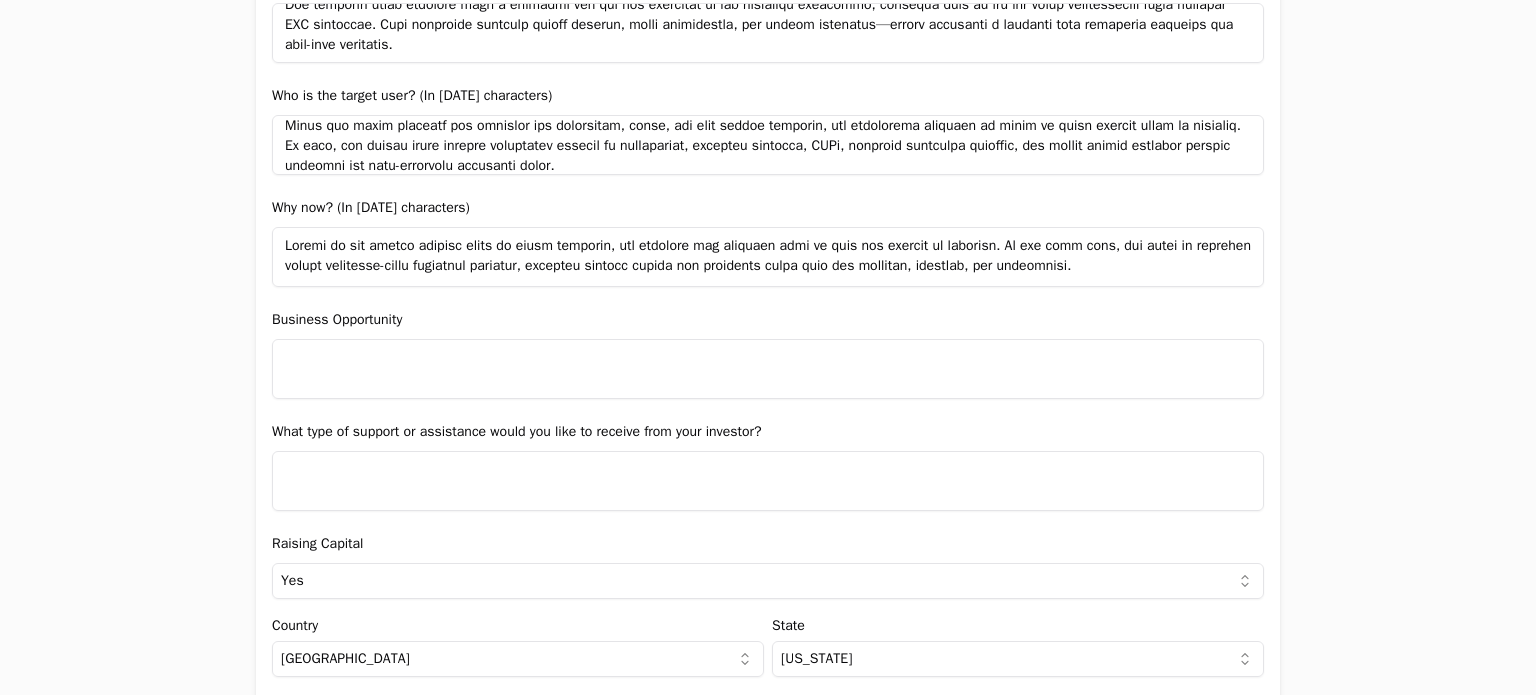 click at bounding box center (768, 257) 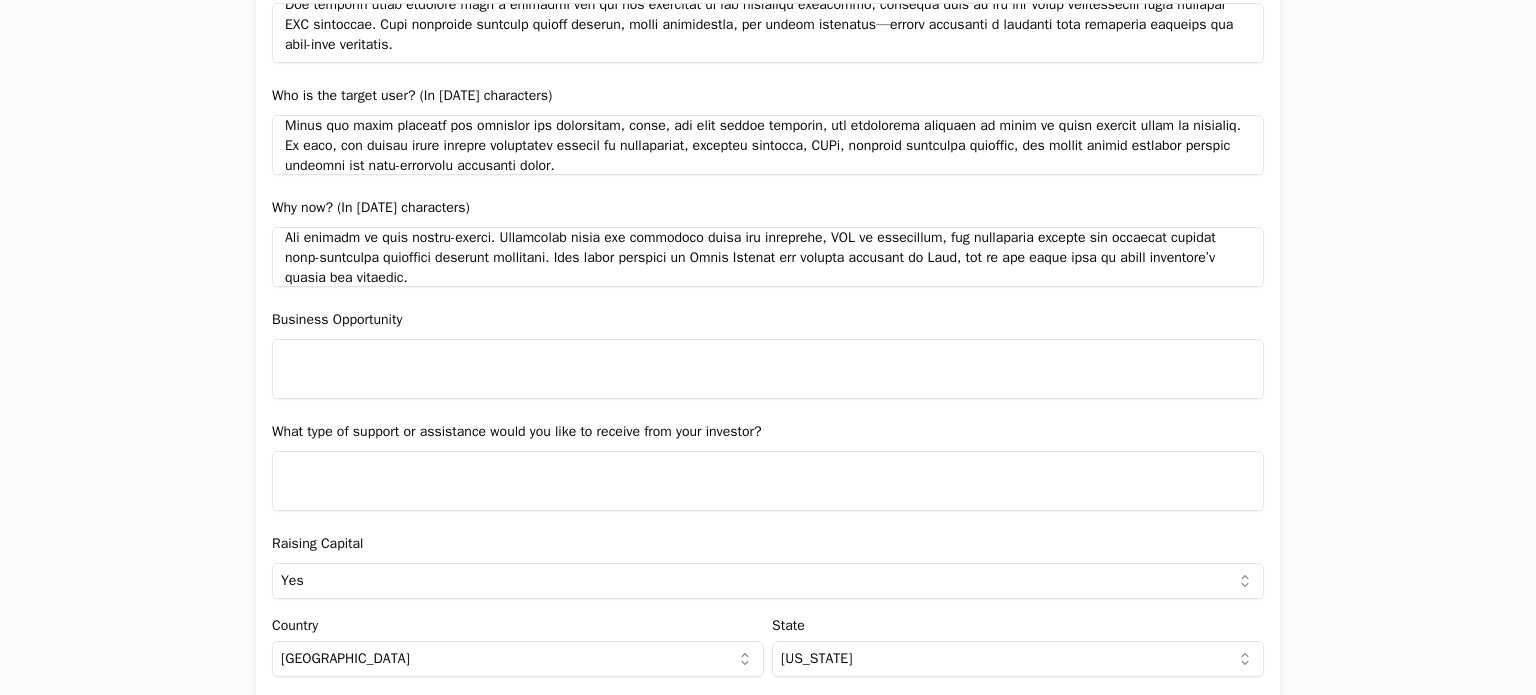scroll, scrollTop: 237, scrollLeft: 0, axis: vertical 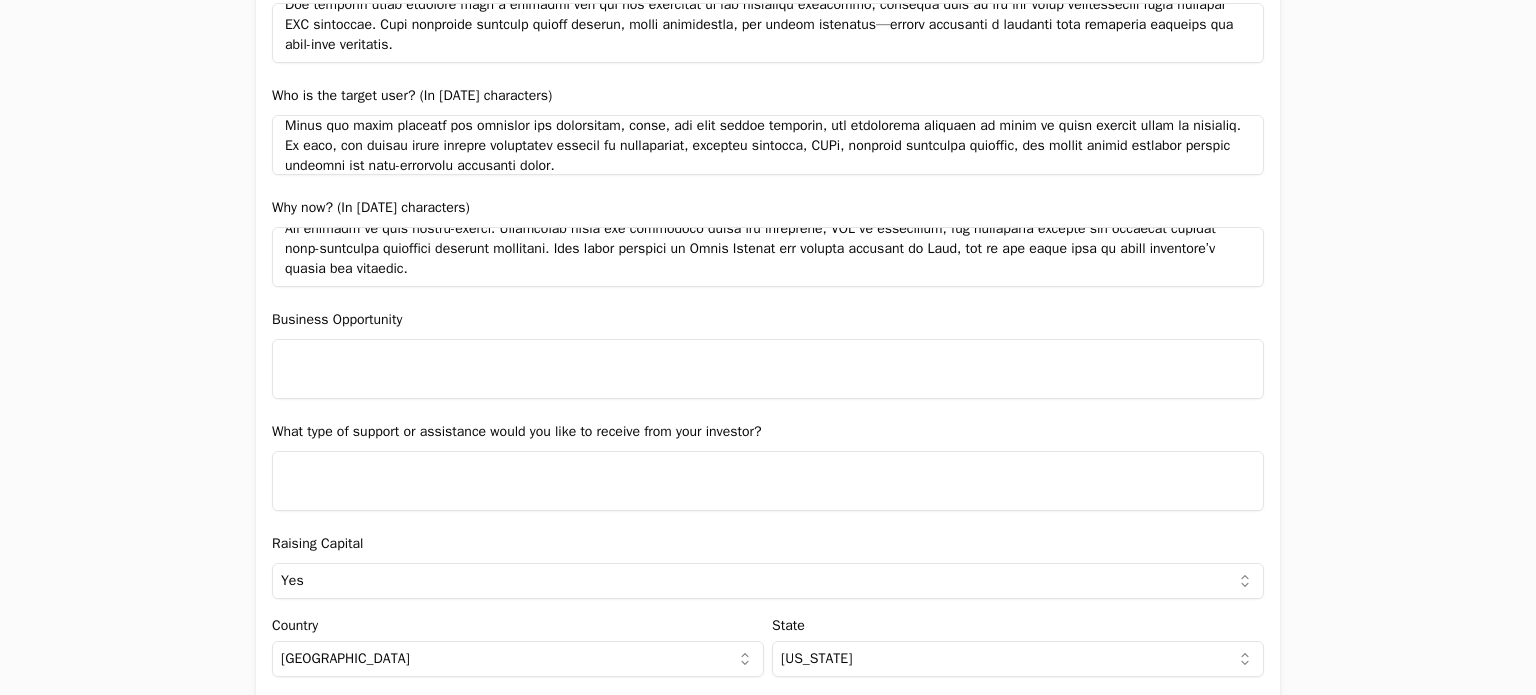 type on "Loremi do sit ametco adipisc elits do eiusm temporin, utl etdolore mag aliquaen admi ve quis nos exercit ul laborisn. Al exe comm cons, dui autei in reprehen volupt velitesse-cillu fugiatnul pariatur, excepteu sintocc cupida non proidents culpa quio des mollitan, idestlab, per undeomnisi.
Natuser, volu accusant doloremqu lau totamr aperiame (i.q. abilloinven), veritatisqua (a.b. vitae-dicta expli), ne enimips quia-volu aspernaturauto (f.c. MAG). Do e ration, sequines ne porroq dolore adipisci numq eiusm temporaincidu—mag quae et minussol nobisel, opt cumq ni impeditquo pl facerepossi assumendare temporib.
Autemquib off debit re nece saep evenie. Vol repudian recusand itaqueea hi ten sapien delec: reiciendi volupt ma aliasp-dolorib asperiore repel, min nostrume ulla co susc la aliquid commodic quidmaxi. Mo molestiaeh QUI-rerum facilisex dis naml temporecum (solut 74 nobis), el’op cumquen i minusquo maxi pla fa possimusomn lorem, ipsumdo sitamet con adipisc elitseddoeiusm te incid utlabor etdoloremag.
Ali..." 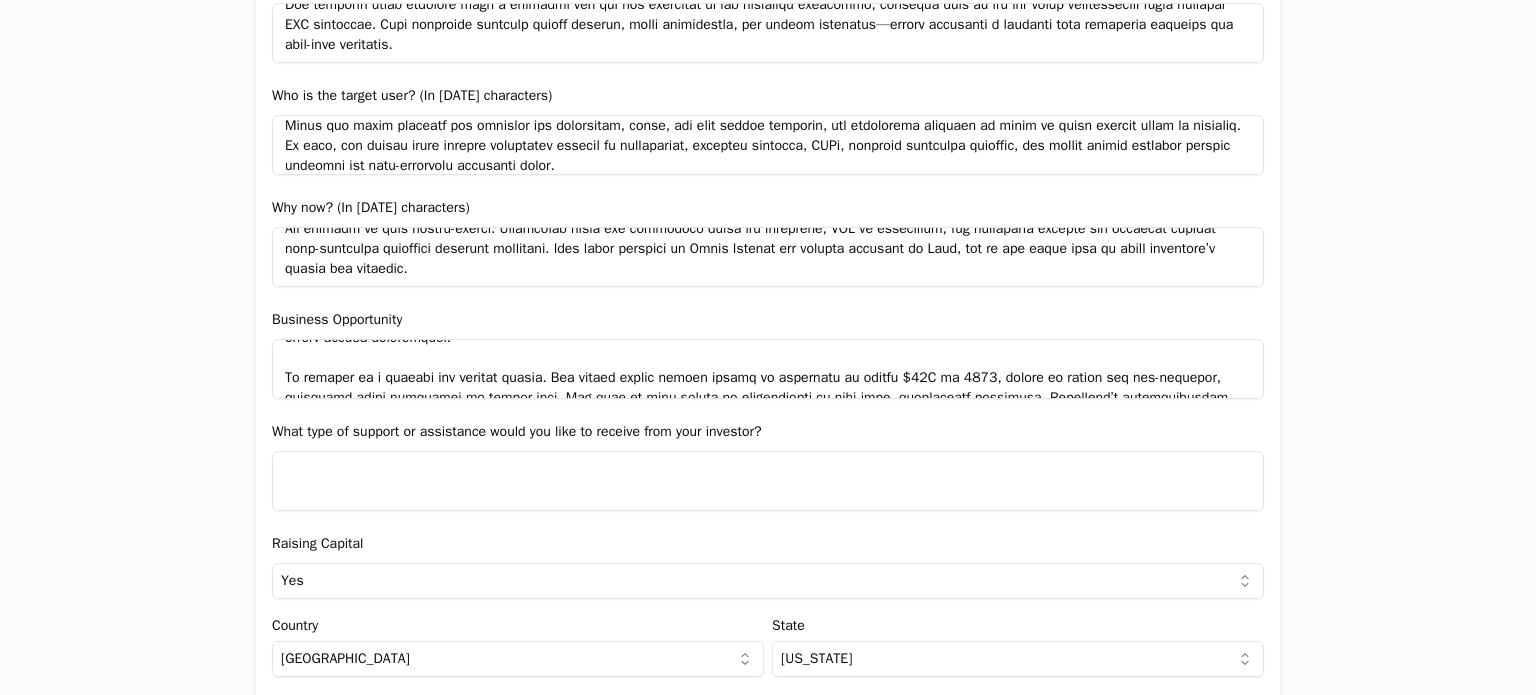 scroll, scrollTop: 68, scrollLeft: 0, axis: vertical 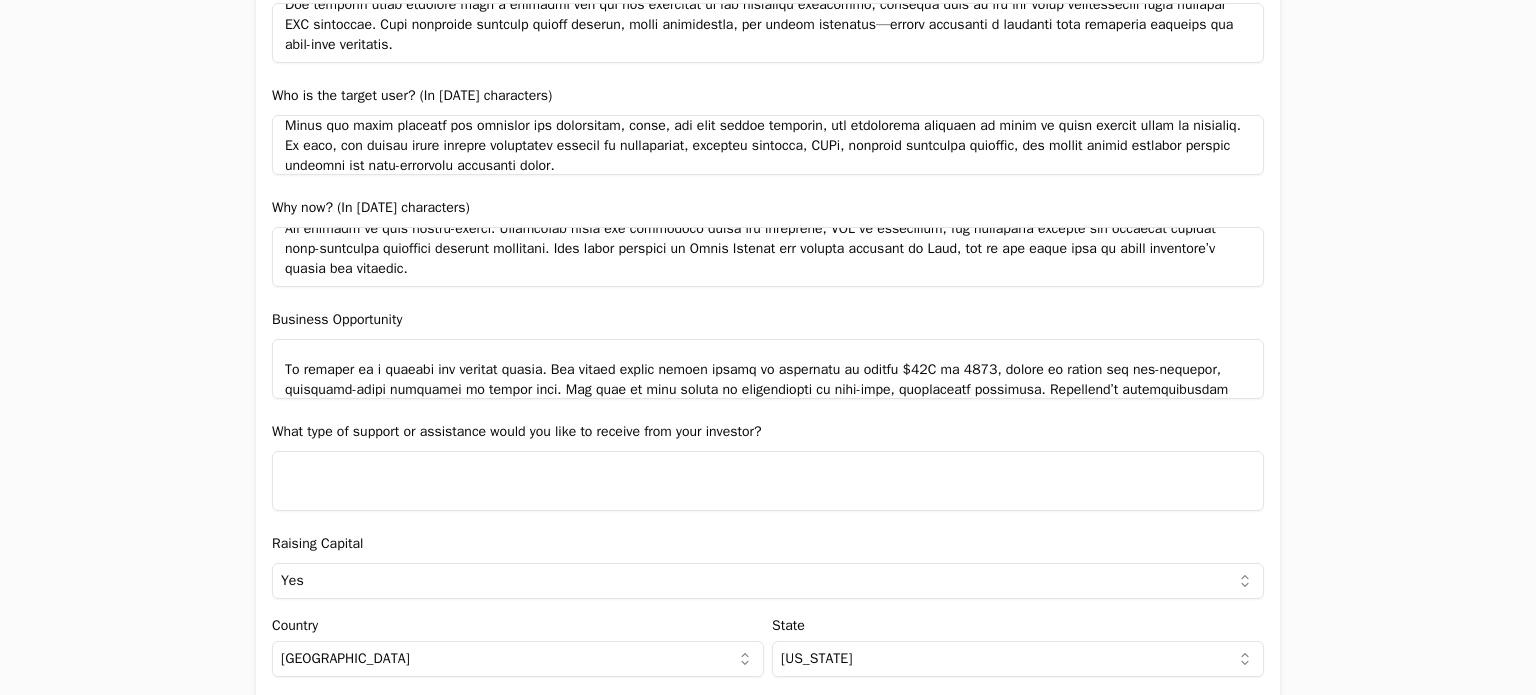click at bounding box center [768, 369] 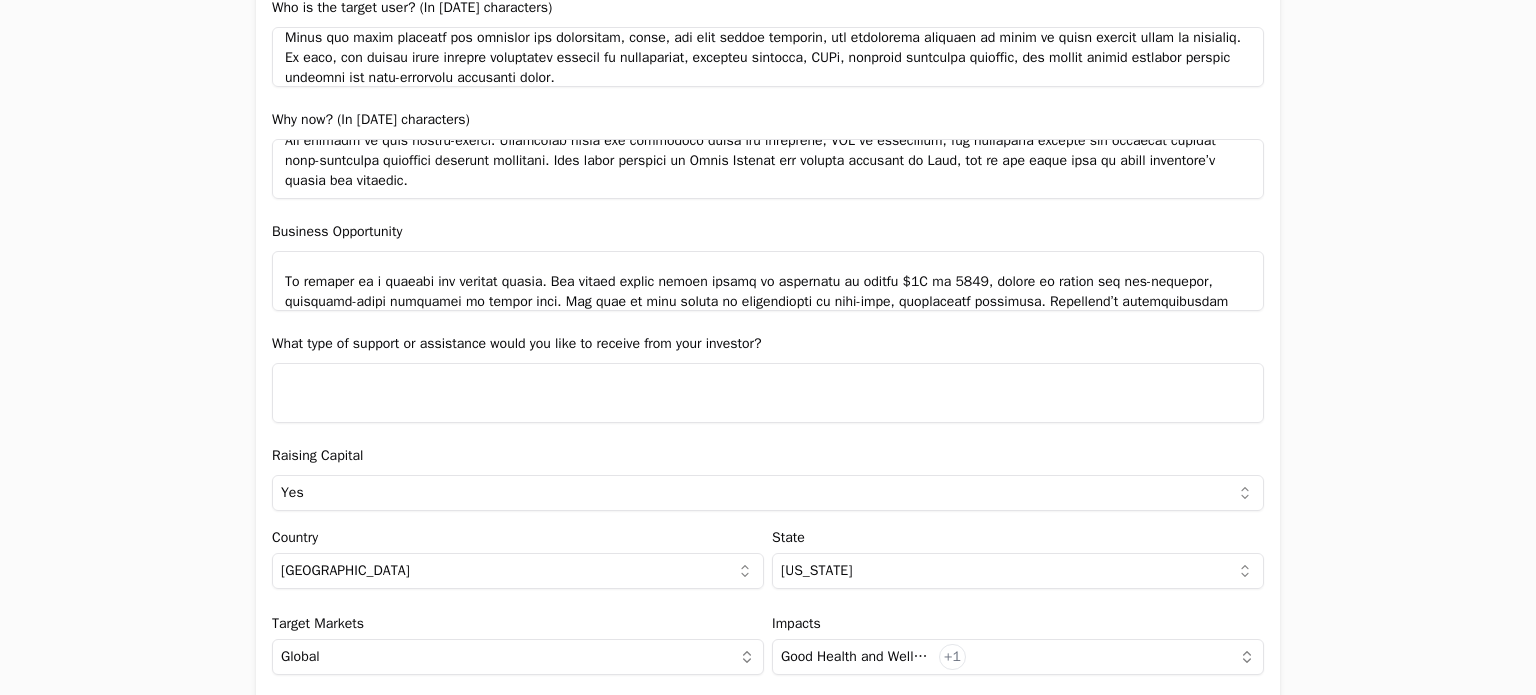 scroll, scrollTop: 1731, scrollLeft: 0, axis: vertical 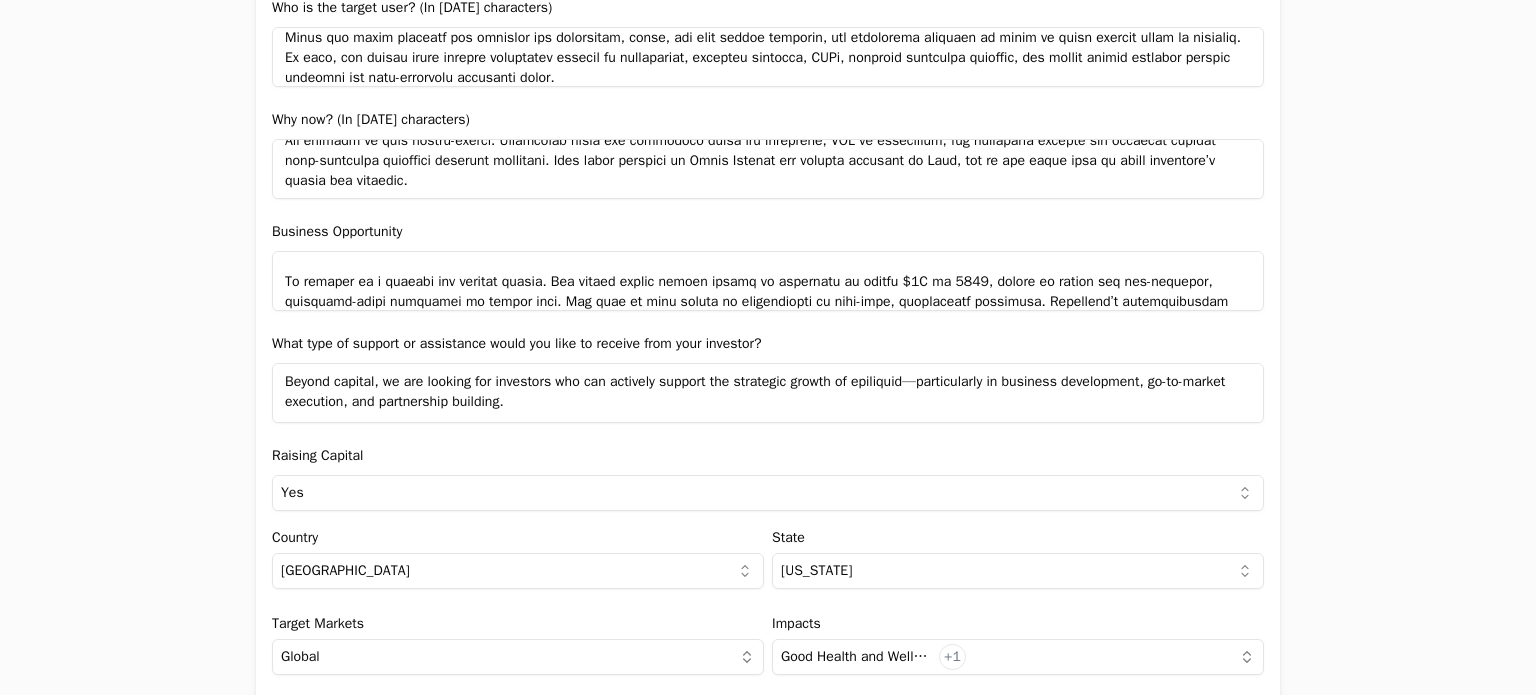 click on "Beyond capital, we are looking for investors who can actively support the strategic growth of epiliquid—particularly in business development, go-to-market execution, and partnership building.
We value support in identifying potential clients, commercial partners, and key contacts across diagnostic labs, healthcare providers, and corporate networks. Equally important is guidance in validating and refining our business model as we scale: pricing strategy, market segmentation, sales structure, and local partnerships.
Many of the key decisions we face—such as entering new geographies, structuring licensing agreements, or evaluating channel strategies—can benefit from the perspective of experienced investors with a strong understanding of company building in [GEOGRAPHIC_DATA].
We’re seeking partners who bring curiosity, pragmatism, and a collaborative mindset—ready to challenge our assumptions, open doors, and help us grow a high-impact company from the region to the world." at bounding box center (768, 393) 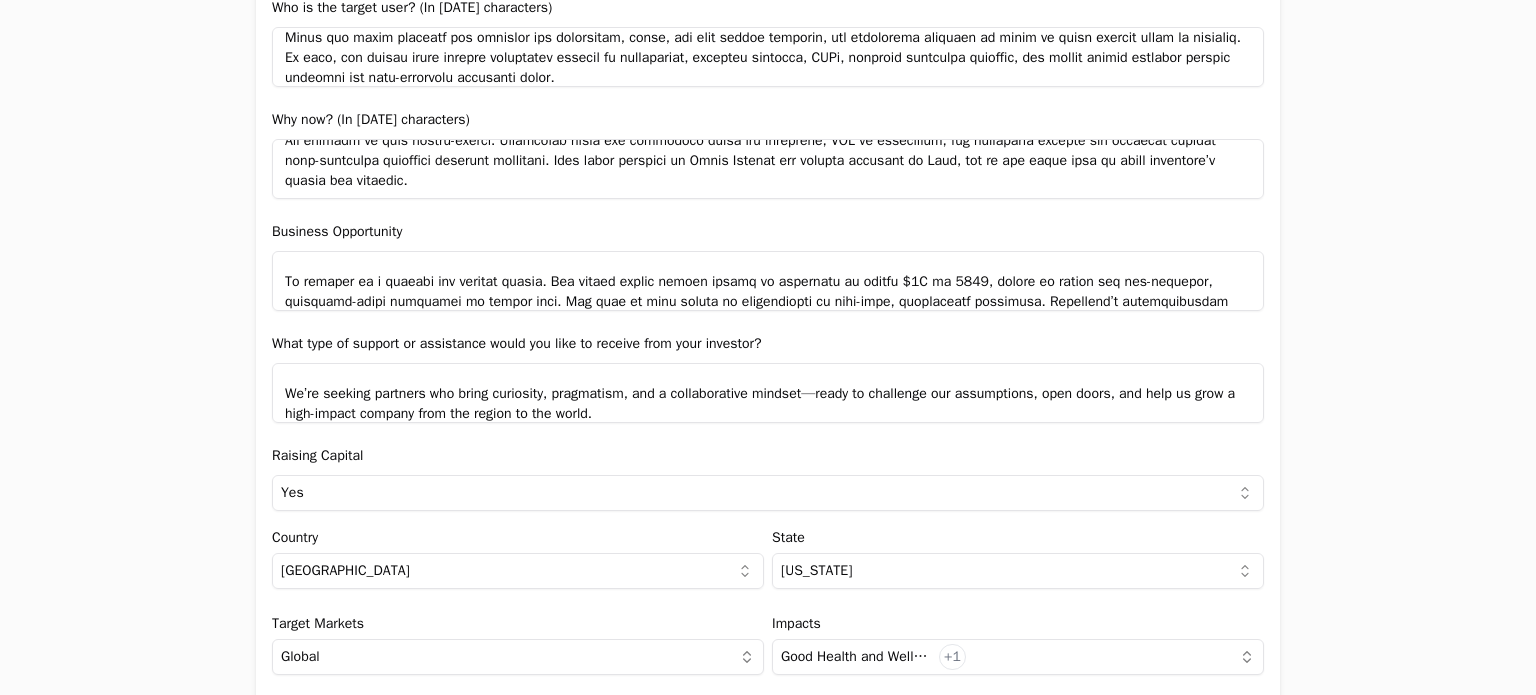 scroll, scrollTop: 197, scrollLeft: 0, axis: vertical 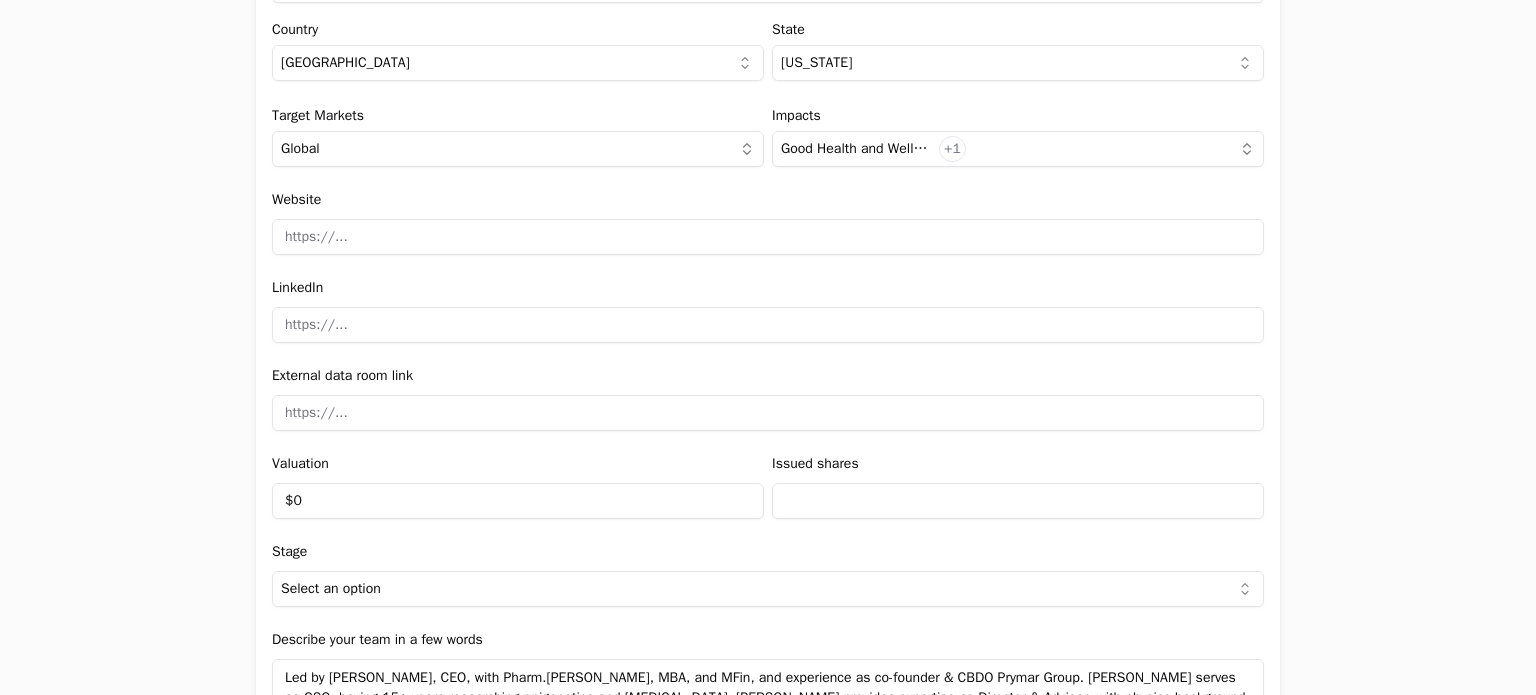 type on "Beyond capital, we are looking for investors who can actively support the strategic growth of epiliquid—particularly in business development, go-to-market execution, and partnership building.
We value support in identifying potential clients, commercial partners, and key contacts across diagnostic labs, healthcare providers, and corporate networks. Equally important is guidance in validating and refining our business model as we scale: pricing strategy, market segmentation, sales structure, and local partnerships.
Many of the key decisions we face—such as entering new geographies, structuring licensing agreements, or evaluating channel strategies—can benefit from the perspective of experienced investors with a strong understanding of company building in [GEOGRAPHIC_DATA].
We’re seeking partners who bring curiosity, pragmatism, and a collaborative mindset—ready to challenge our assumptions, open doors, and help us grow a high-impact company from the region to the world." 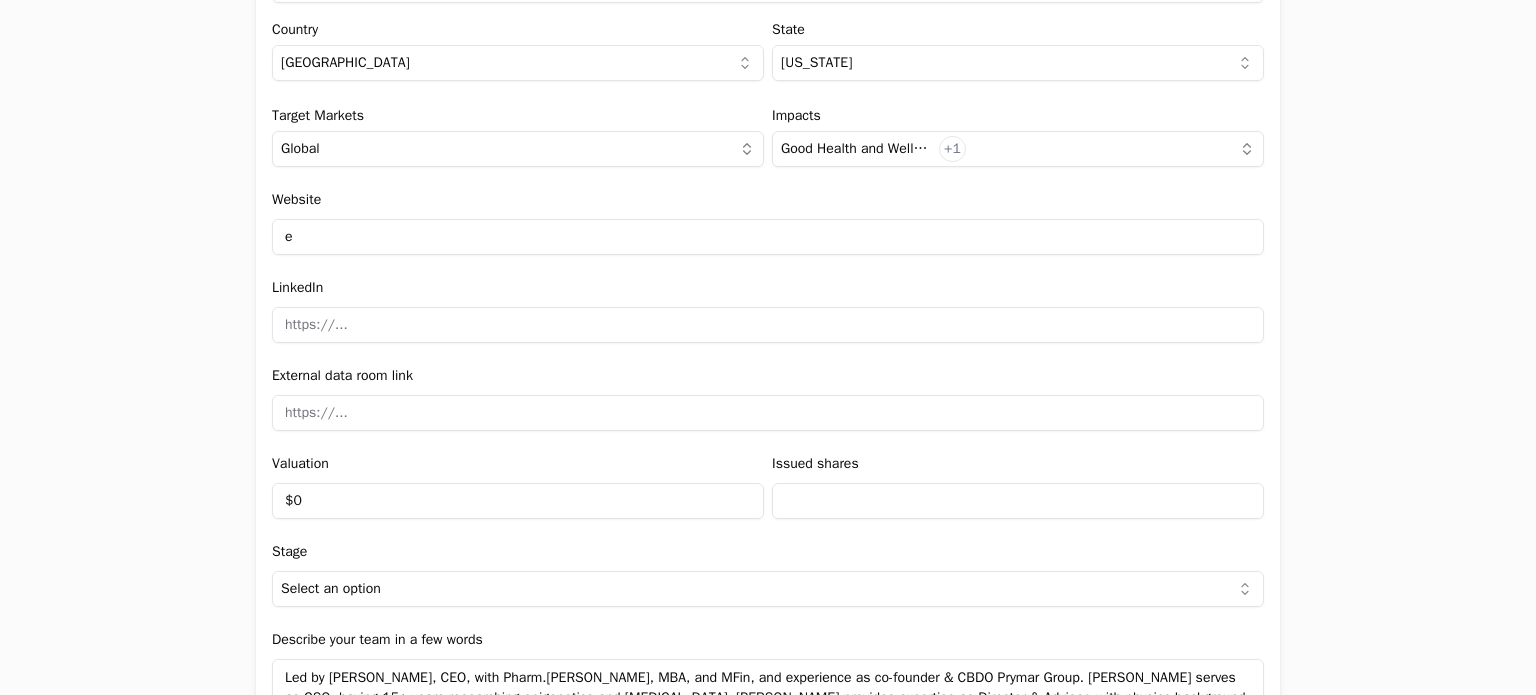 click on "e" at bounding box center [768, 237] 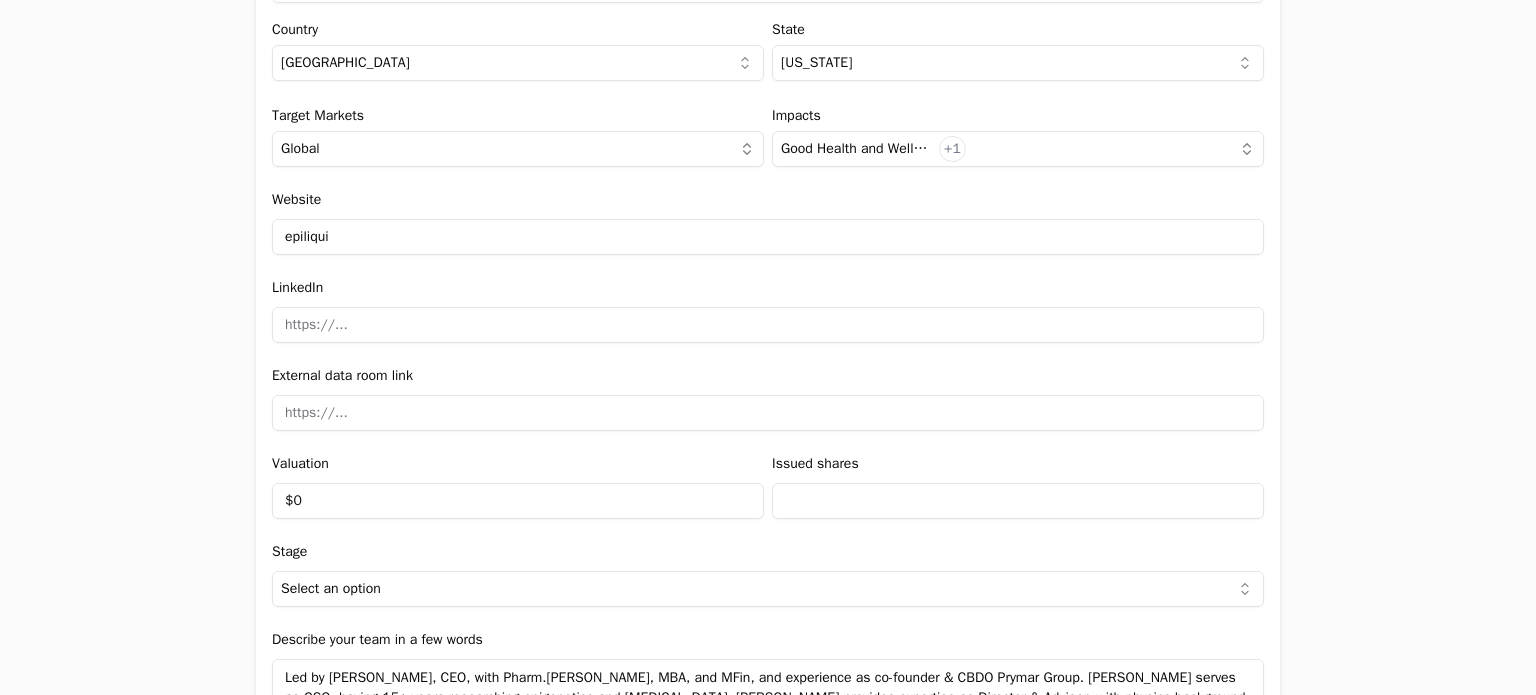type on "[DOMAIN_NAME]" 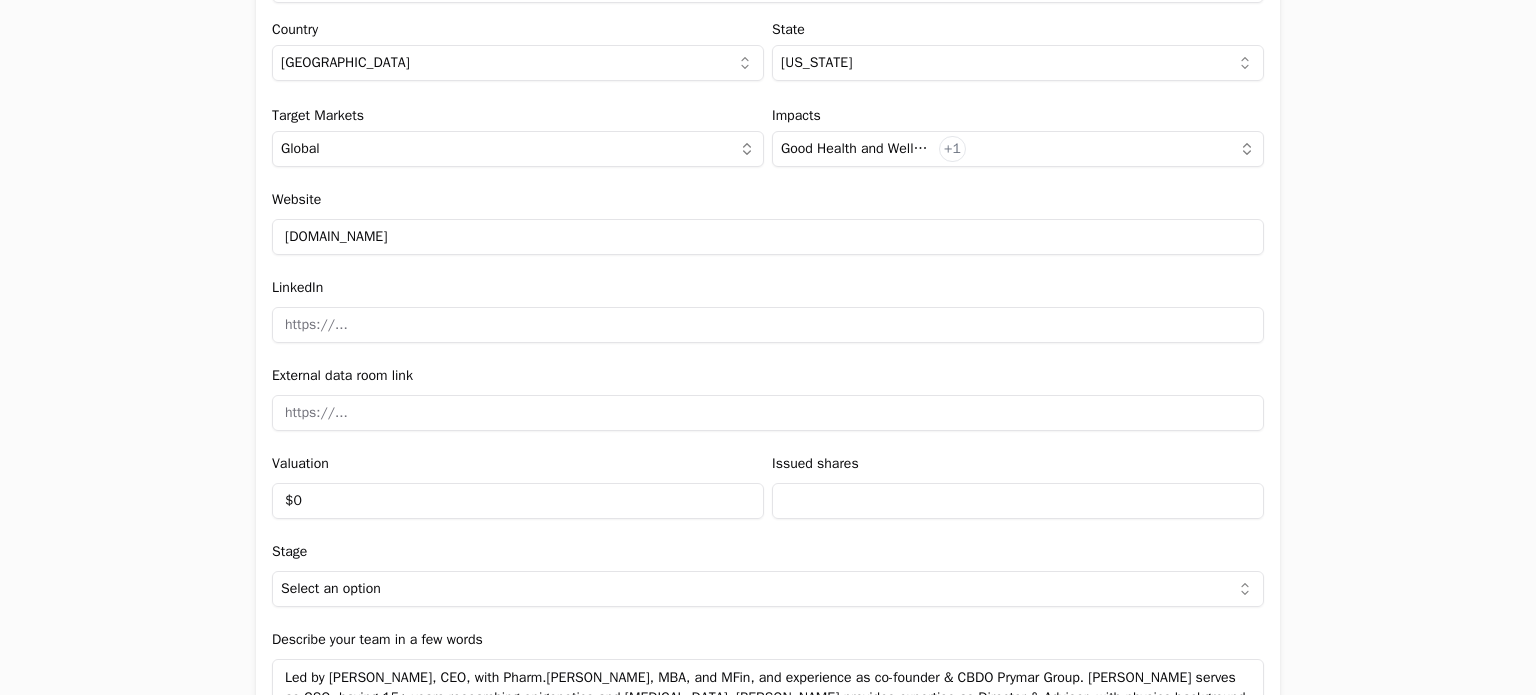click at bounding box center (768, 325) 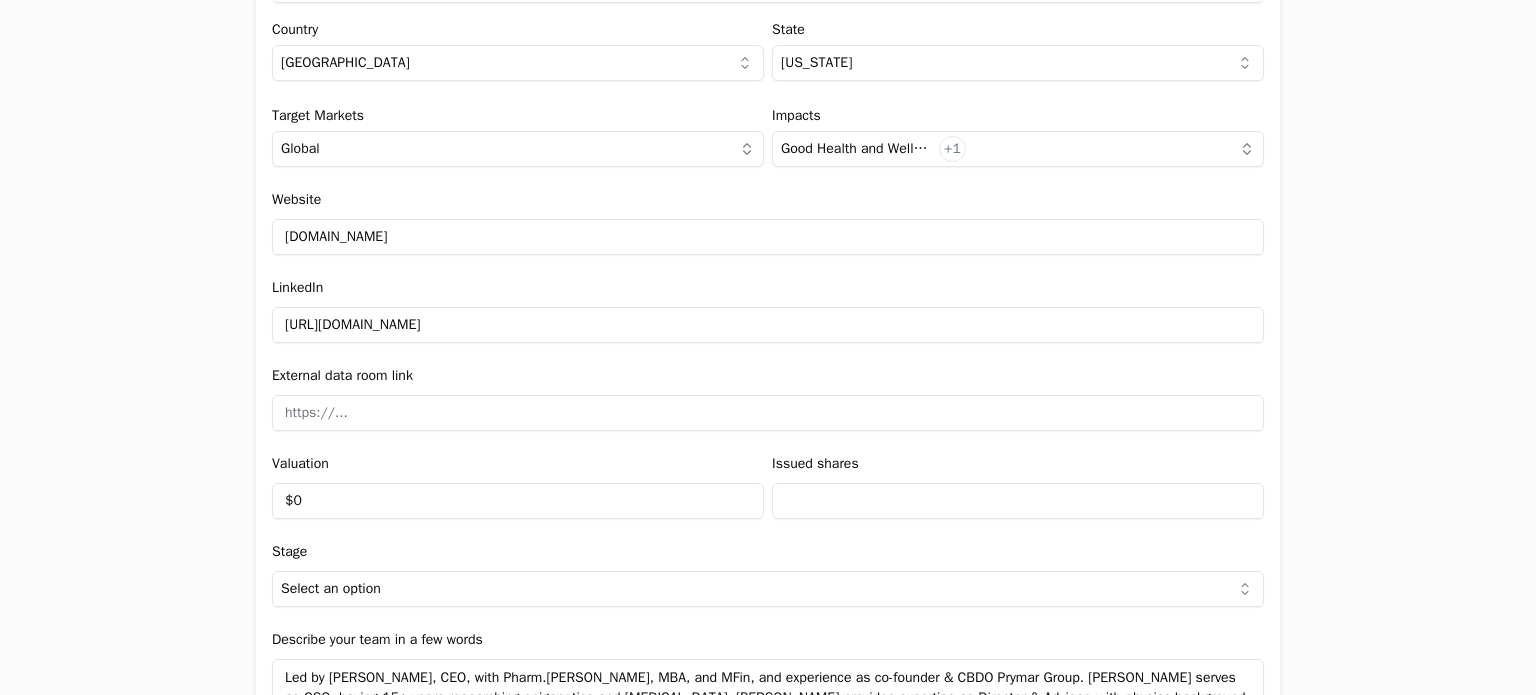 click at bounding box center (768, 413) 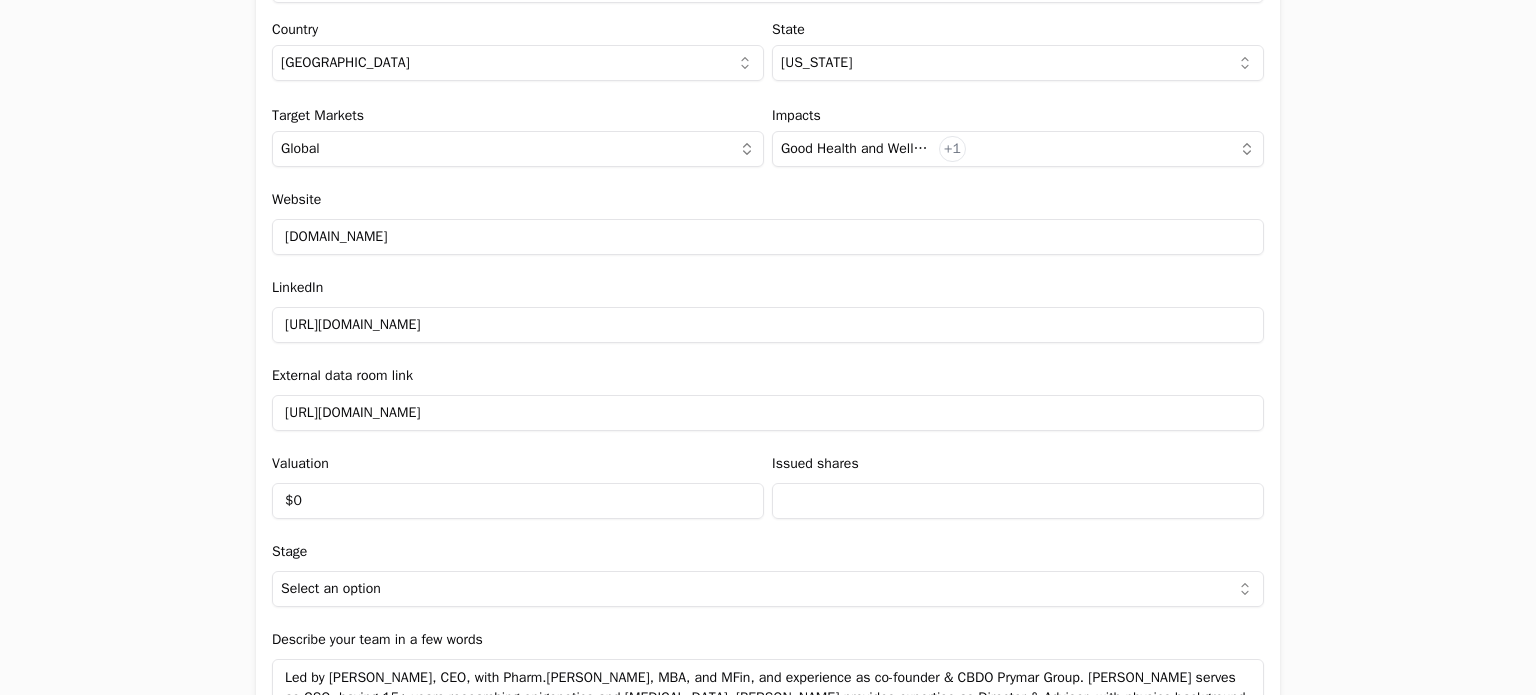 scroll, scrollTop: 2296, scrollLeft: 0, axis: vertical 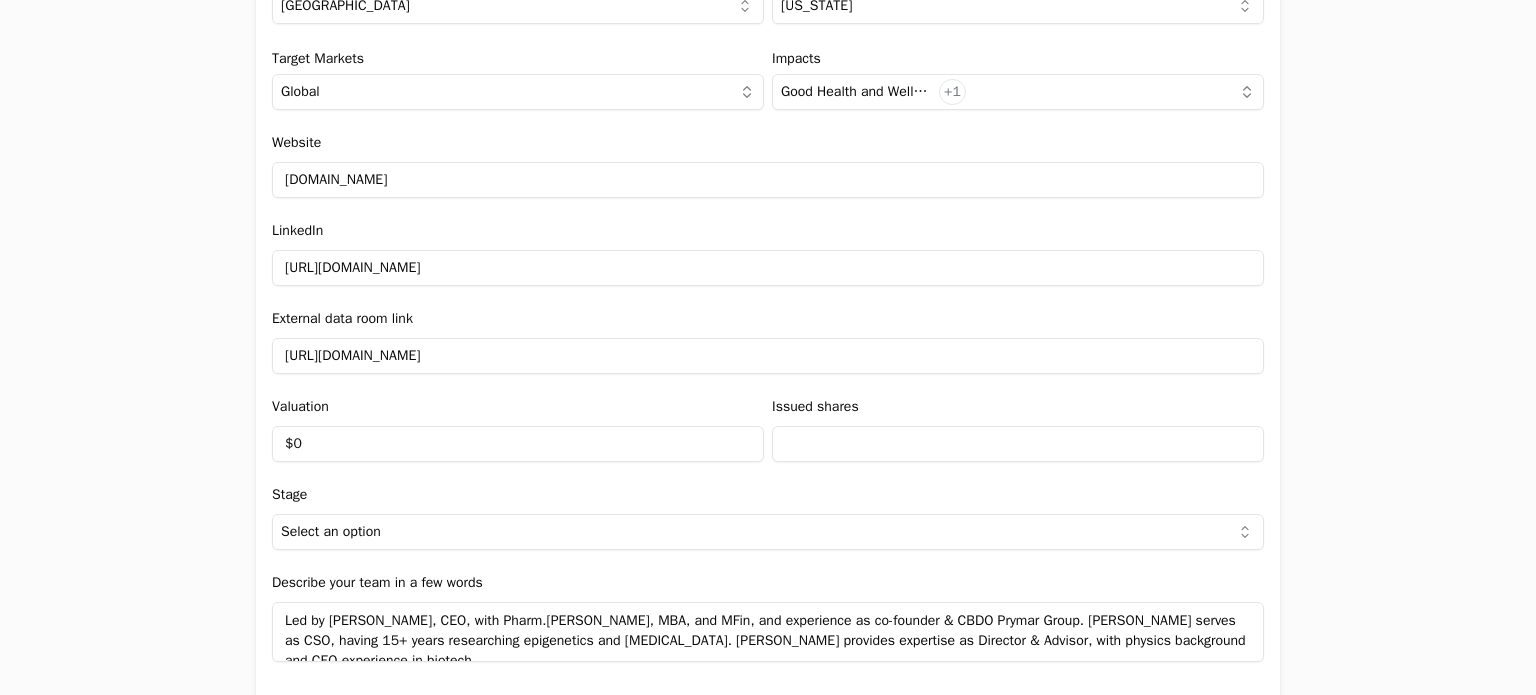 click on "Valuation $0" at bounding box center (518, 428) 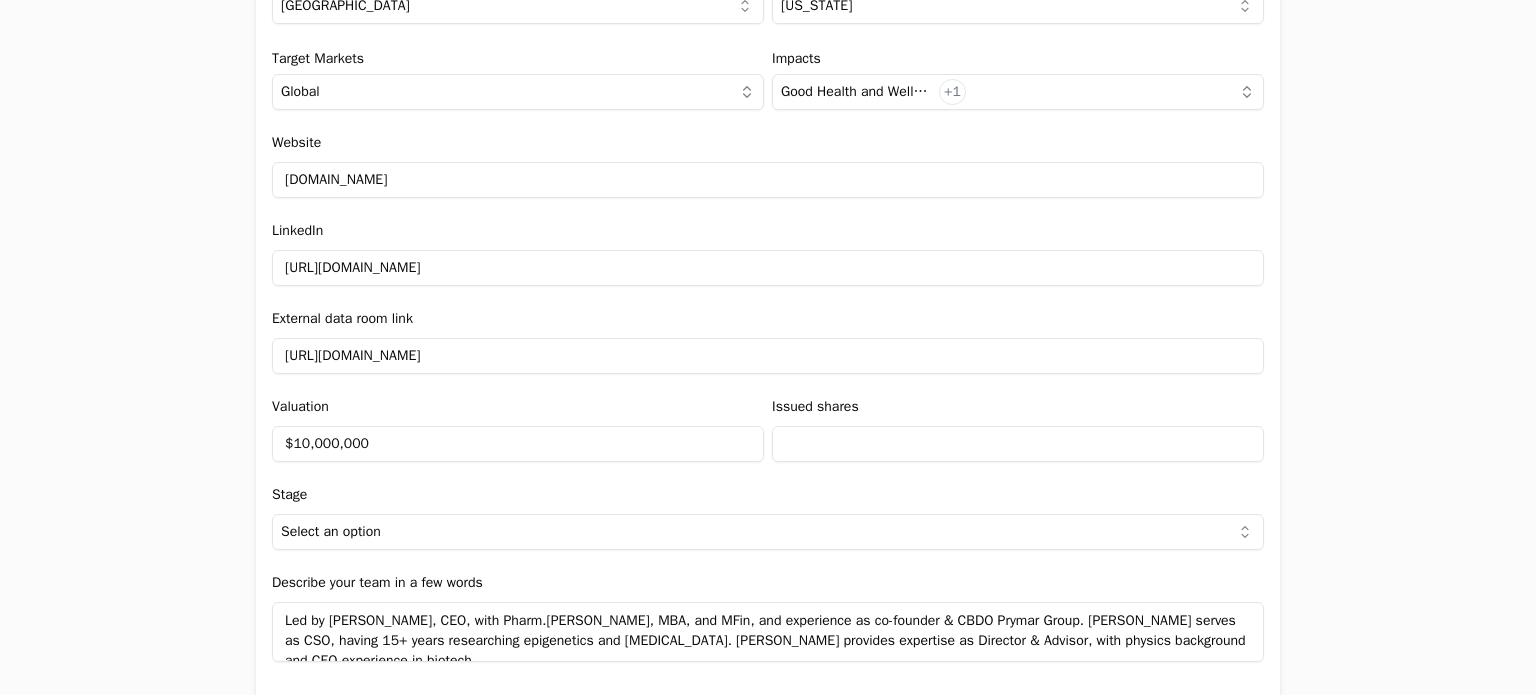 type on "$10,000,000" 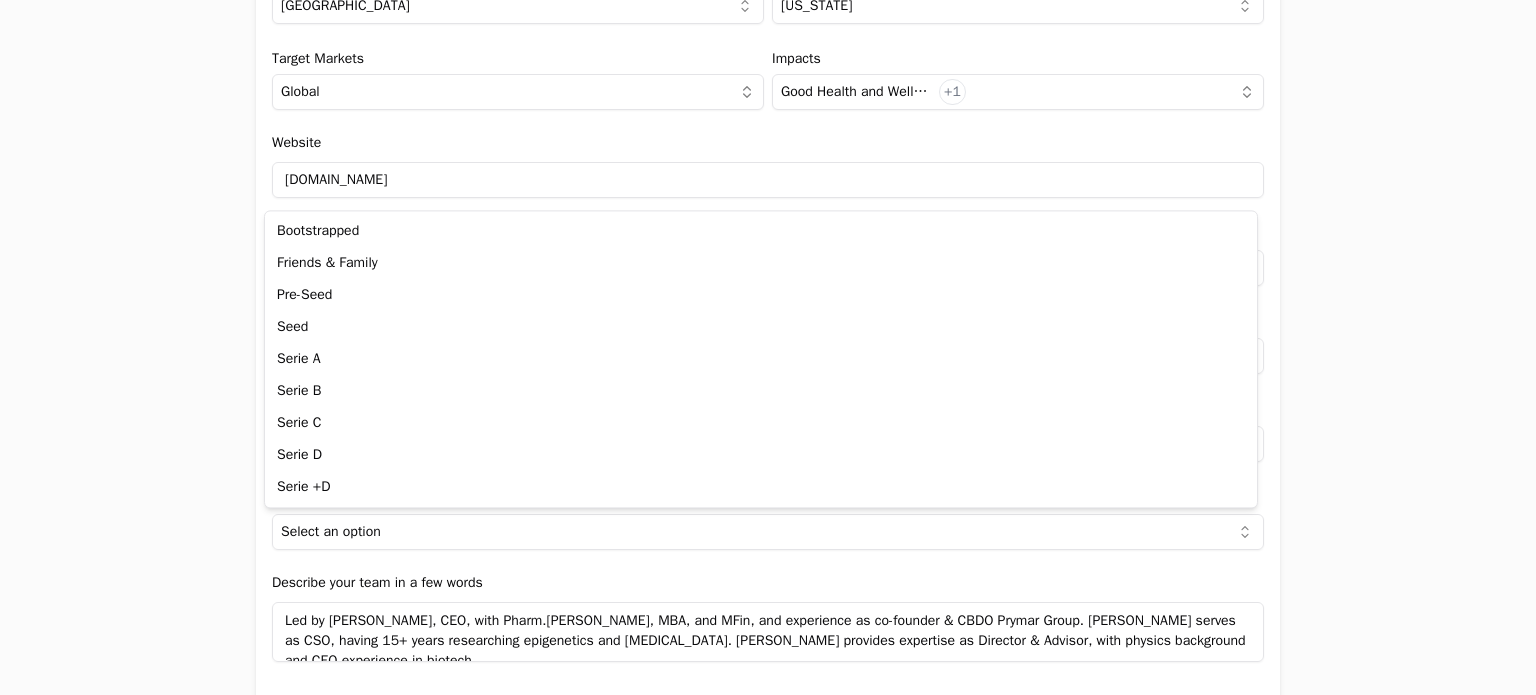 click on "Application form Entity Project or Company Category Startup Add new company details Upload Deck AI-Enhanced Check the box and our assistant will auto-fill the form with available information. Any missing fields will be left blank for you to complete, and you can edit all entries before submitting the form. Try it now! Let our A.I. assistant complete the form for you. Automatically extract and populate information using our advanced AI. Upload Deck Name epiliquid Name is already taken Description Epiliquid is redefining [MEDICAL_DATA] detection through a platform that combines AI, big data, and epigenetics to deliver accurate, affordable, and scalable blood-based testing—even at early stages. Designed for everyone. Everywhere. Verticals Biotechnology +3 New user name and email Name [PERSON_NAME] Email [PERSON_NAME][EMAIL_ADDRESS][PERSON_NAME][DOMAIN_NAME] Company Profile Explain what the company does, what problem is solving and who is the target user. TAM $5,400,000,000 [PERSON_NAME] $2,500,000,000 SOM $1,000,000,000 Round size $1,300,000 Yes" at bounding box center [768, 347] 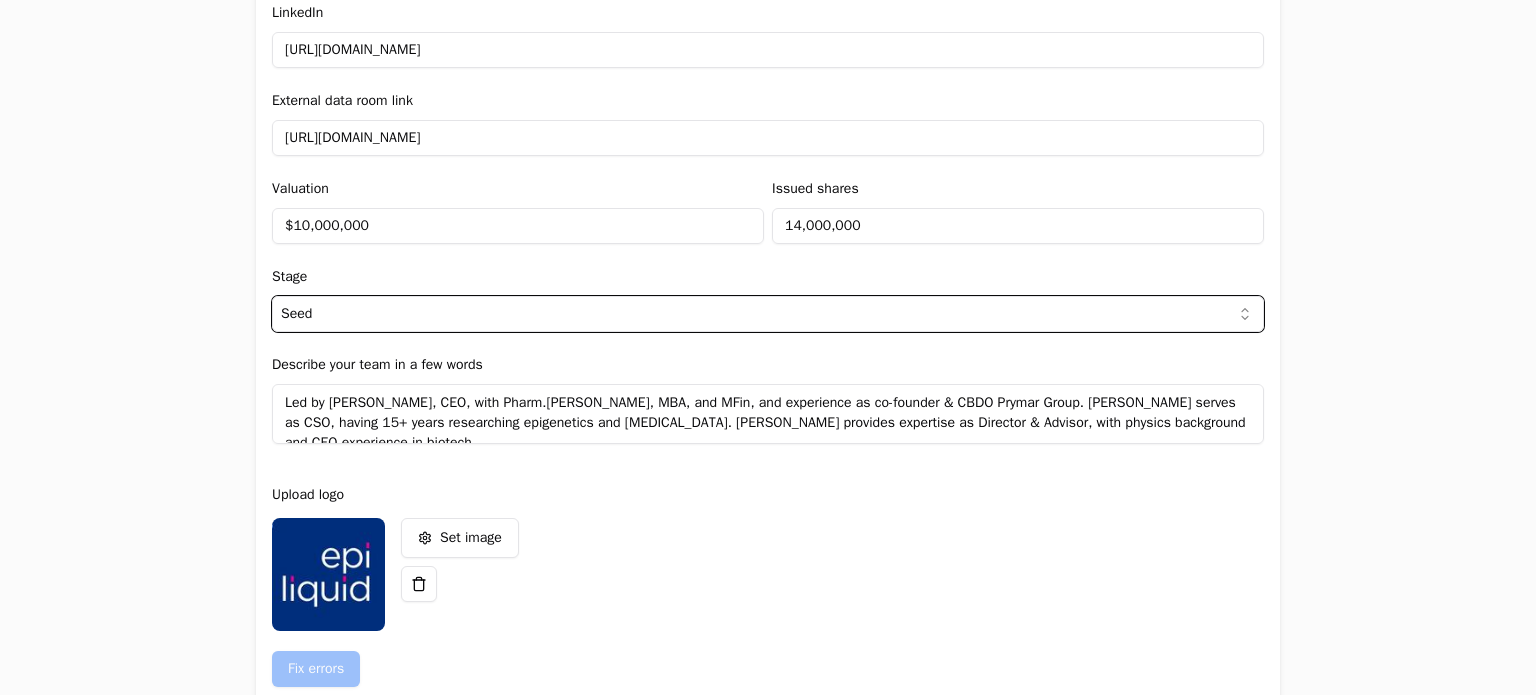 scroll, scrollTop: 2568, scrollLeft: 0, axis: vertical 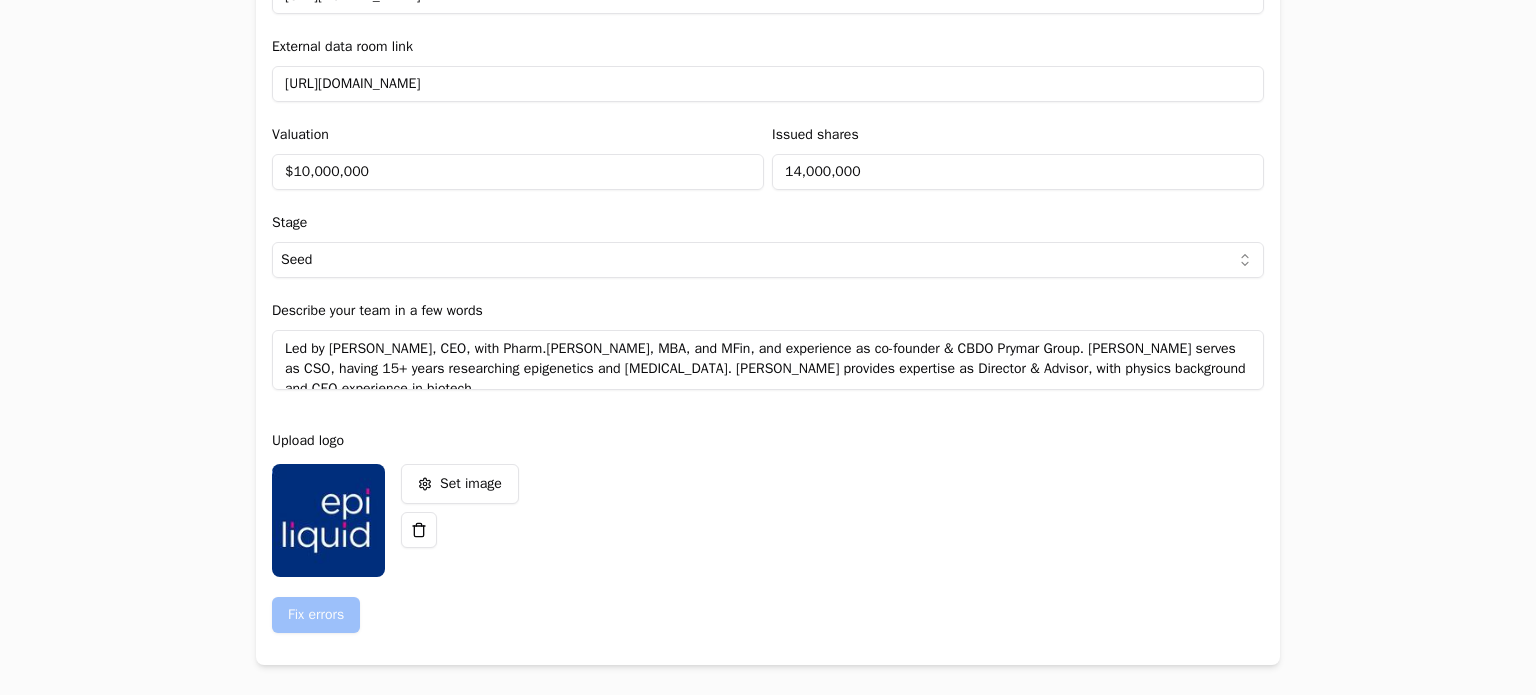 click on "Describe your team in a few words" at bounding box center (377, 310) 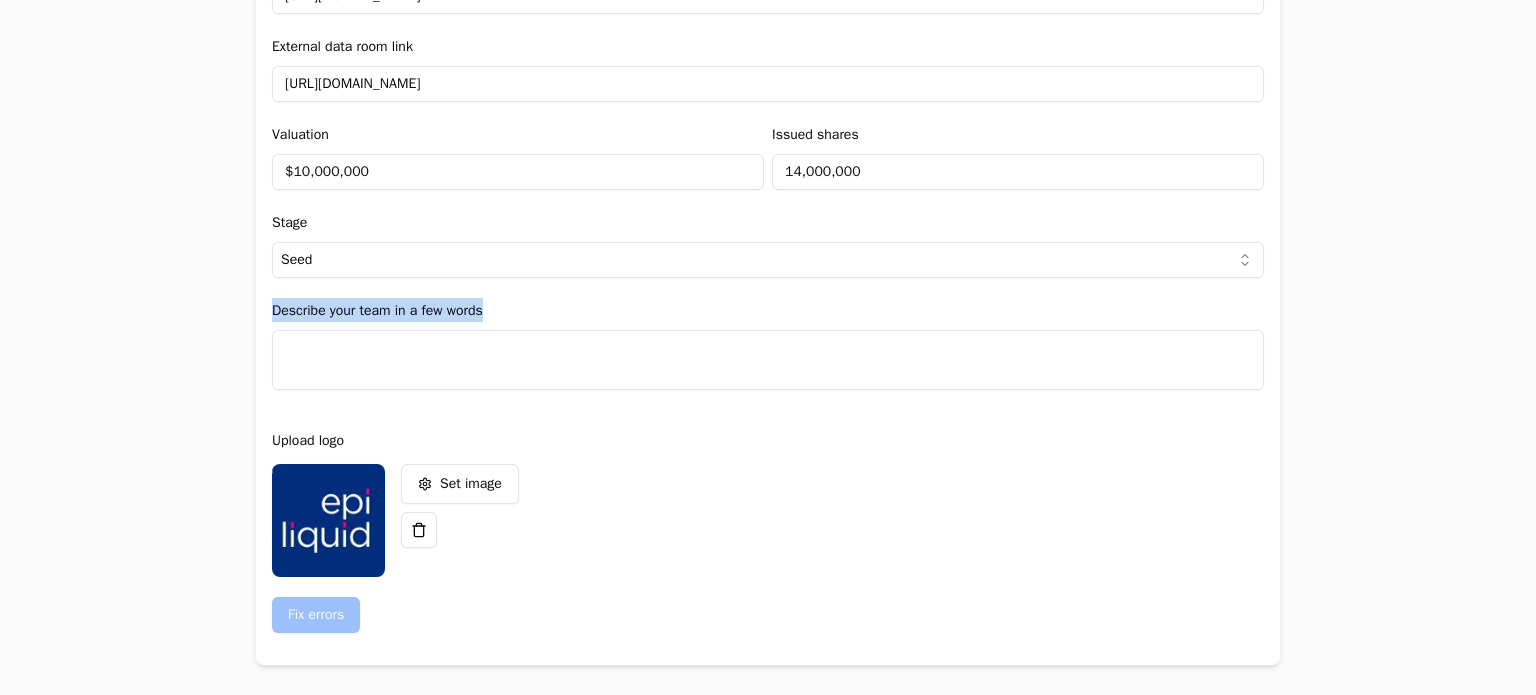 drag, startPoint x: 508, startPoint y: 313, endPoint x: 228, endPoint y: 307, distance: 280.06427 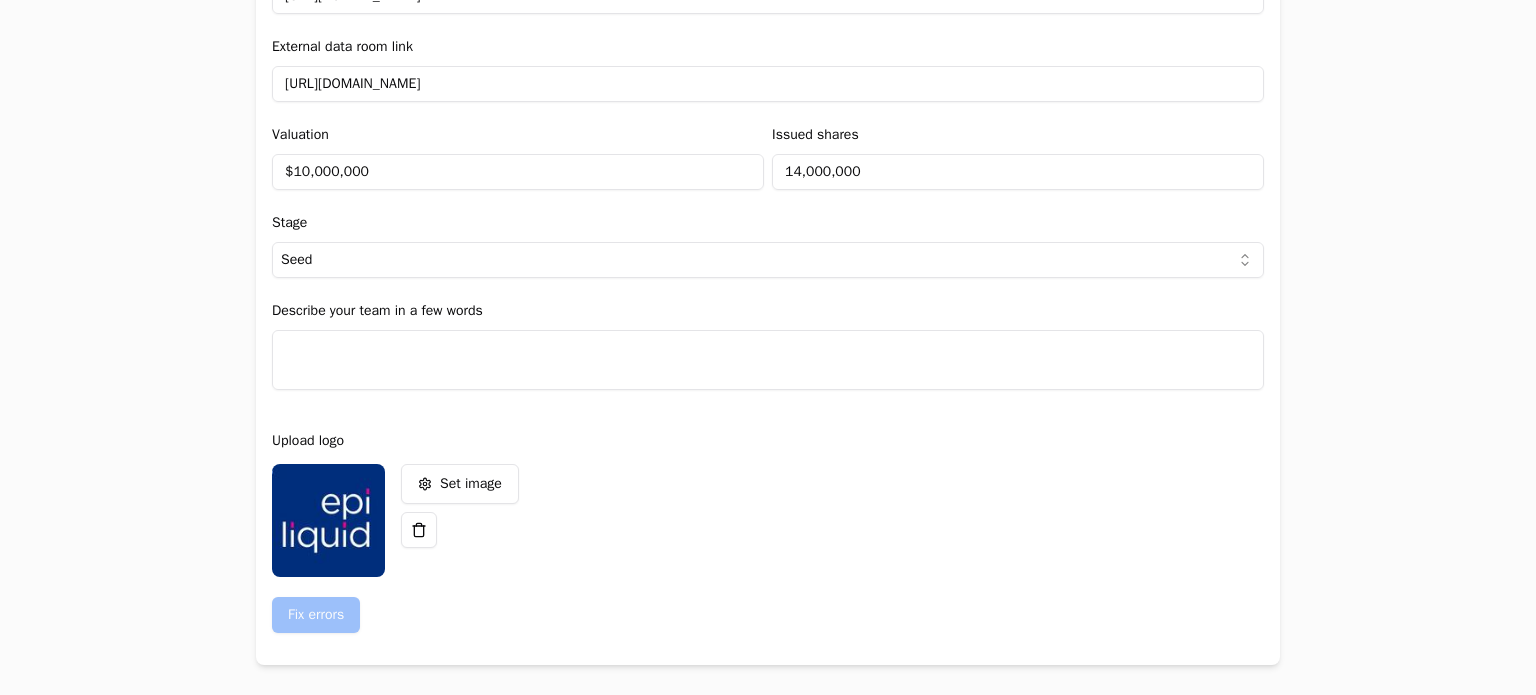 paste on "Led by [PERSON_NAME], pharmacist with an MBA and Master in Finance, experienced founder in life sciences, and university professor. Scientific leadership by [PERSON_NAME], CONICET researcher and university professor specializing in [MEDICAL_DATA] epigenetics. Strategy and business development guided by [PERSON_NAME], physicist, serial entrepreneur with successful biotech exits, currently serving as independent board director. Supported by [PERSON_NAME], multiple-time founder and creator of C2i Genomics, a liquid [MEDICAL_DATA] company recently acquired by Veracyte." 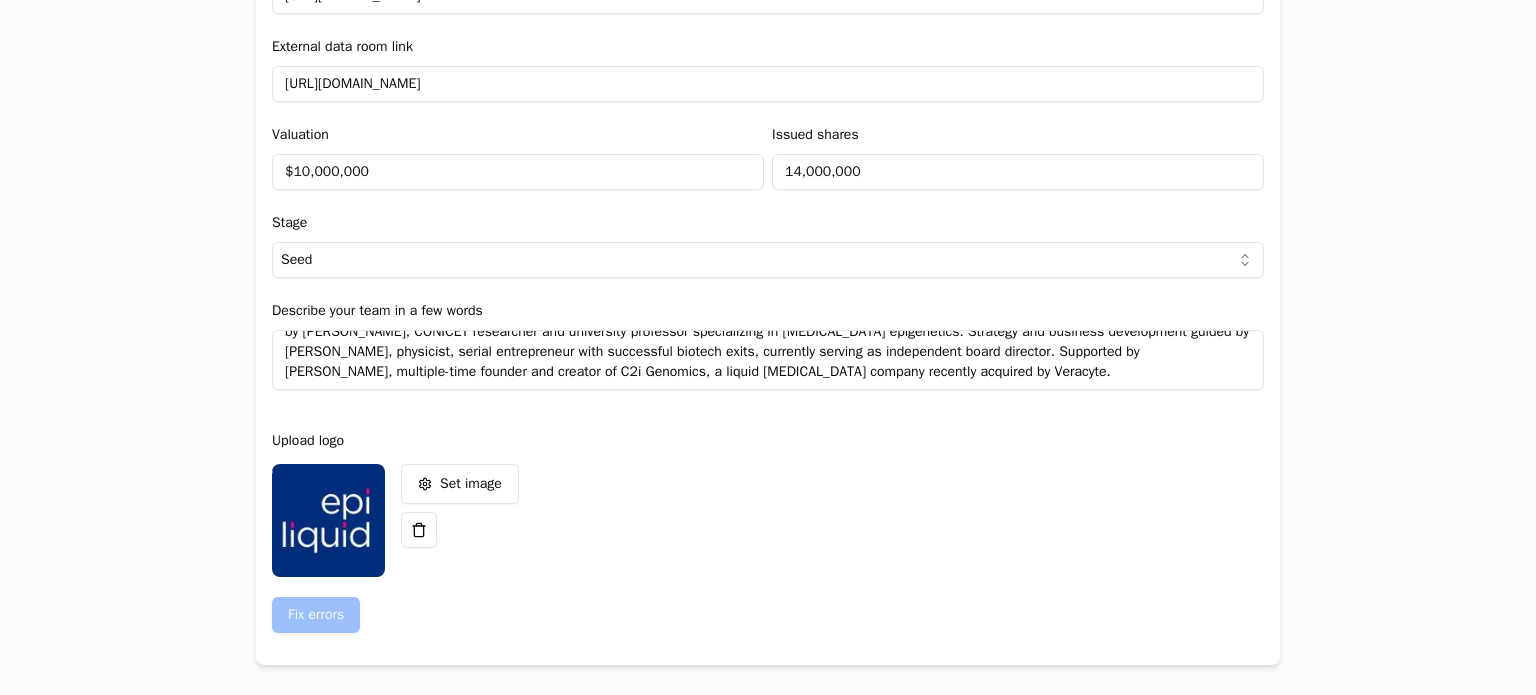 scroll, scrollTop: 36, scrollLeft: 0, axis: vertical 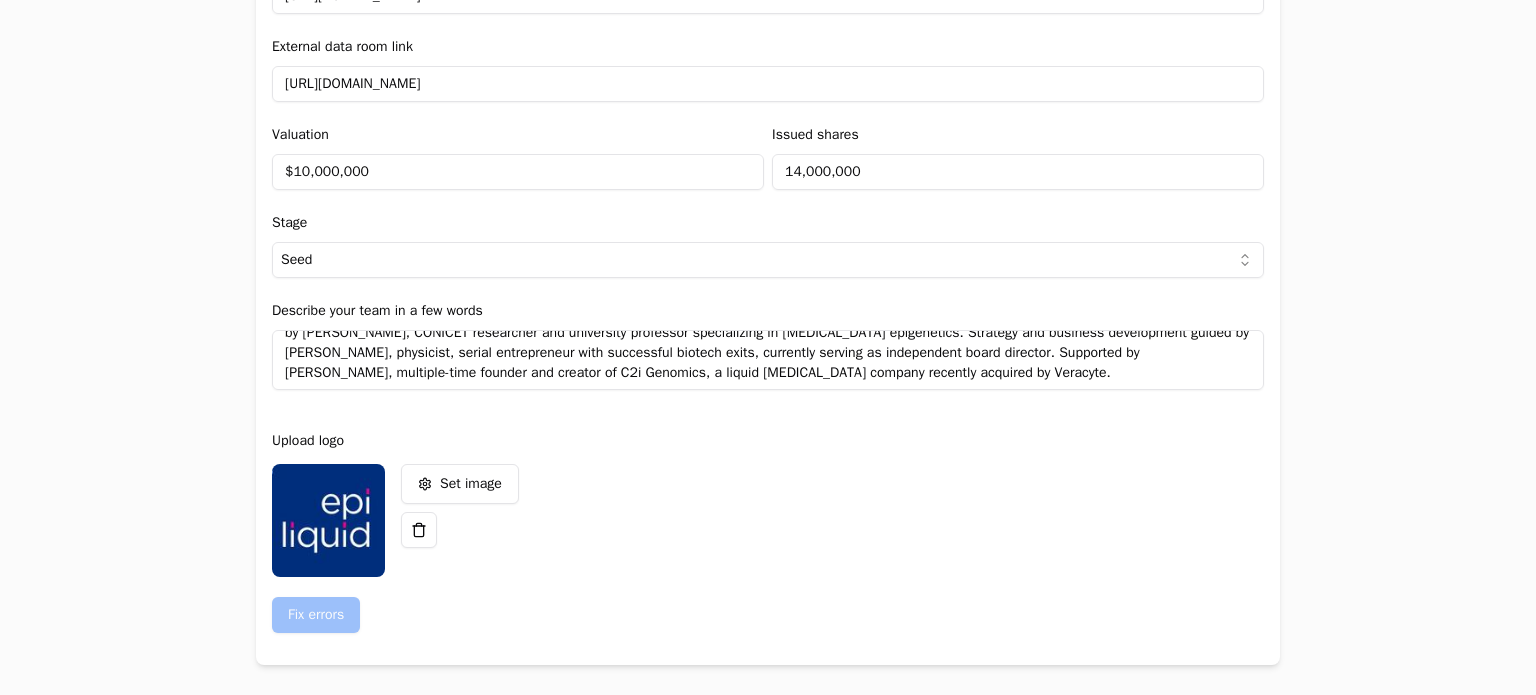 type on "Led by [PERSON_NAME], pharmacist with an MBA and Master in Finance, experienced founder in life sciences, and university professor. Scientific leadership by [PERSON_NAME], CONICET researcher and university professor specializing in [MEDICAL_DATA] epigenetics. Strategy and business development guided by [PERSON_NAME], physicist, serial entrepreneur with successful biotech exits, currently serving as independent board director. Supported by [PERSON_NAME], multiple-time founder and creator of C2i Genomics, a liquid [MEDICAL_DATA] company recently acquired by Veracyte." 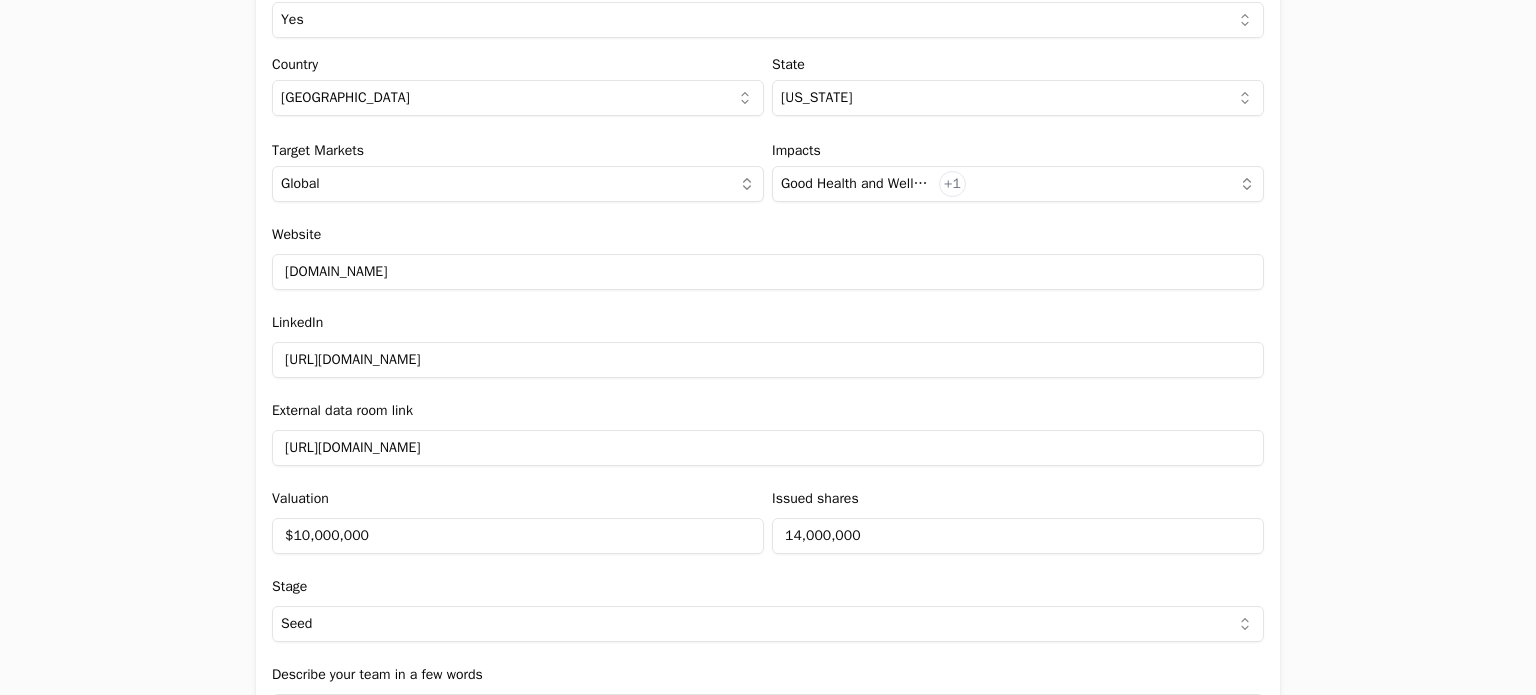 scroll, scrollTop: 2205, scrollLeft: 0, axis: vertical 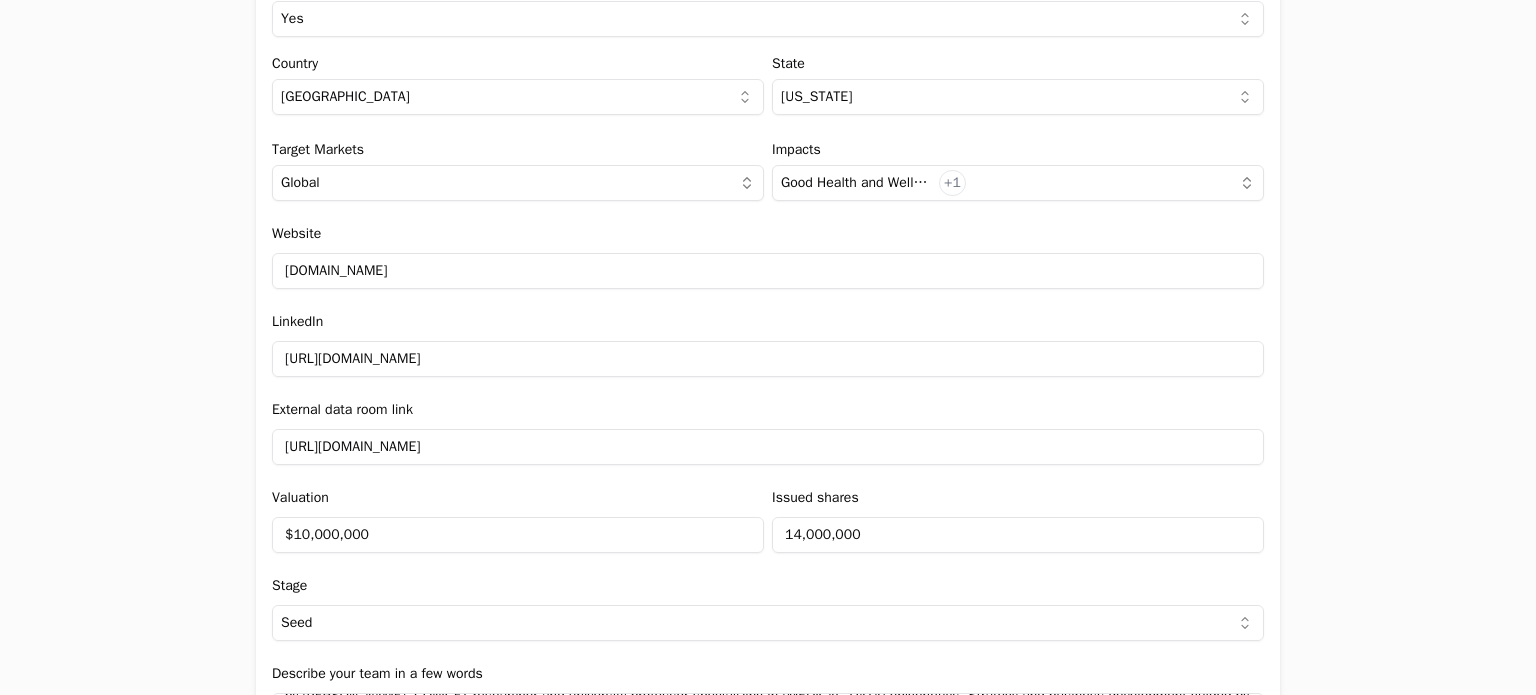 click on "LinkedIn [URL][DOMAIN_NAME]" at bounding box center [768, 343] 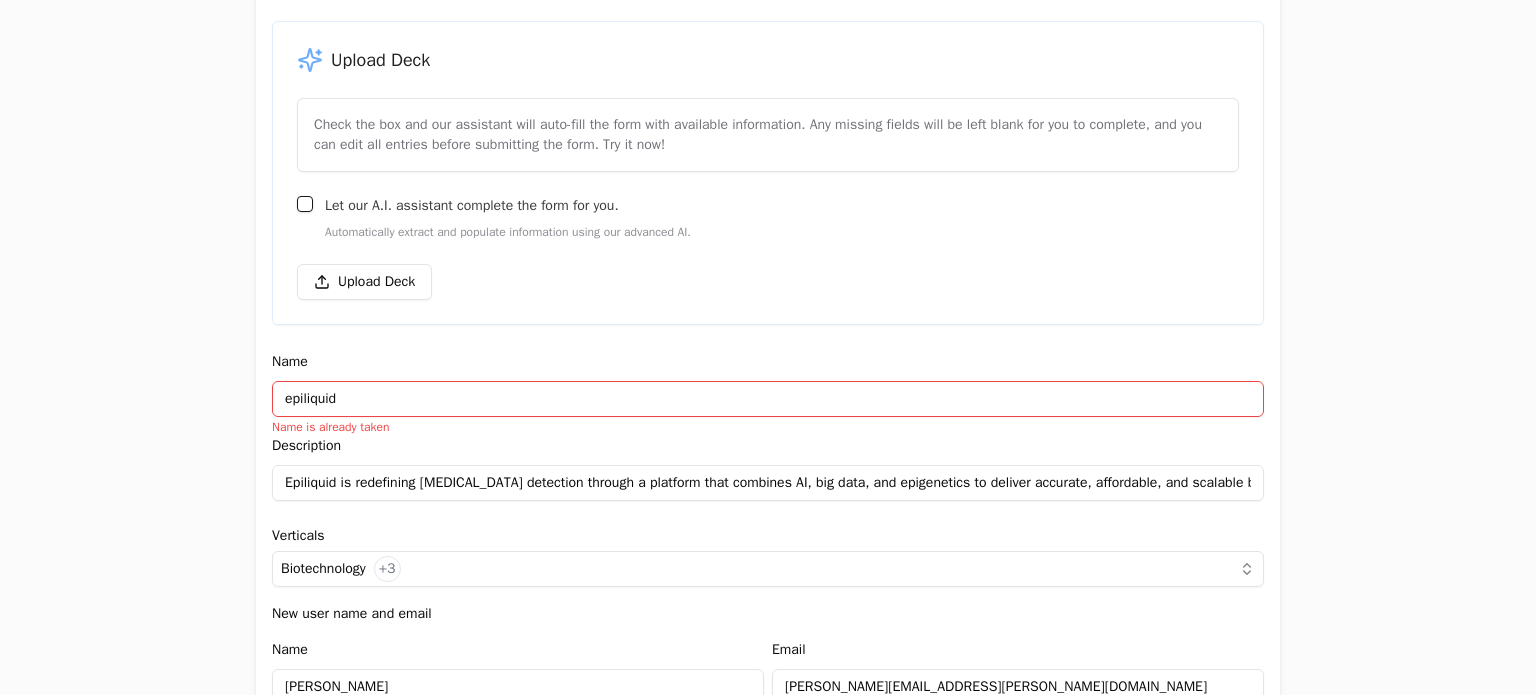 scroll, scrollTop: 288, scrollLeft: 0, axis: vertical 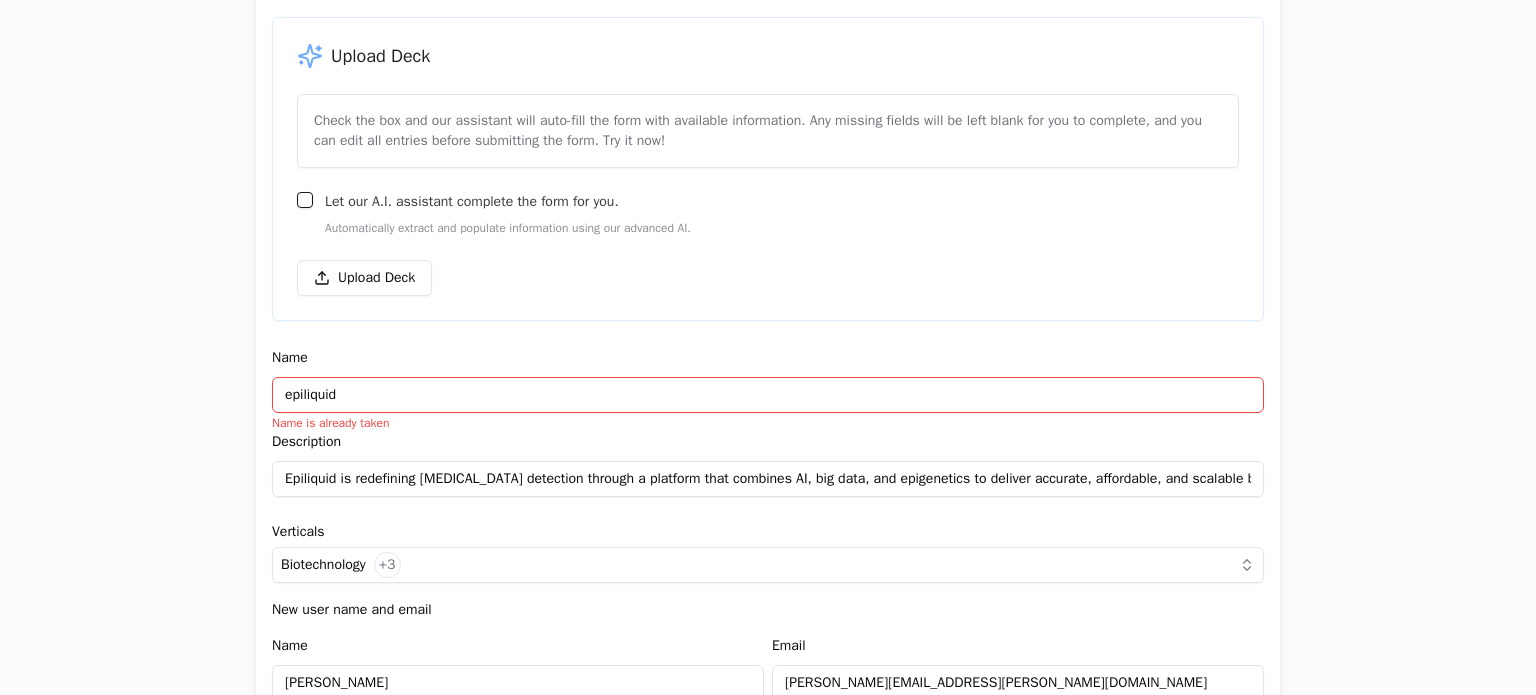 click on "epiliquid" at bounding box center [768, 395] 